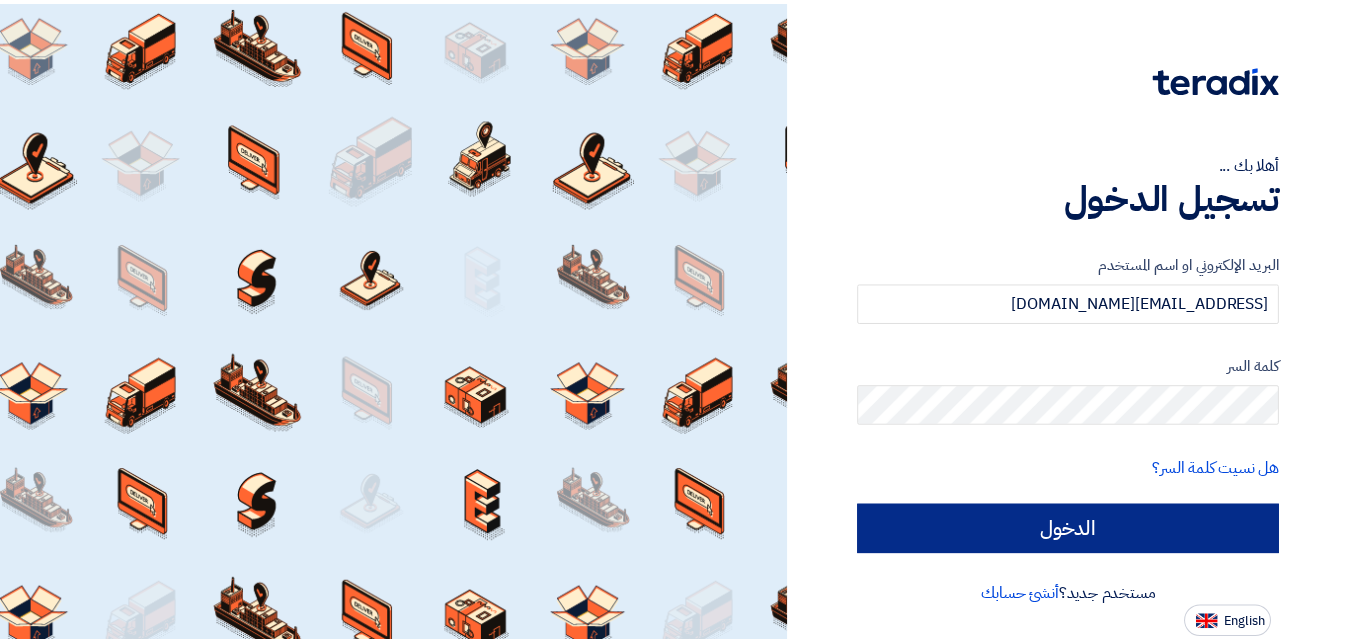 scroll, scrollTop: 0, scrollLeft: 0, axis: both 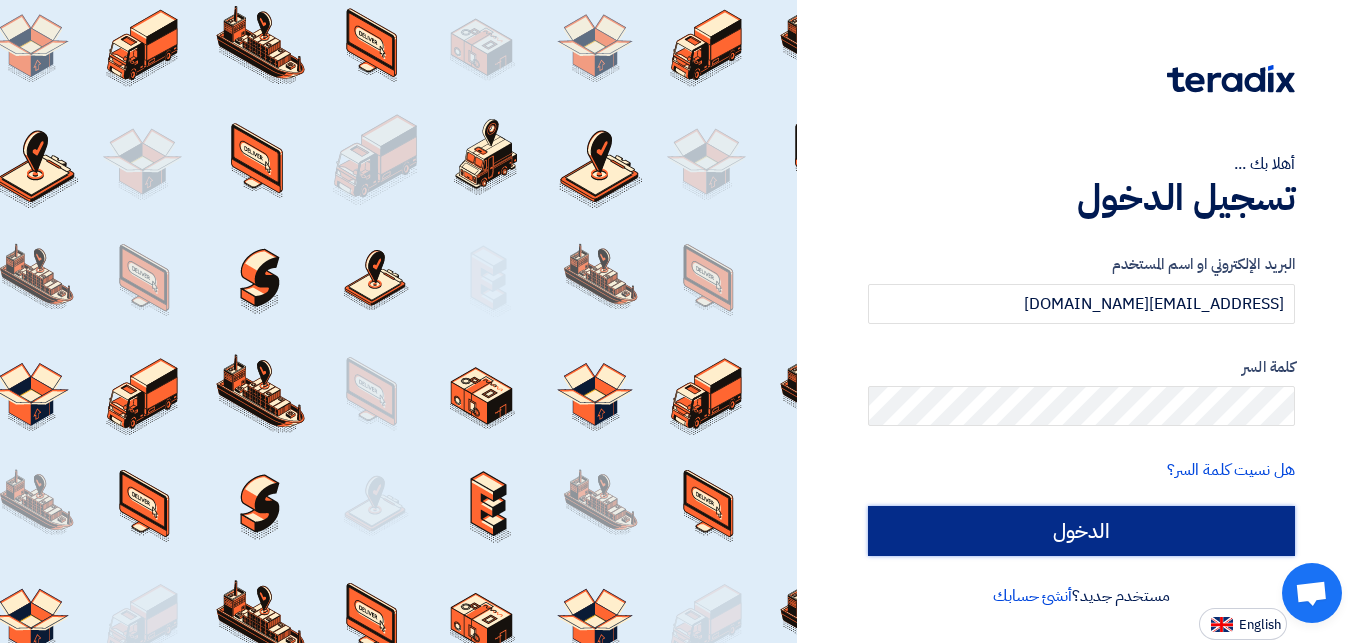 click on "الدخول" 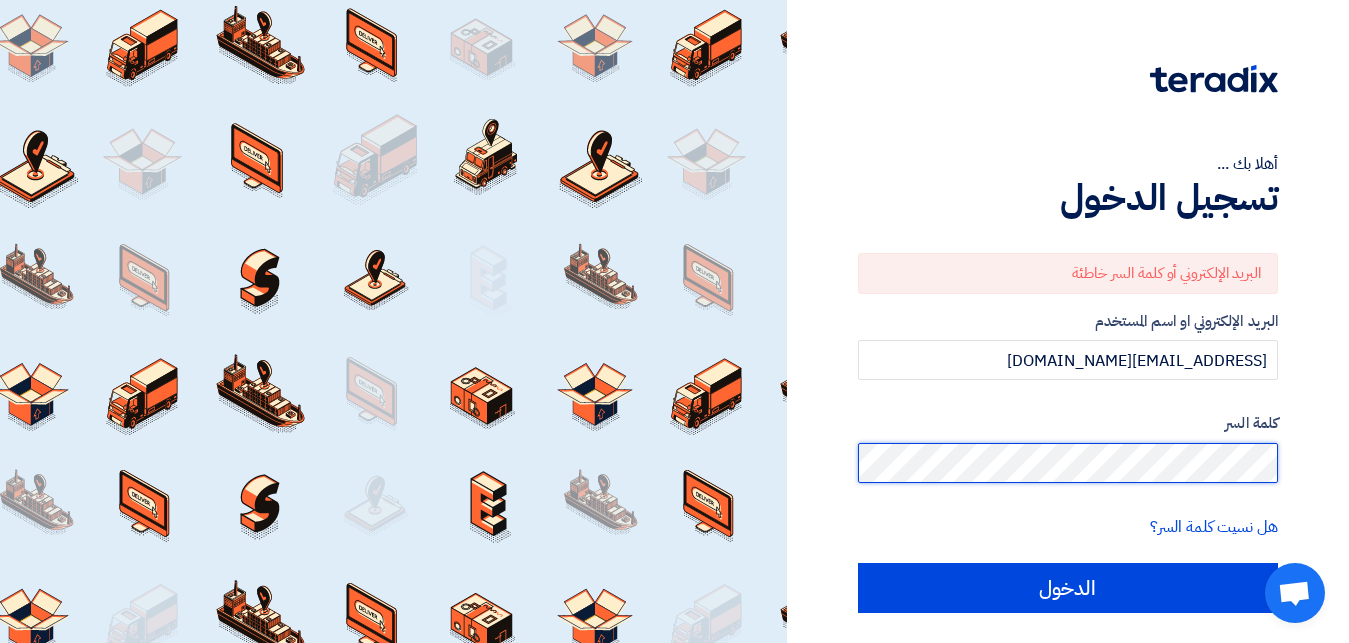 click on "الدخول" 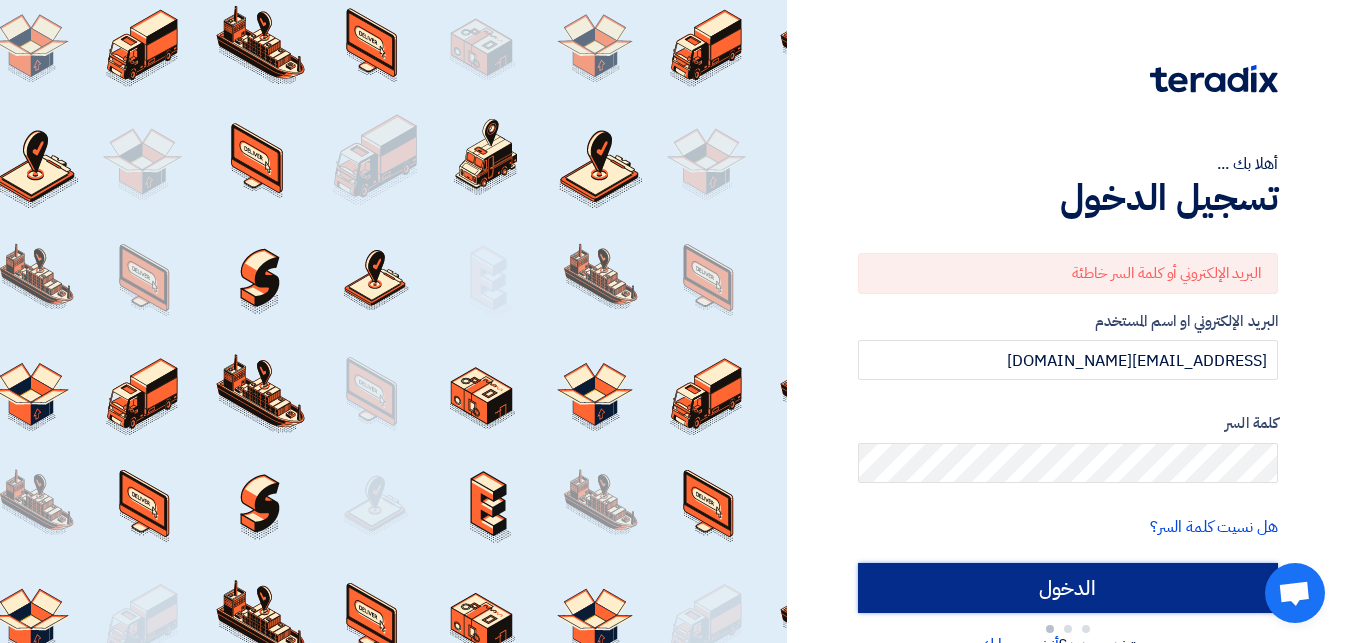 click on "الدخول" 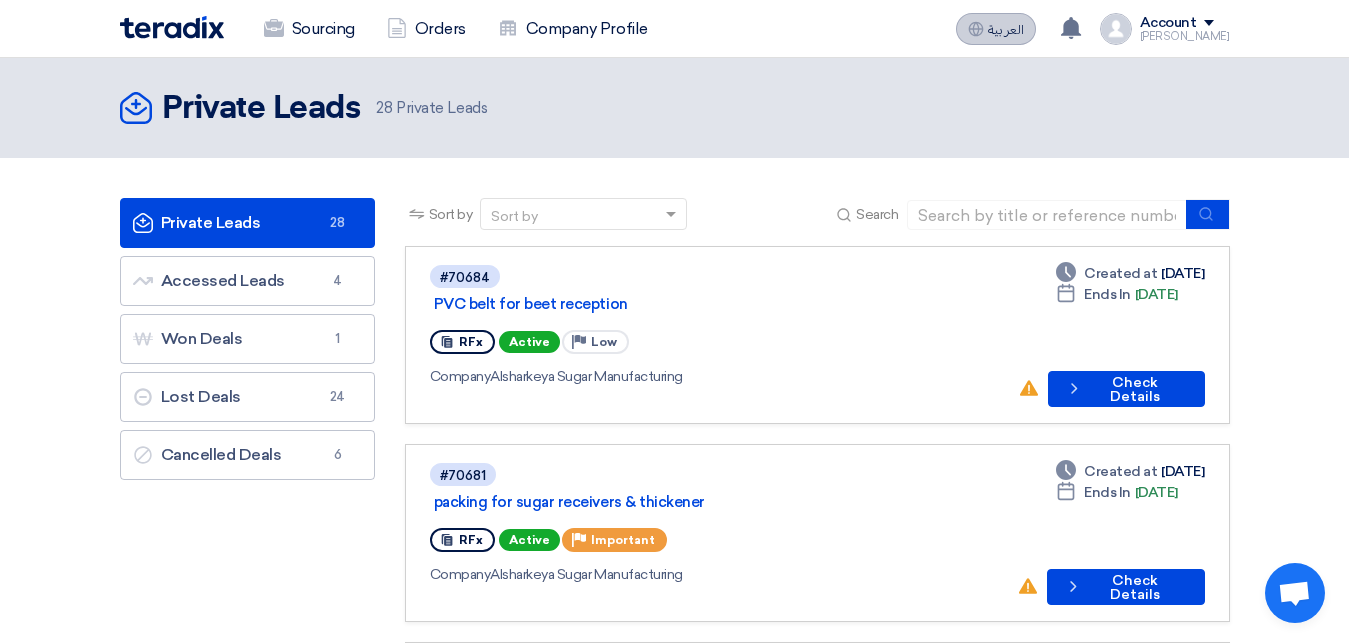 click on "العربية" 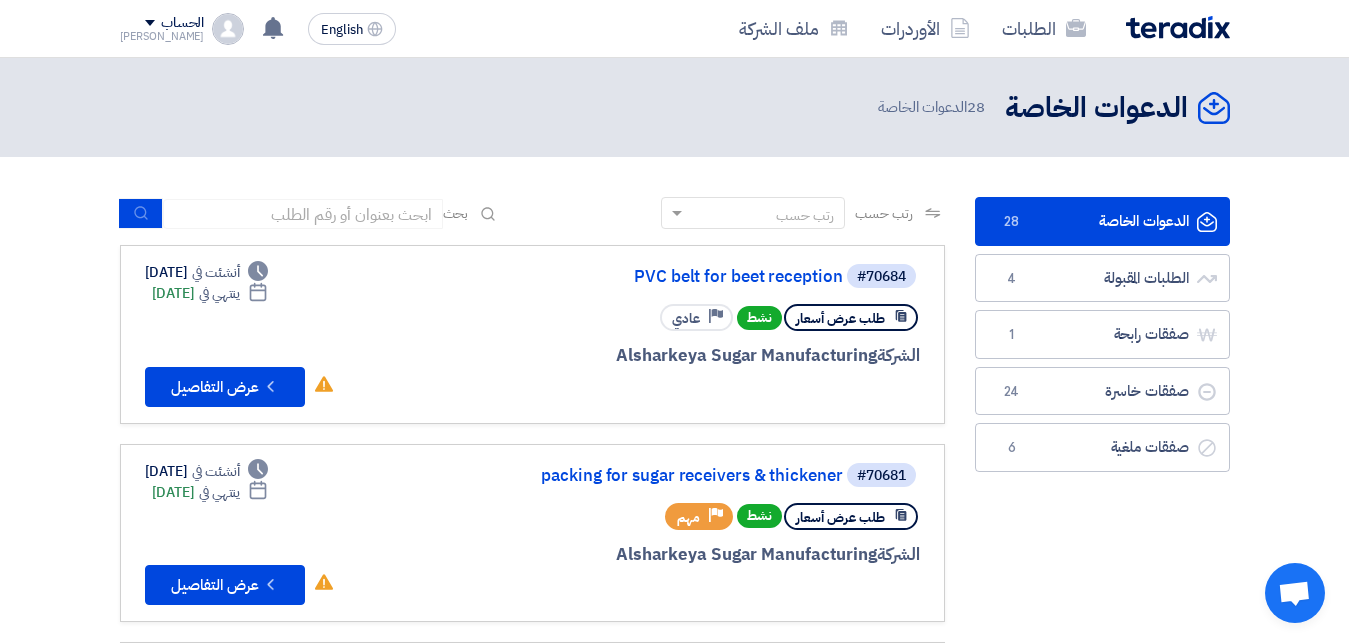 type 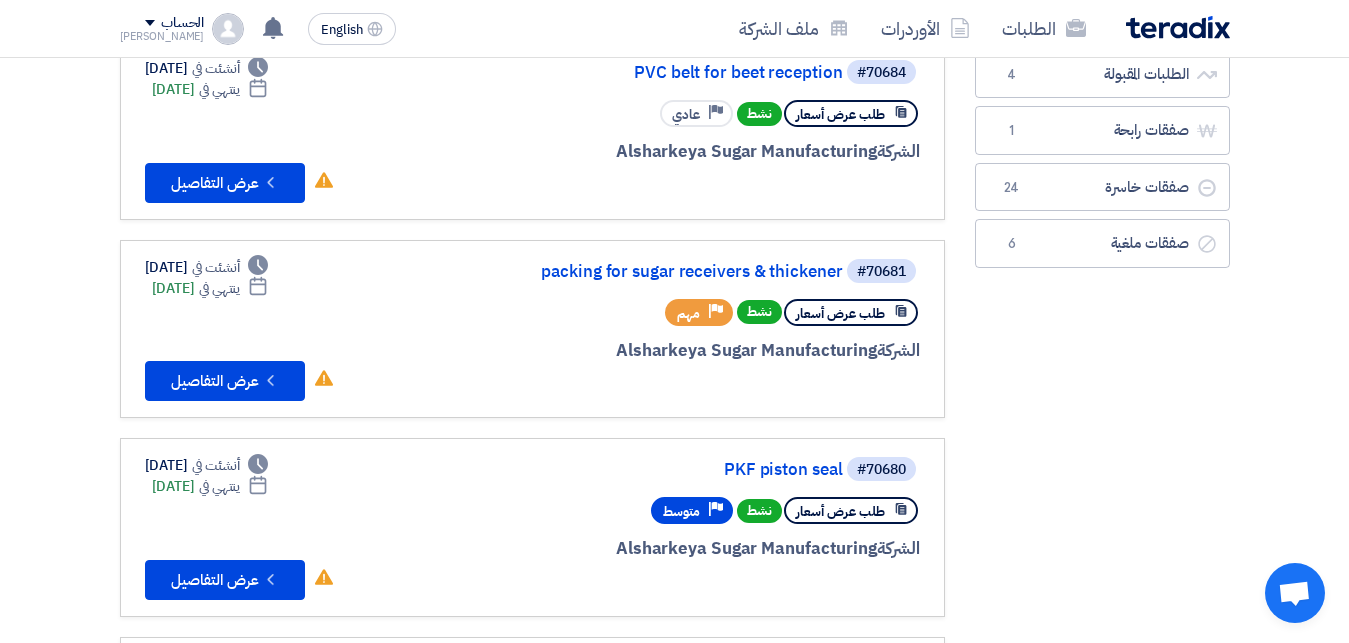 scroll, scrollTop: 0, scrollLeft: 0, axis: both 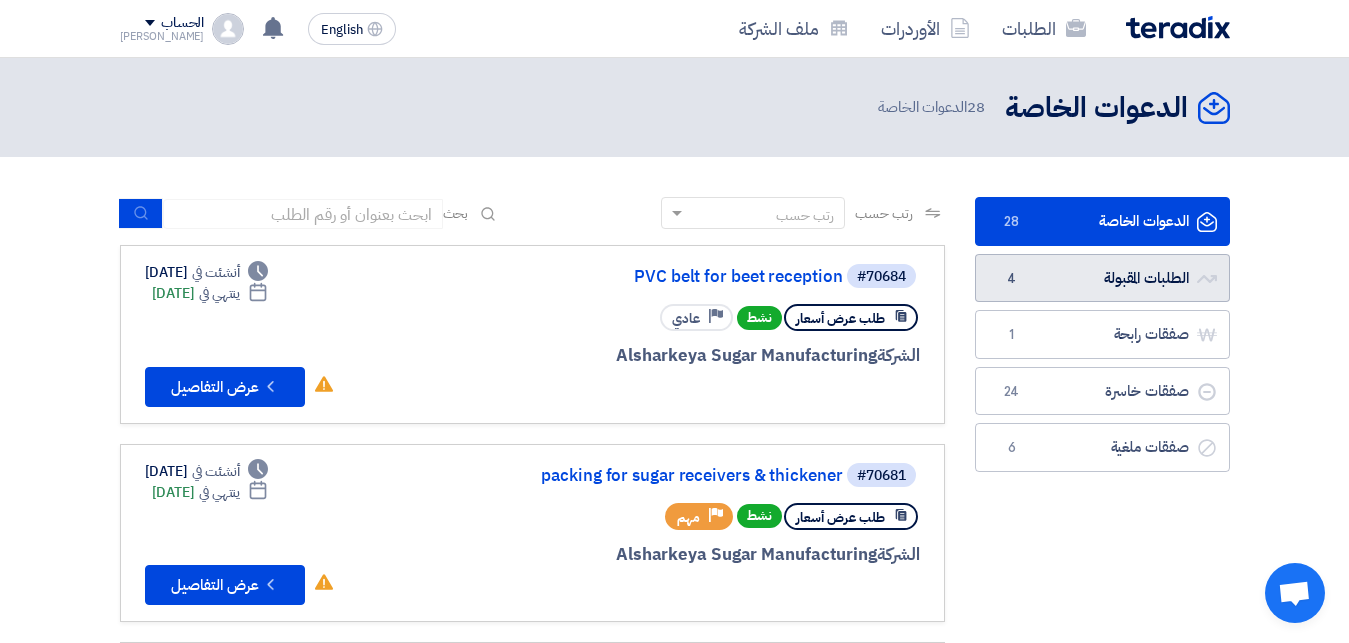 click on "الطلبات المقبولة
الطلبات المقبولة
4" 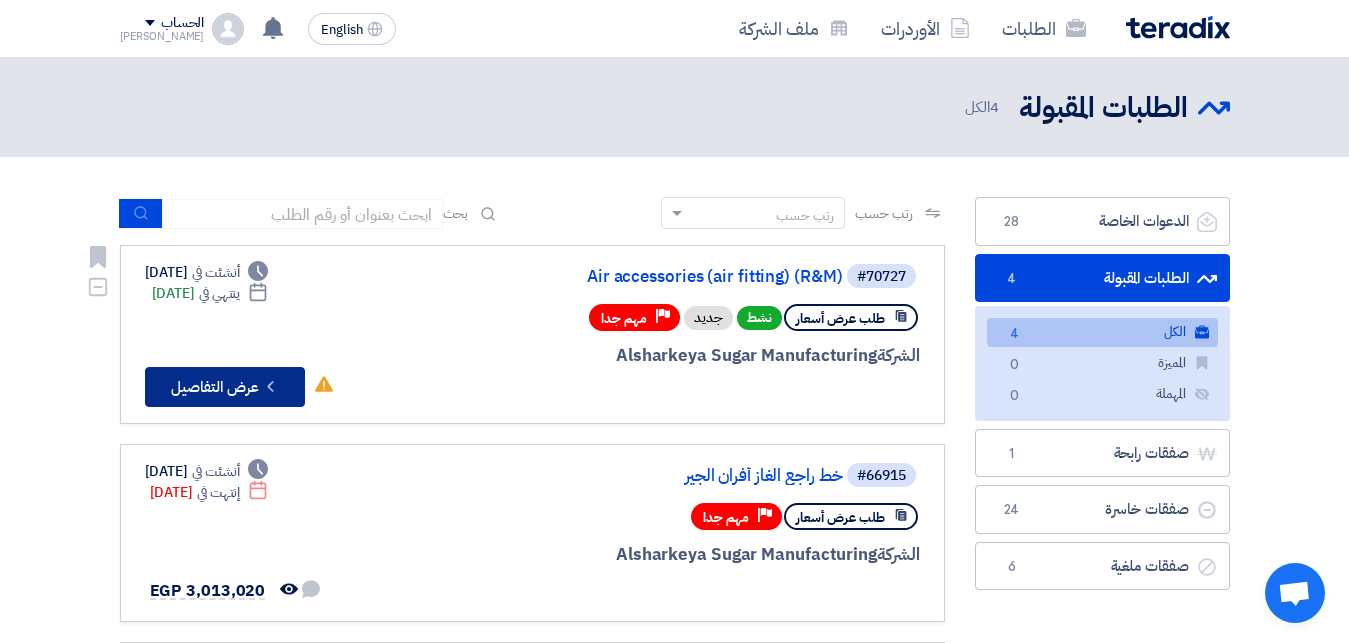 click on "Check details
عرض التفاصيل" 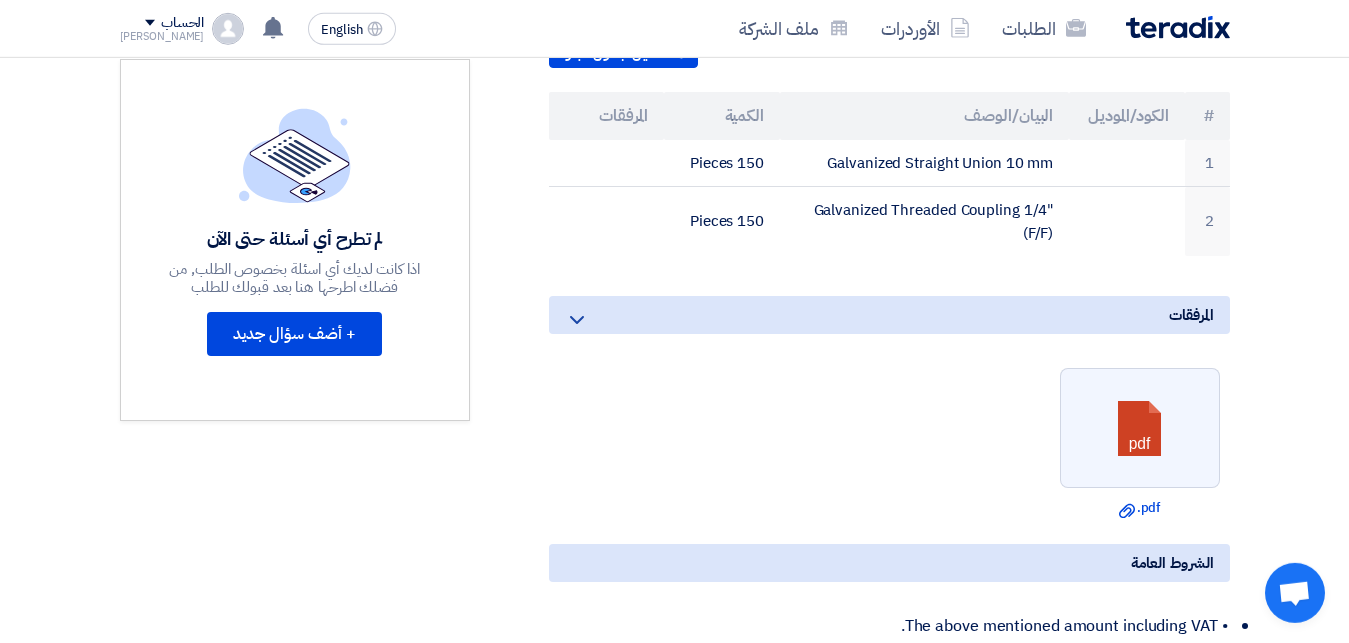 scroll, scrollTop: 561, scrollLeft: 0, axis: vertical 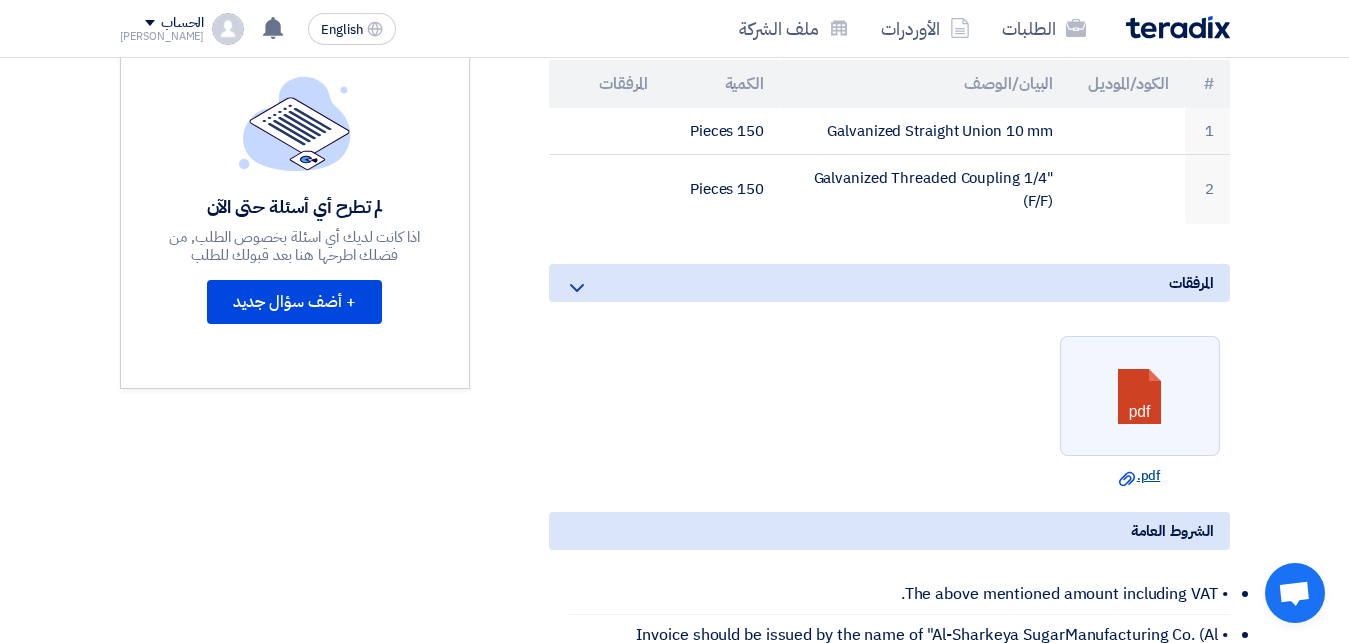 click on "Download file" 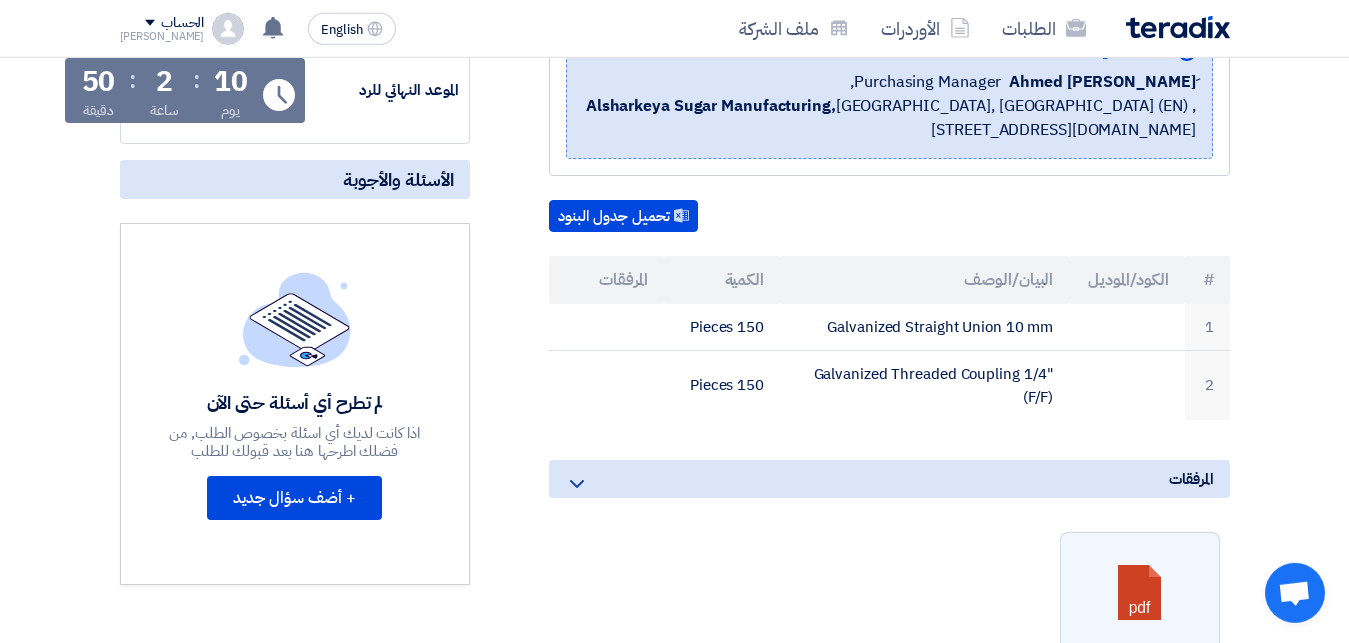 scroll, scrollTop: 408, scrollLeft: 0, axis: vertical 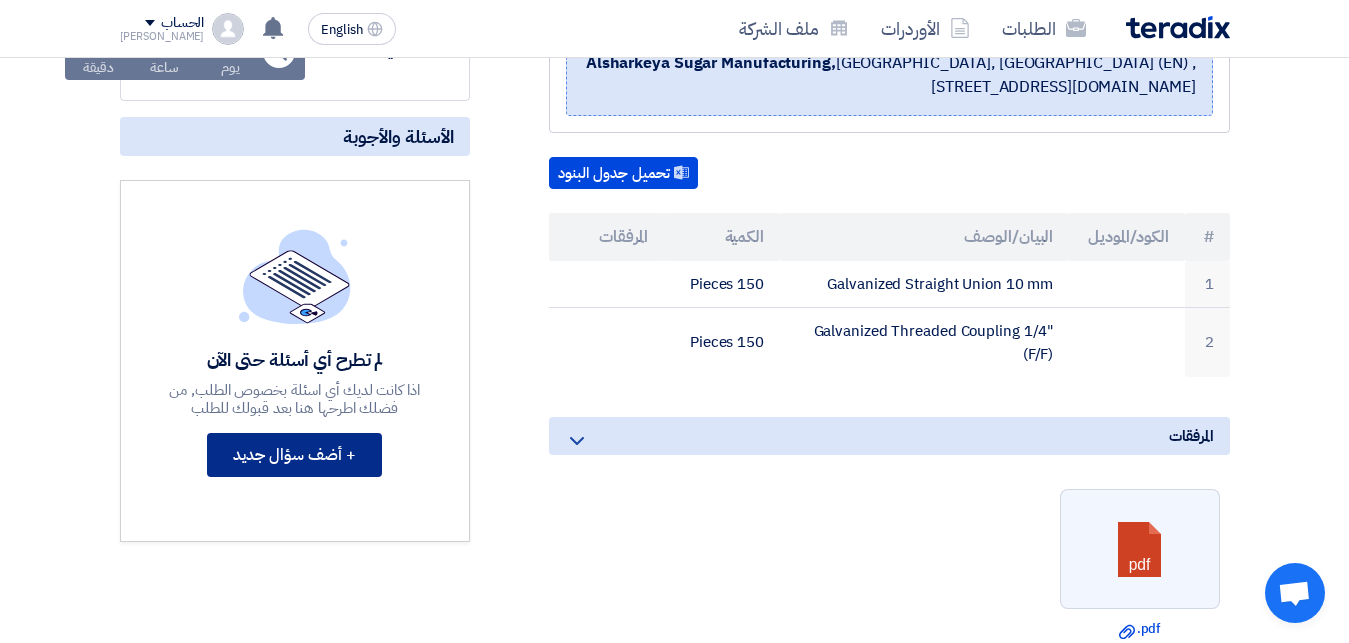 click on "+ أضف سؤال جديد" 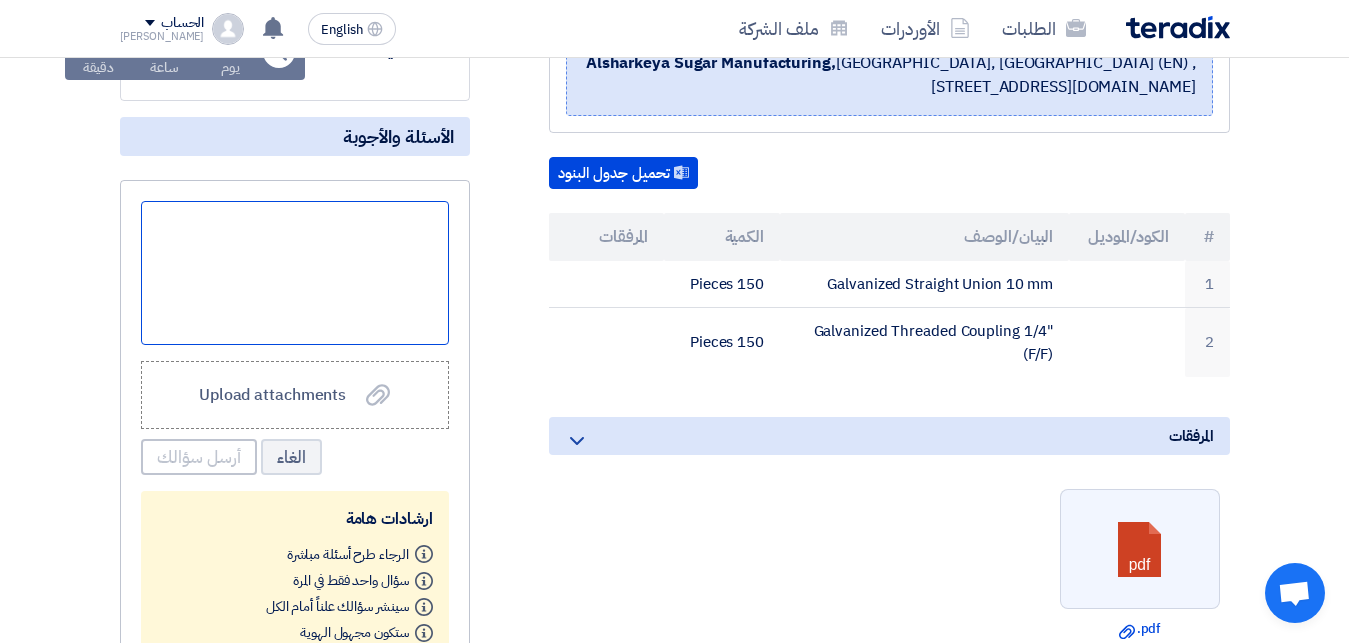 click 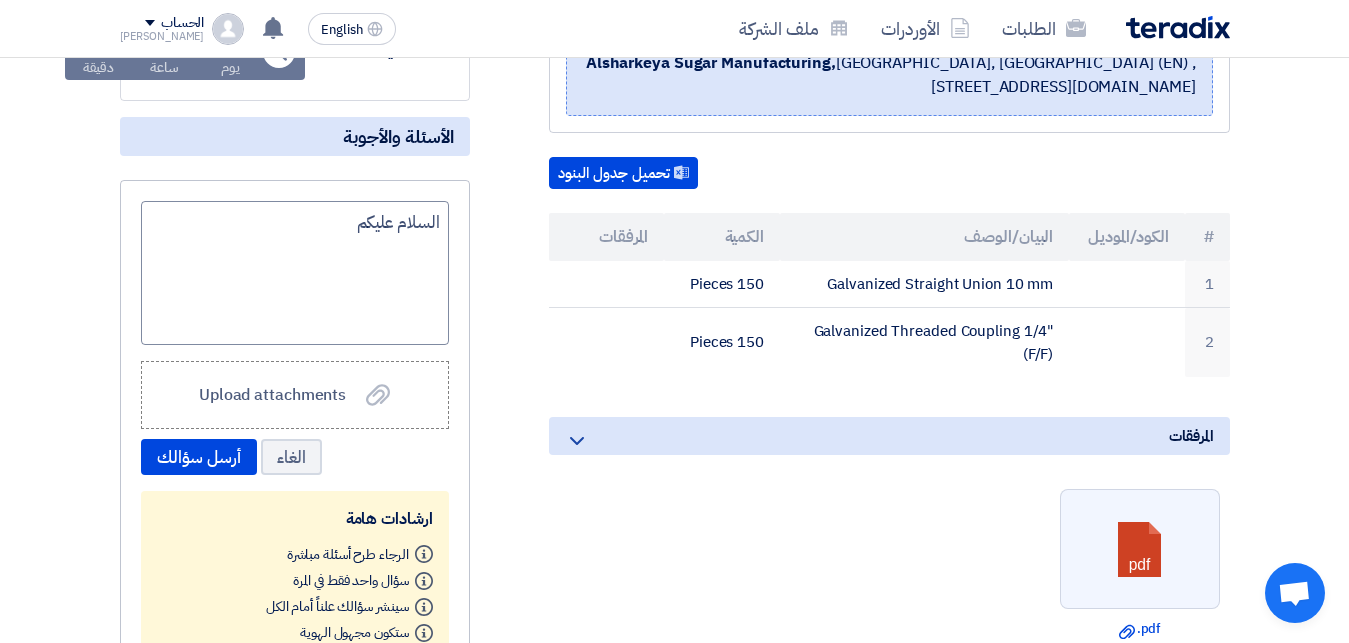 click on "السلام عليكم
Upload attachments
Upload attachments
الغاء
أرسل سؤالك
ارشادات هامة
Info
الرجاء طرح أسئلة مباشرة
Info
سؤال واحد فقط في المرة
Info
سينشر سؤالك علناً أمام الكل
Info
Info" 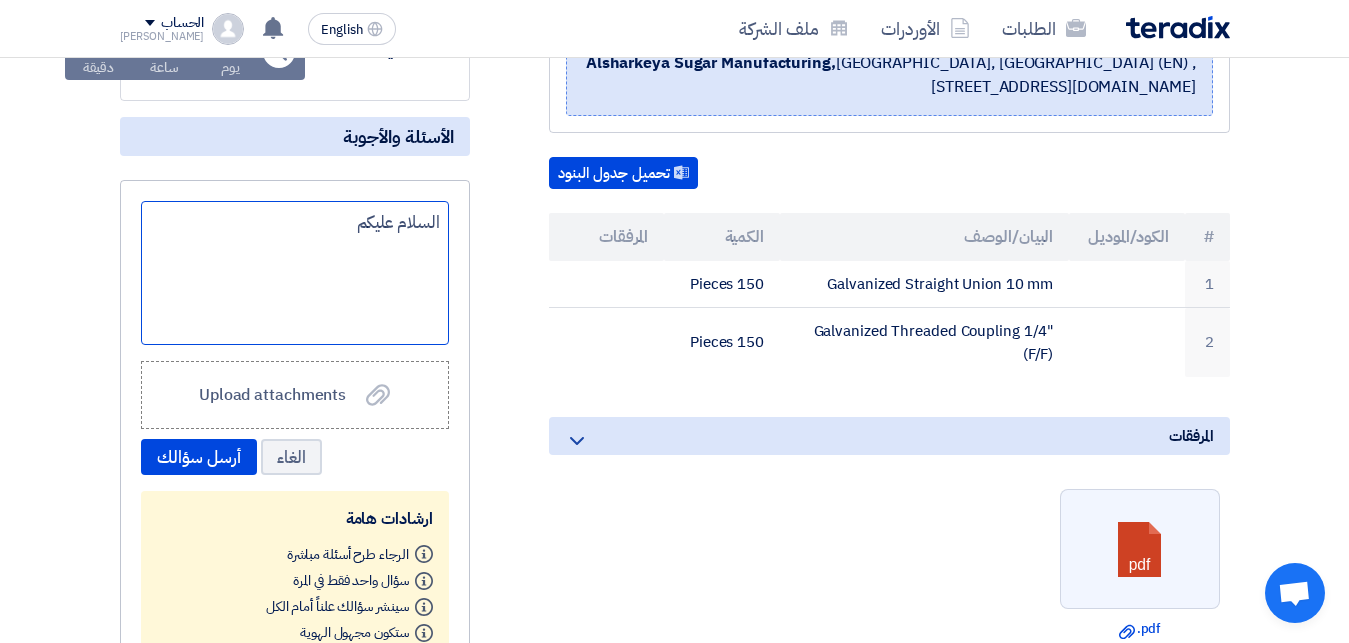 click on "السلام عليكم" 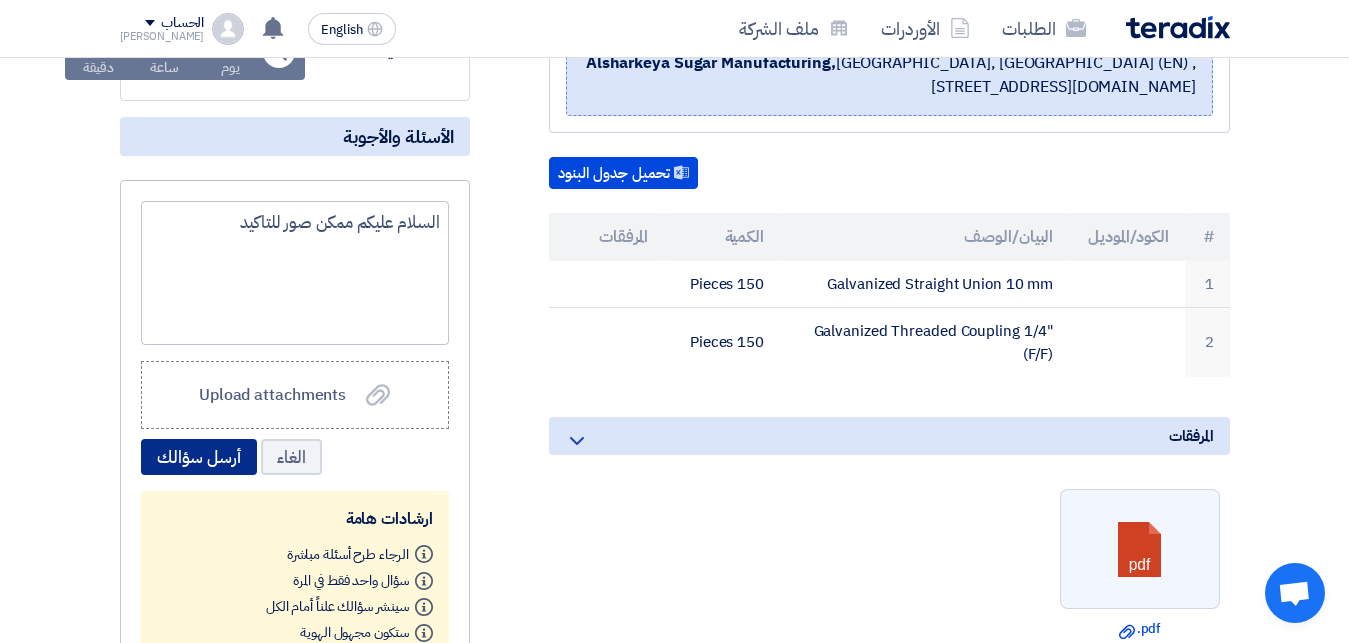 click on "أرسل سؤالك" 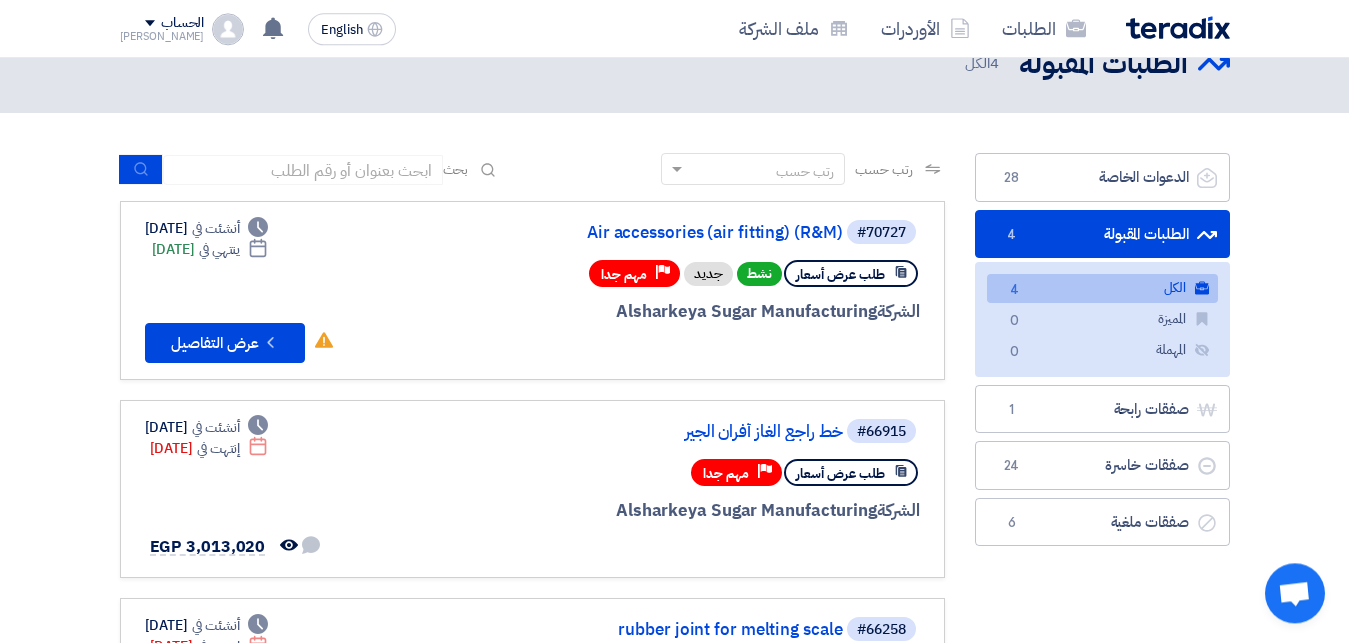 scroll, scrollTop: 0, scrollLeft: 0, axis: both 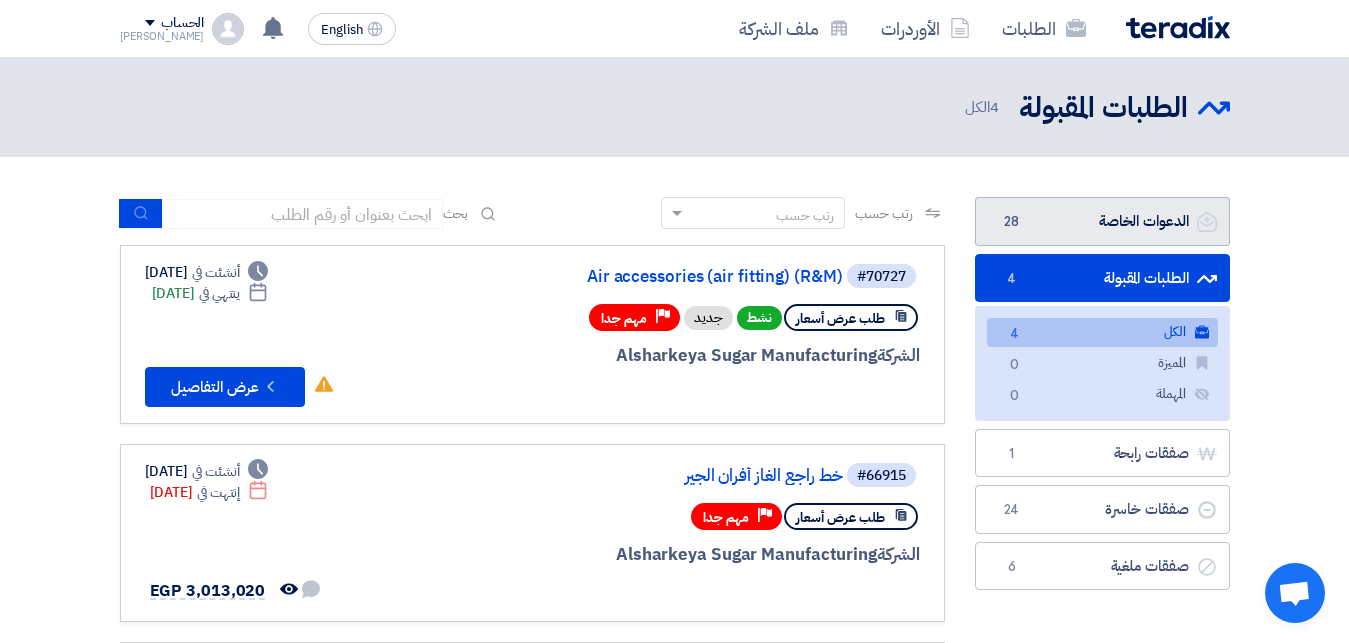 click on "الدعوات الخاصة
الدعوات الخاصة
28" 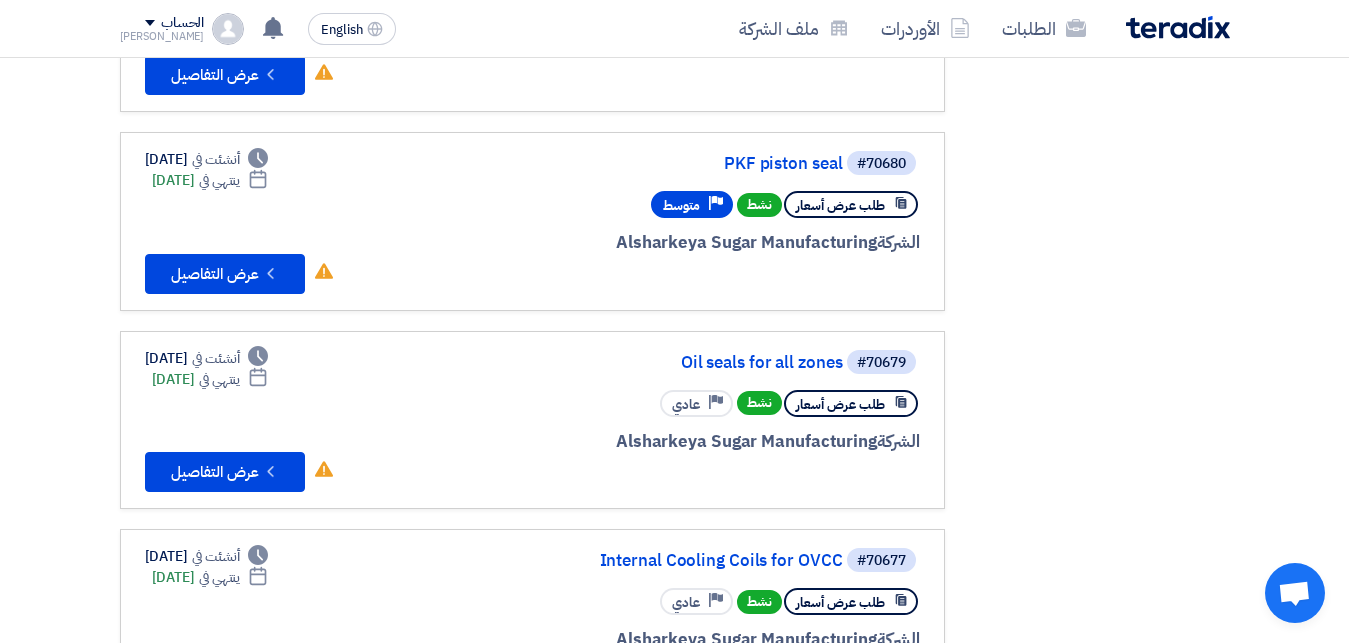 scroll, scrollTop: 561, scrollLeft: 0, axis: vertical 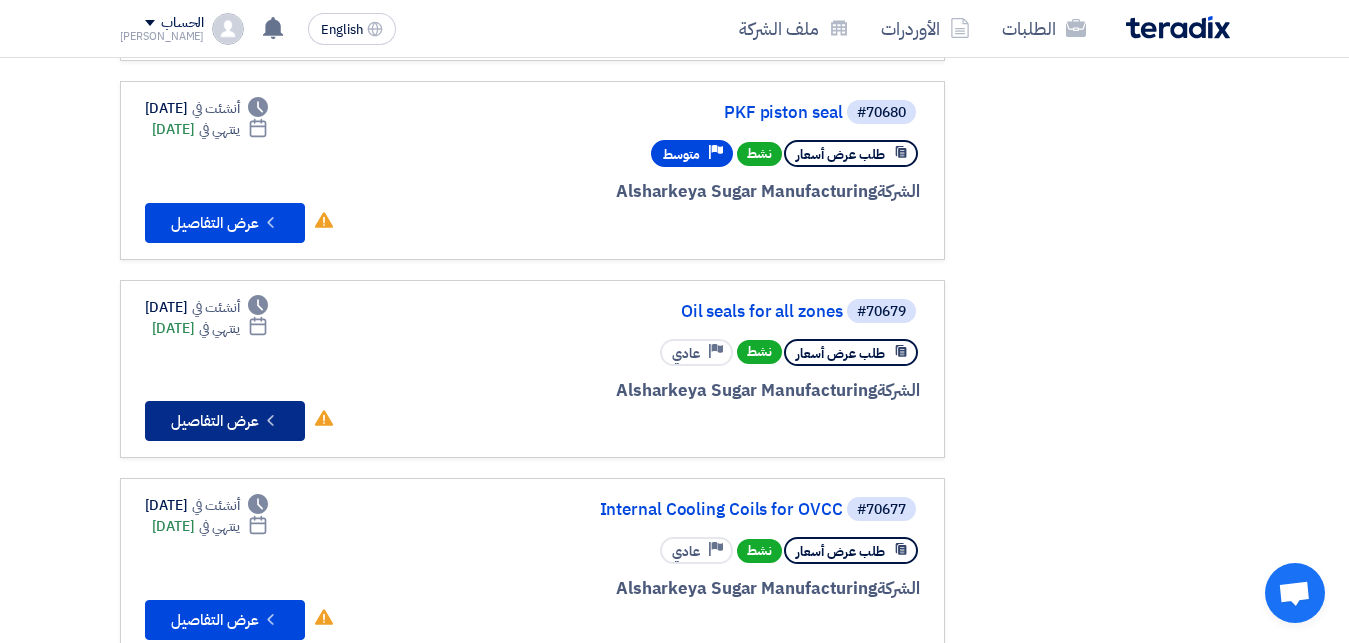 click on "Check details
عرض التفاصيل" 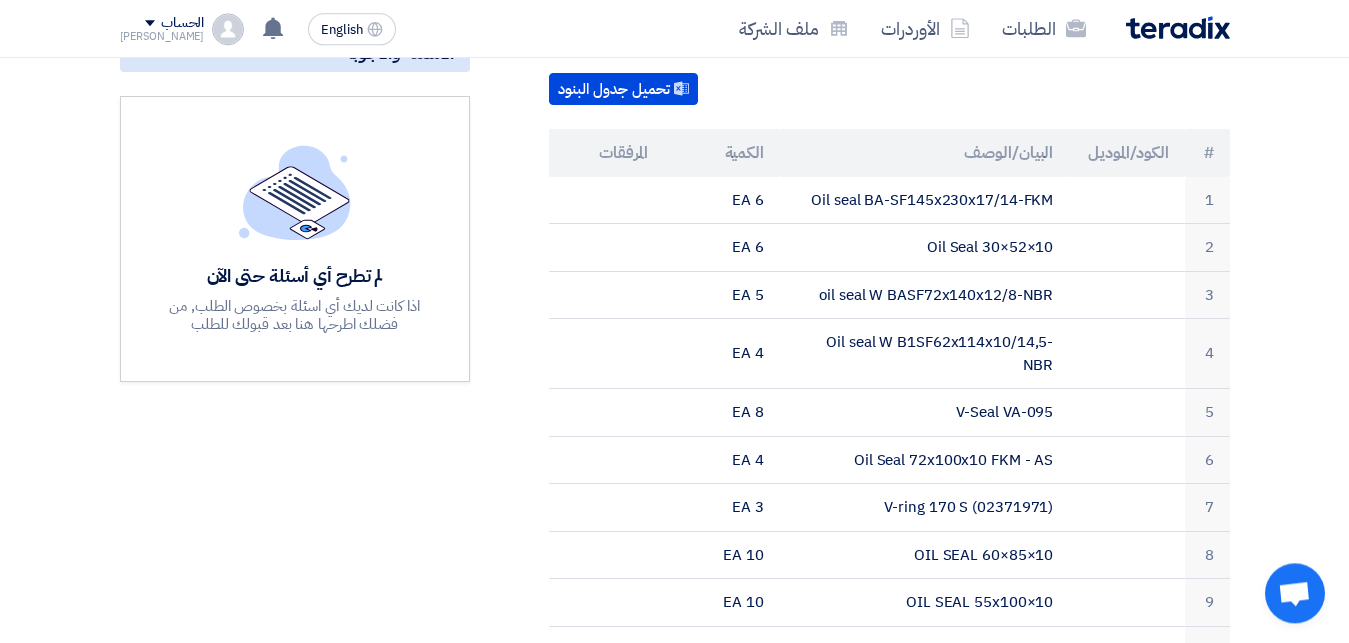 scroll, scrollTop: 459, scrollLeft: 0, axis: vertical 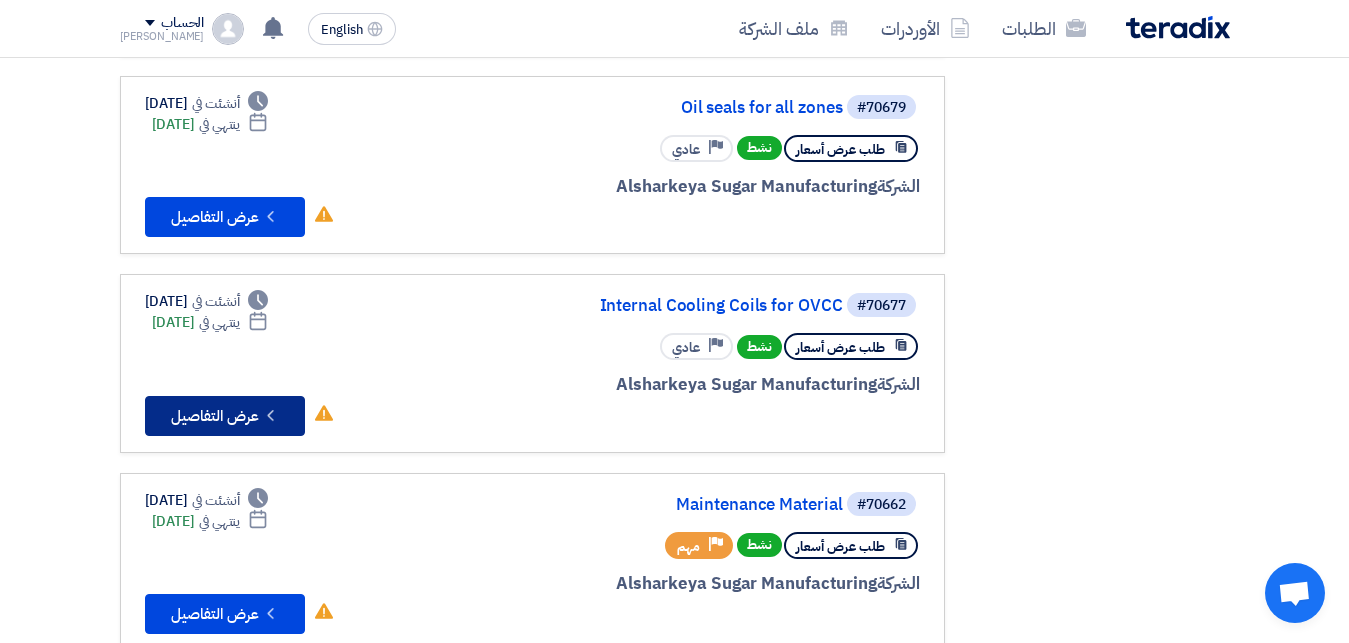click on "Check details
عرض التفاصيل" 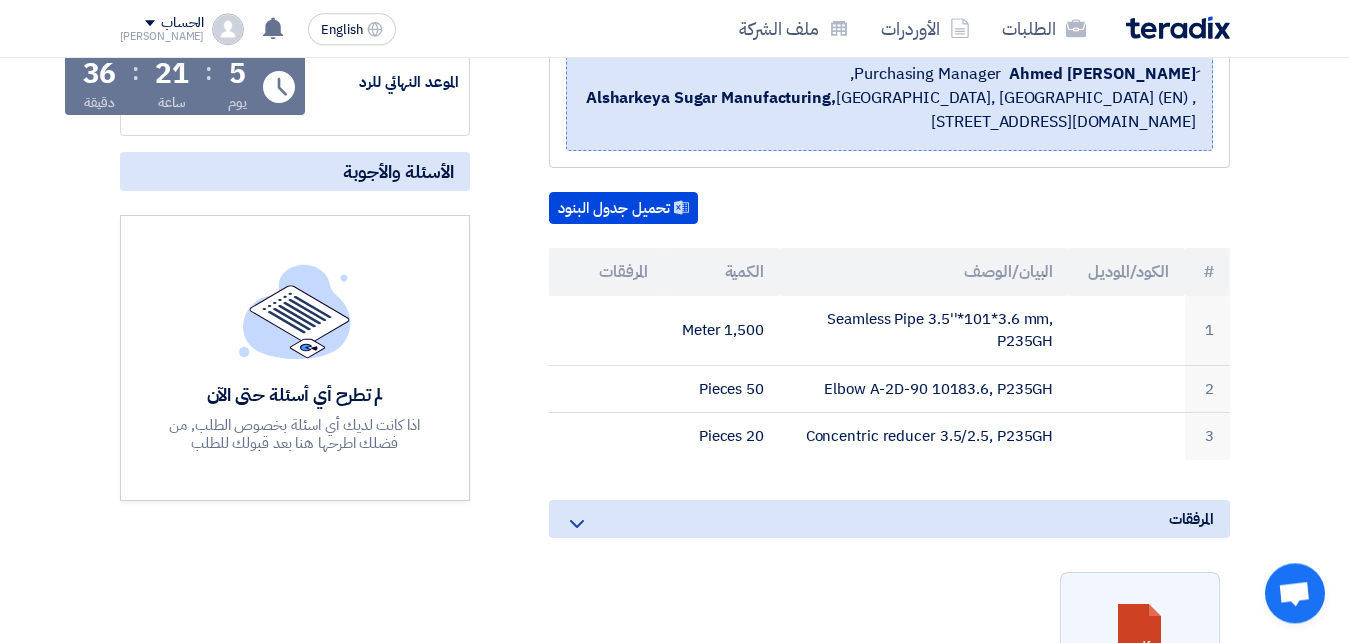 scroll, scrollTop: 357, scrollLeft: 0, axis: vertical 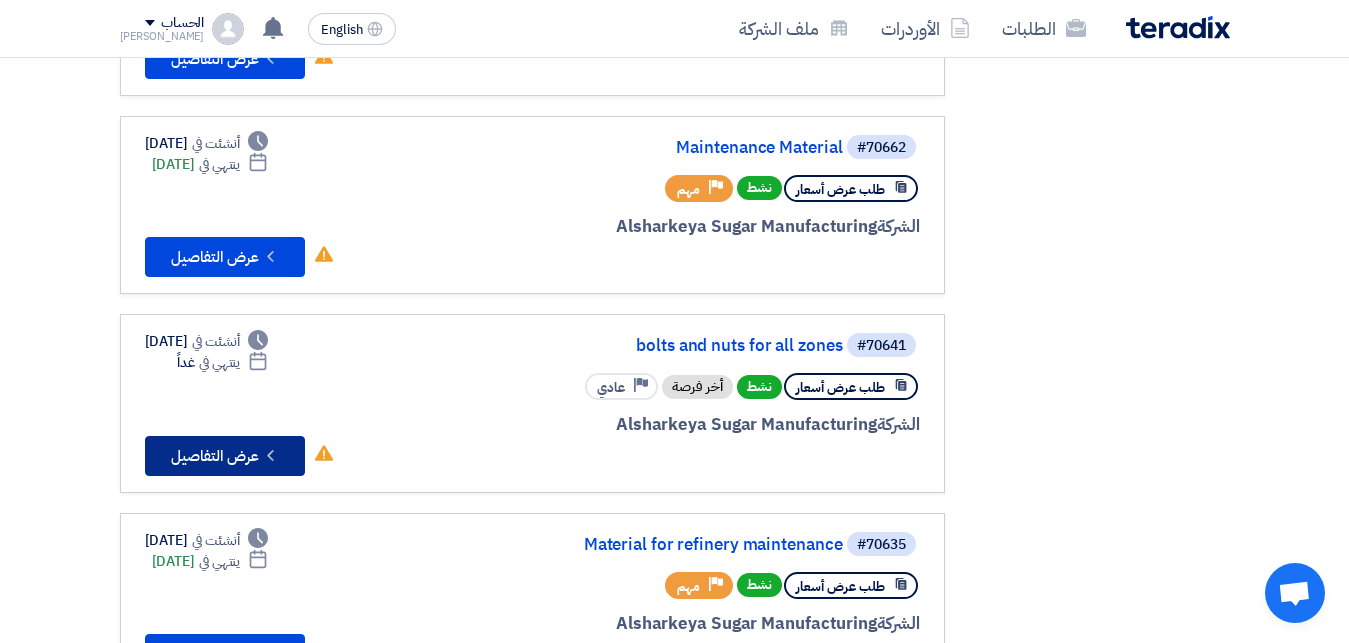 click on "Check details
عرض التفاصيل" 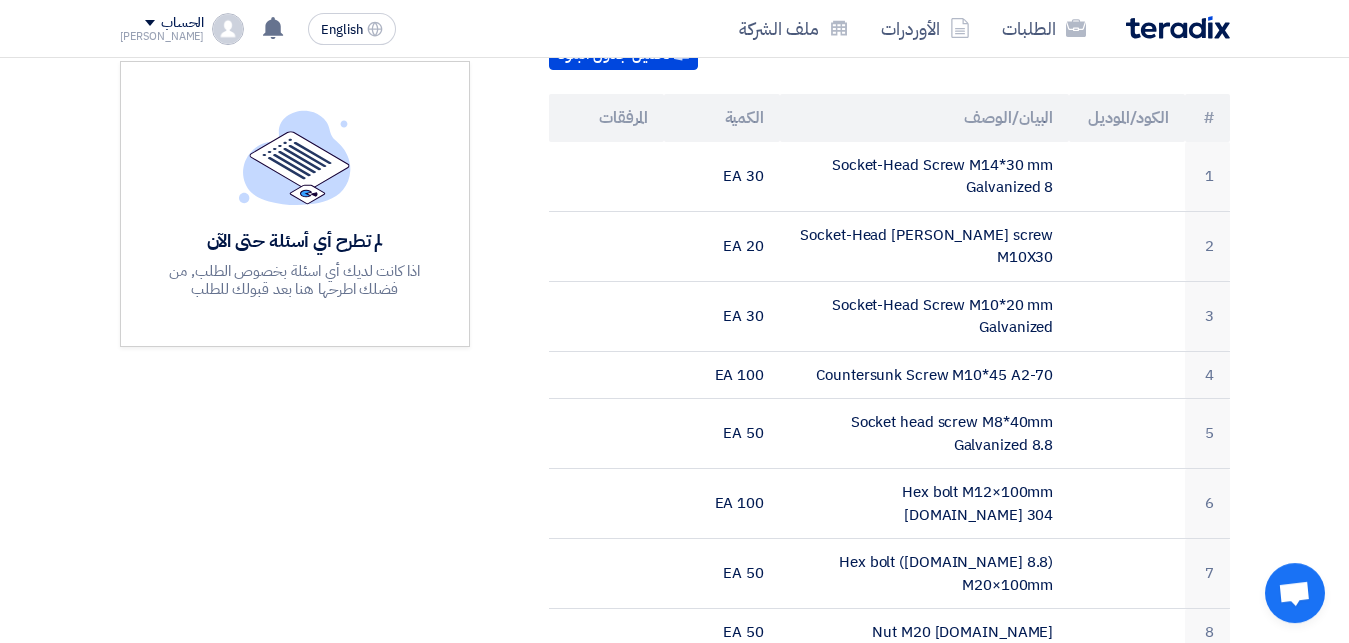 scroll, scrollTop: 408, scrollLeft: 0, axis: vertical 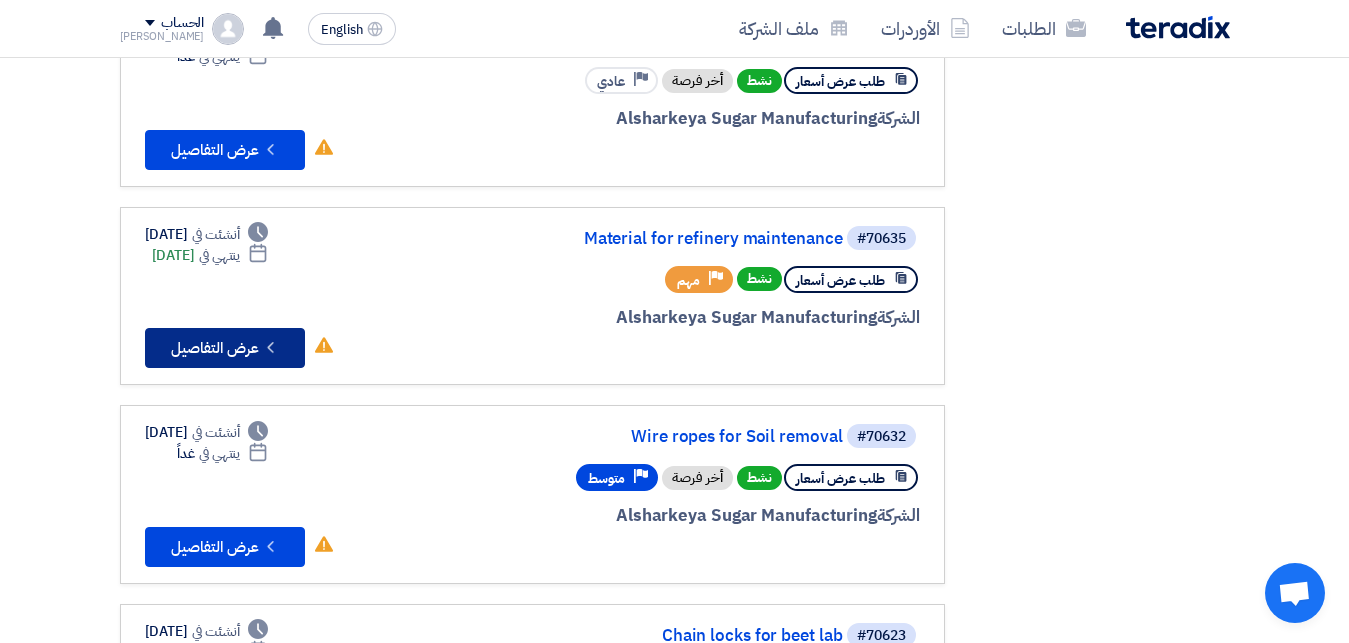 click on "Check details
عرض التفاصيل" 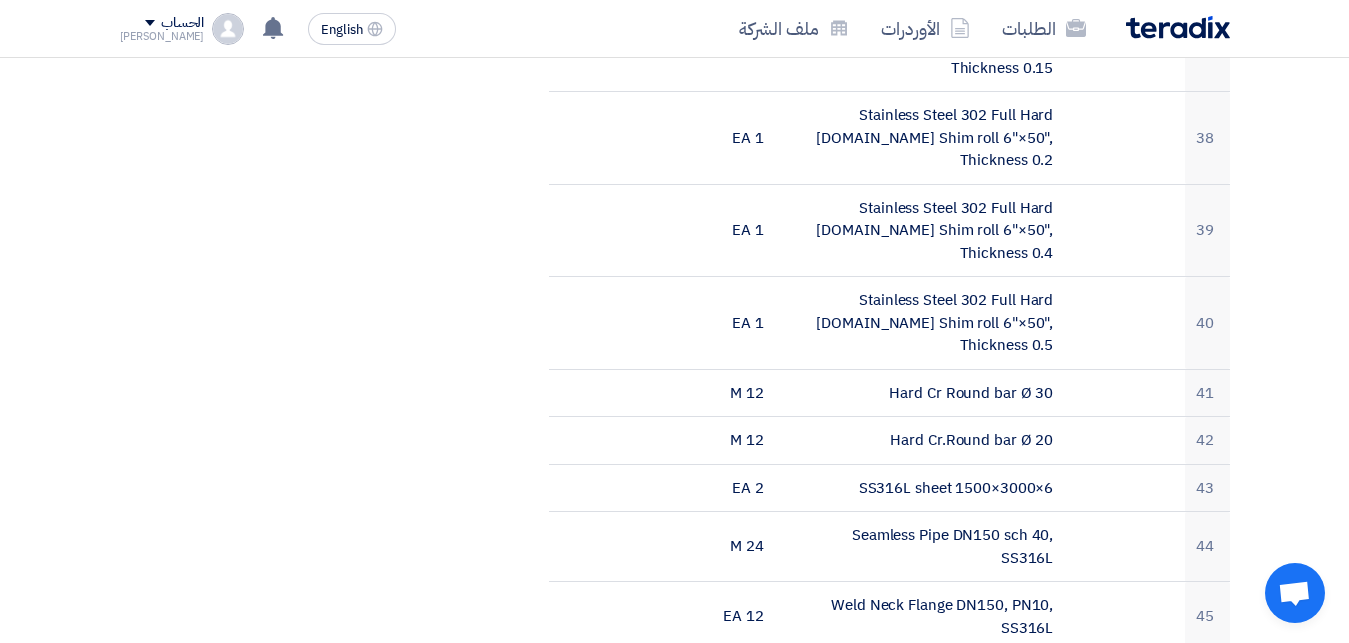 scroll, scrollTop: 3060, scrollLeft: 0, axis: vertical 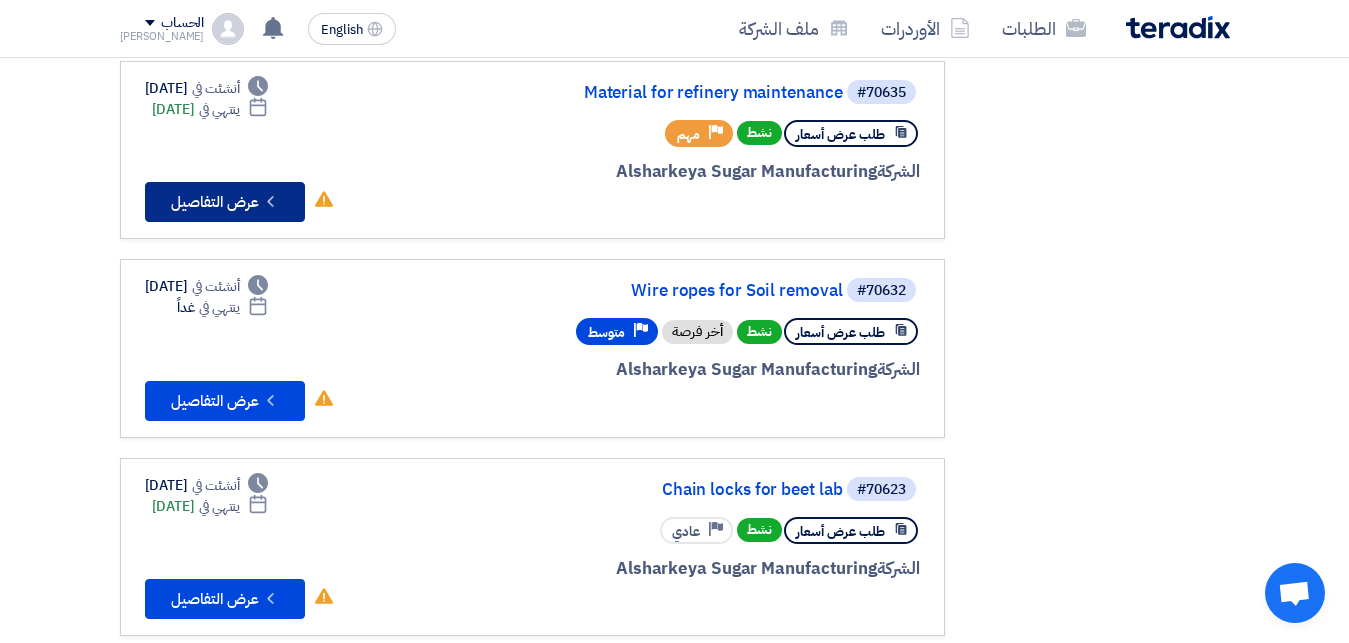 click on "Check details
عرض التفاصيل" 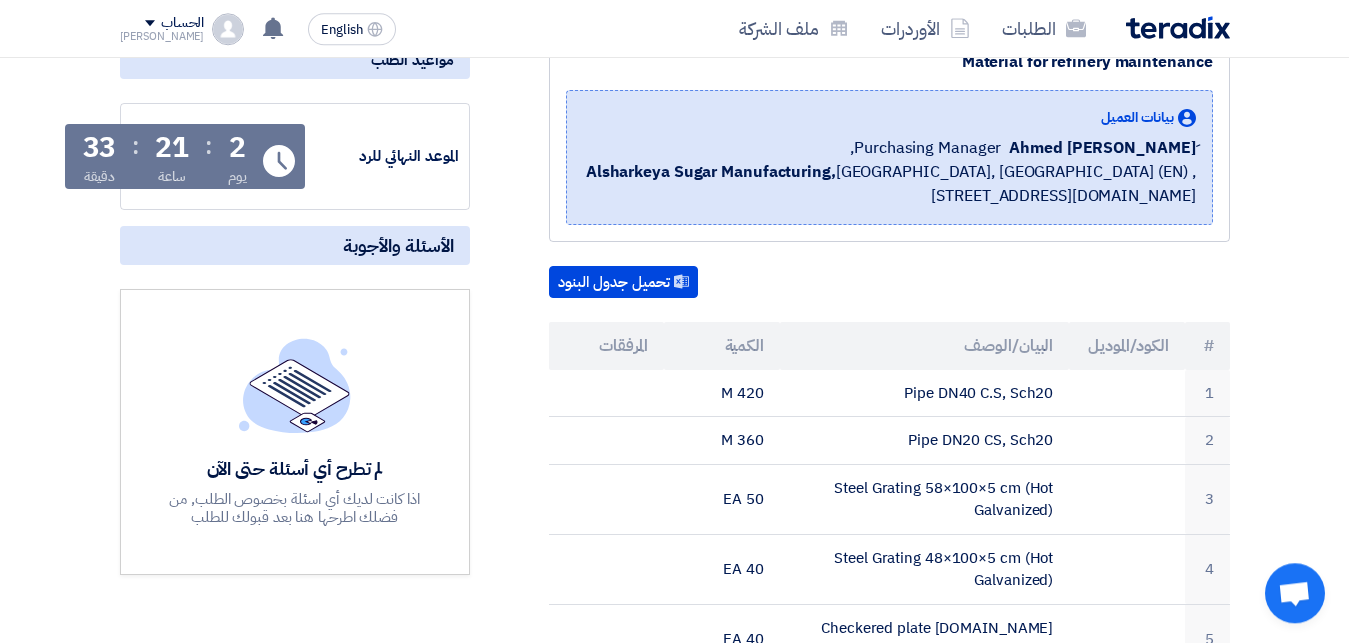 scroll, scrollTop: 306, scrollLeft: 0, axis: vertical 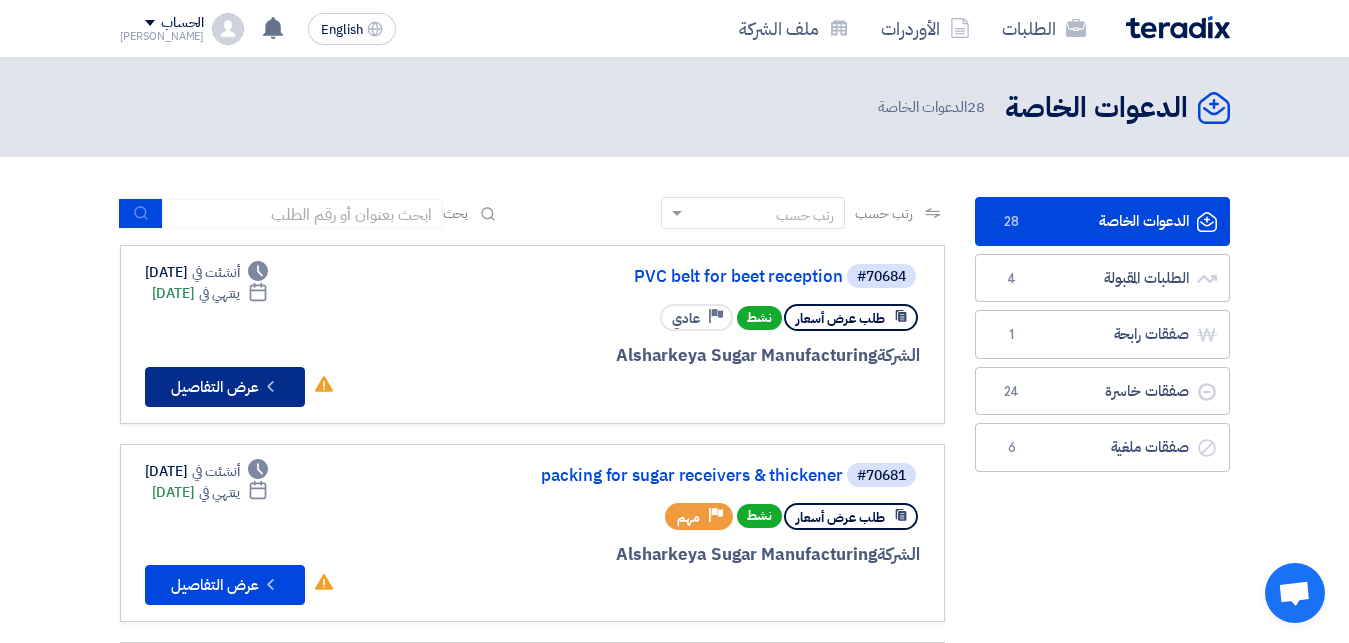 click on "Check details
عرض التفاصيل" 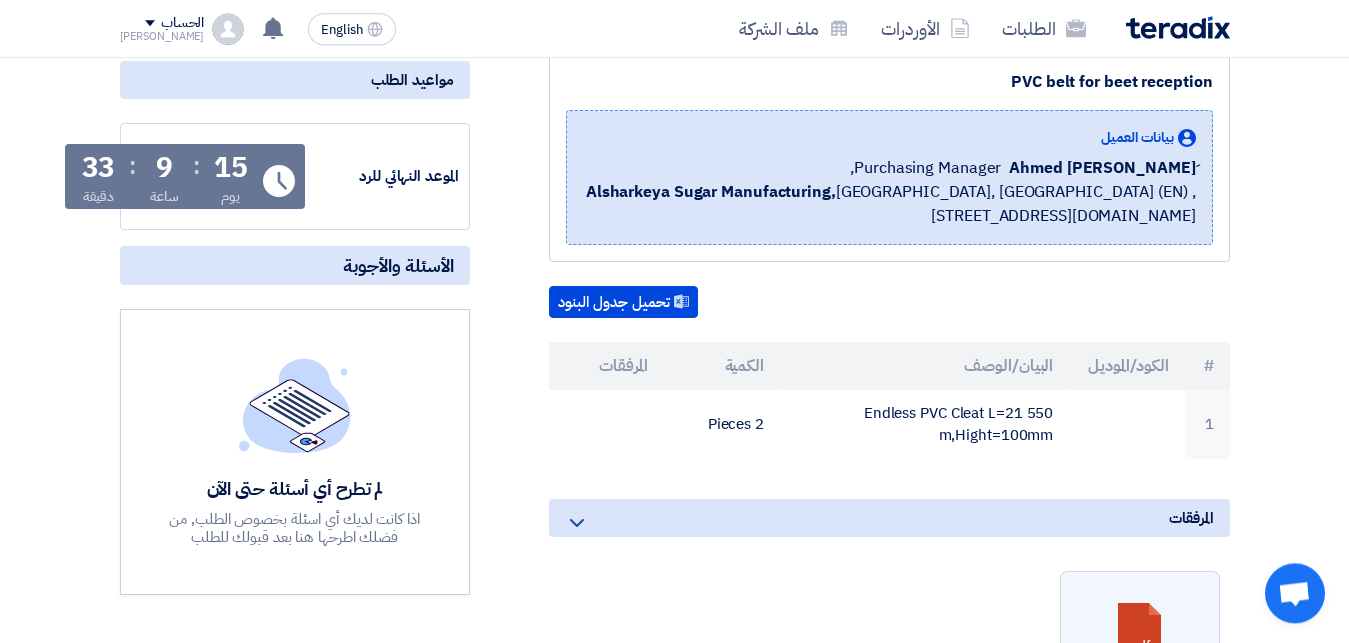 scroll, scrollTop: 306, scrollLeft: 0, axis: vertical 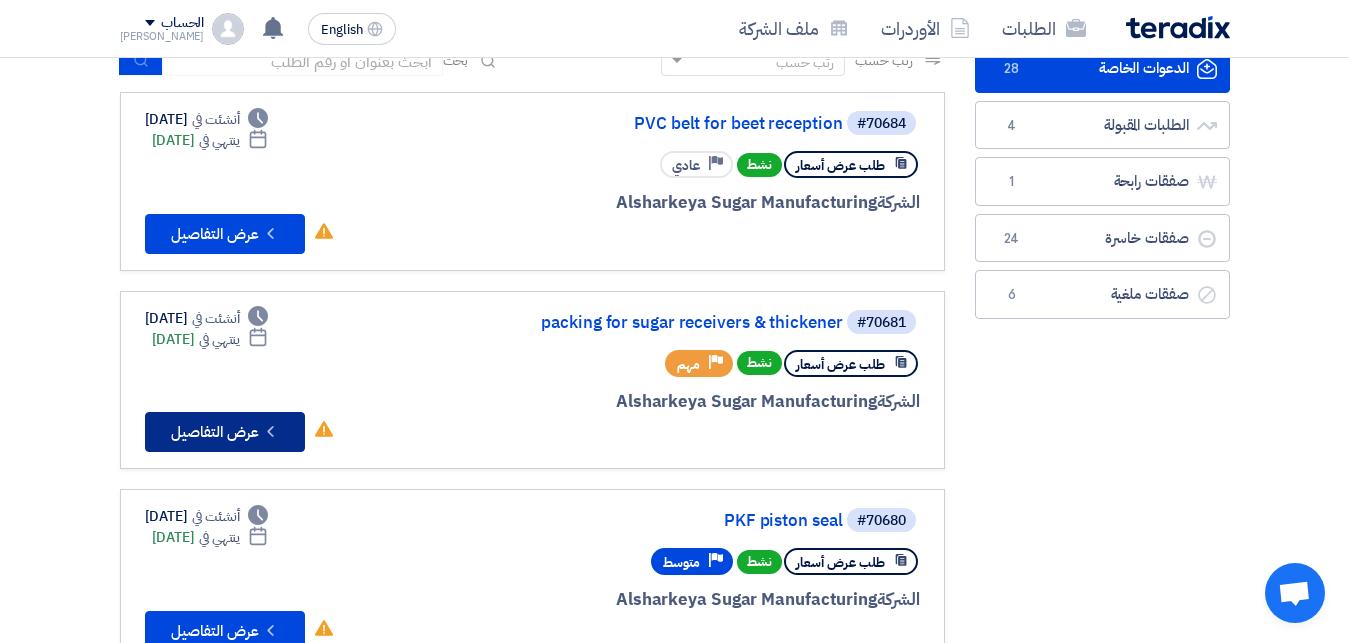 click on "Check details
عرض التفاصيل" 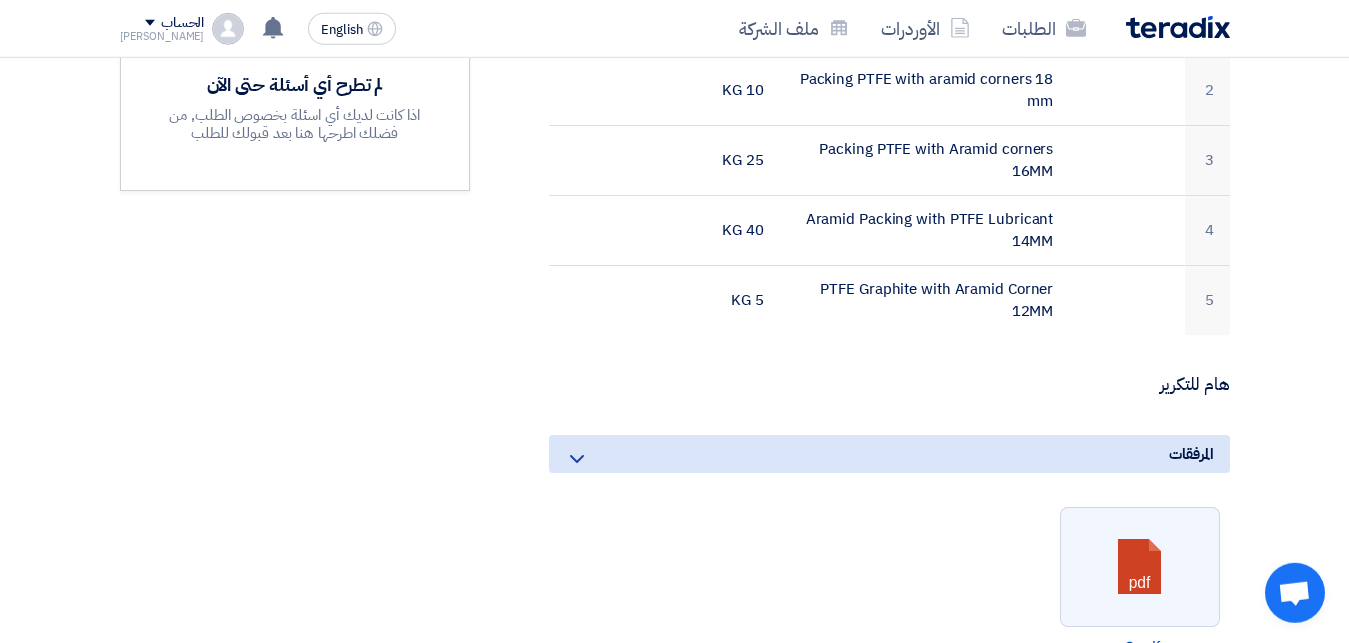 scroll, scrollTop: 663, scrollLeft: 0, axis: vertical 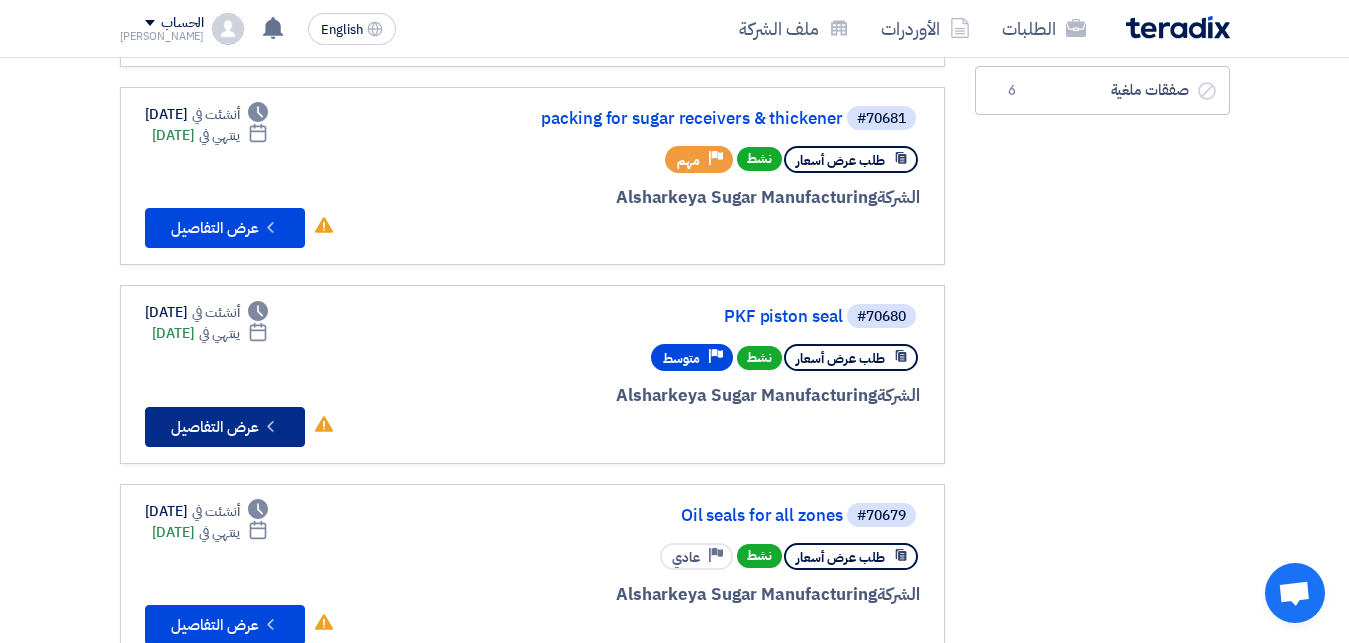 click on "Check details
عرض التفاصيل" 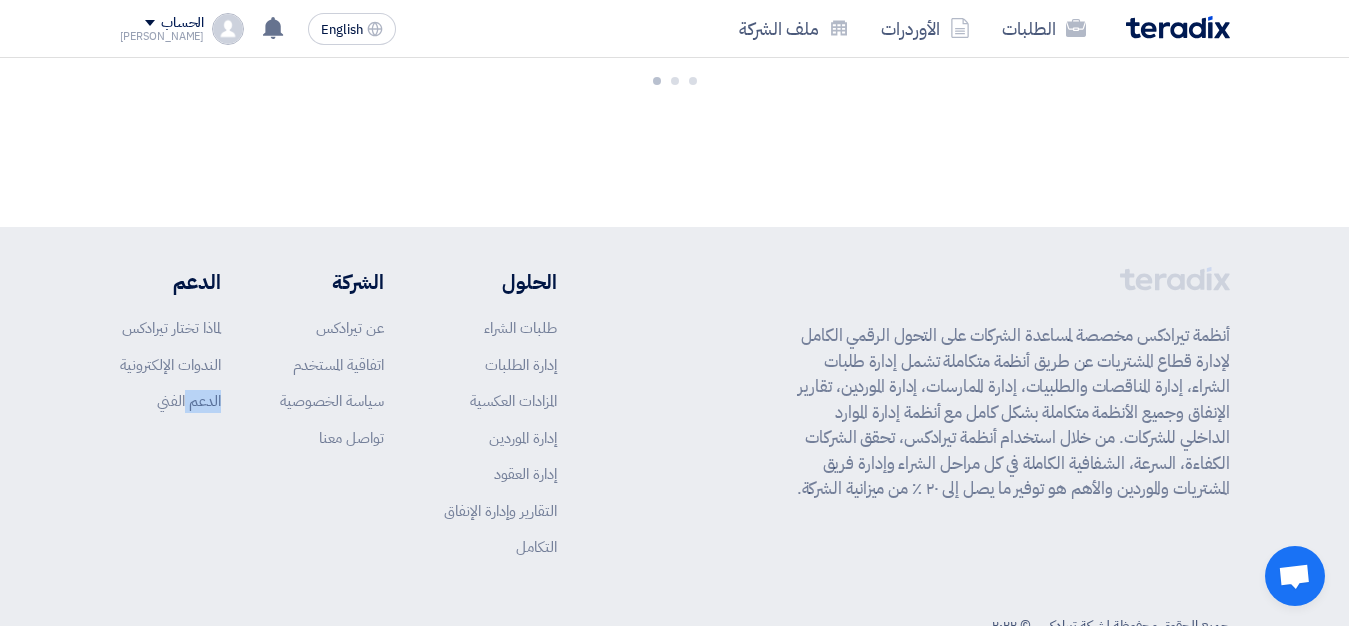 scroll, scrollTop: 31, scrollLeft: 0, axis: vertical 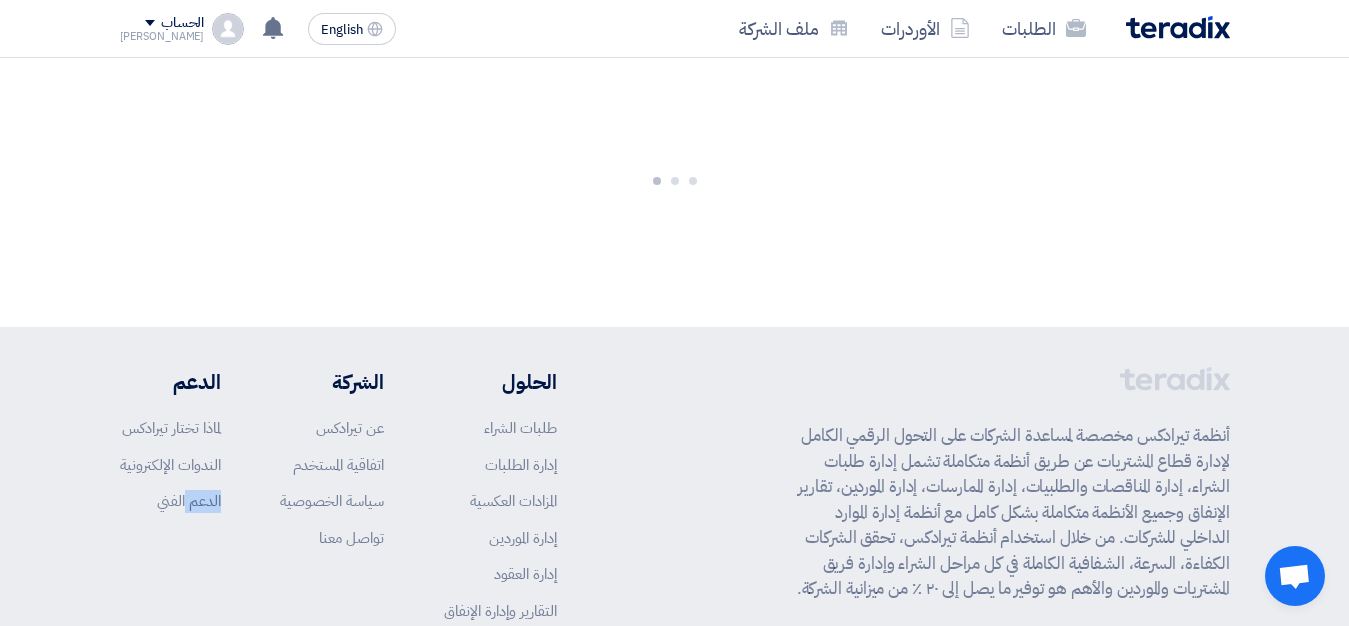 click on "الحلول
طلبات الشراء
إدارة الطلبات
المزادات العكسية
إدارة الموردين
إدارة العقود
التقارير وإدارة الإنفاق
التكامل
الشركة
عن تيرادكس
اتفاقية المستخدم
سياسة الخصوصية
تواصل معنا
الدعم
لماذا تختار تيرادكس
الندوات الإلكترونية
الدعم الفني" 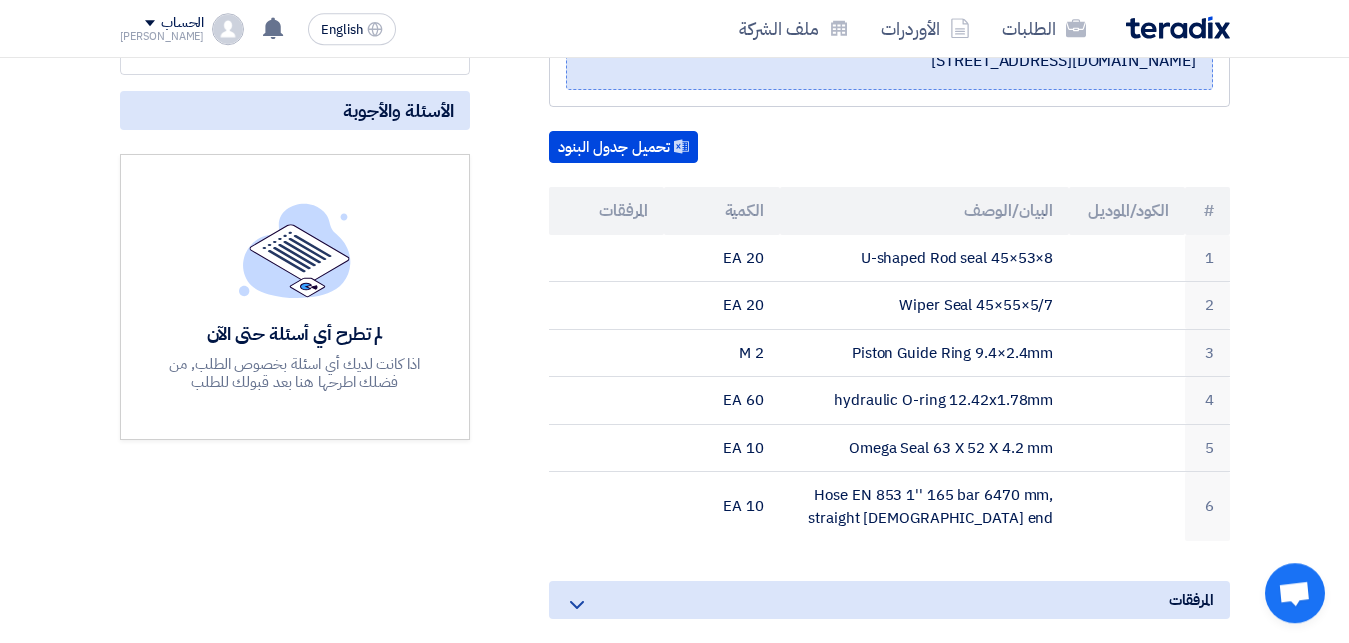 scroll, scrollTop: 408, scrollLeft: 0, axis: vertical 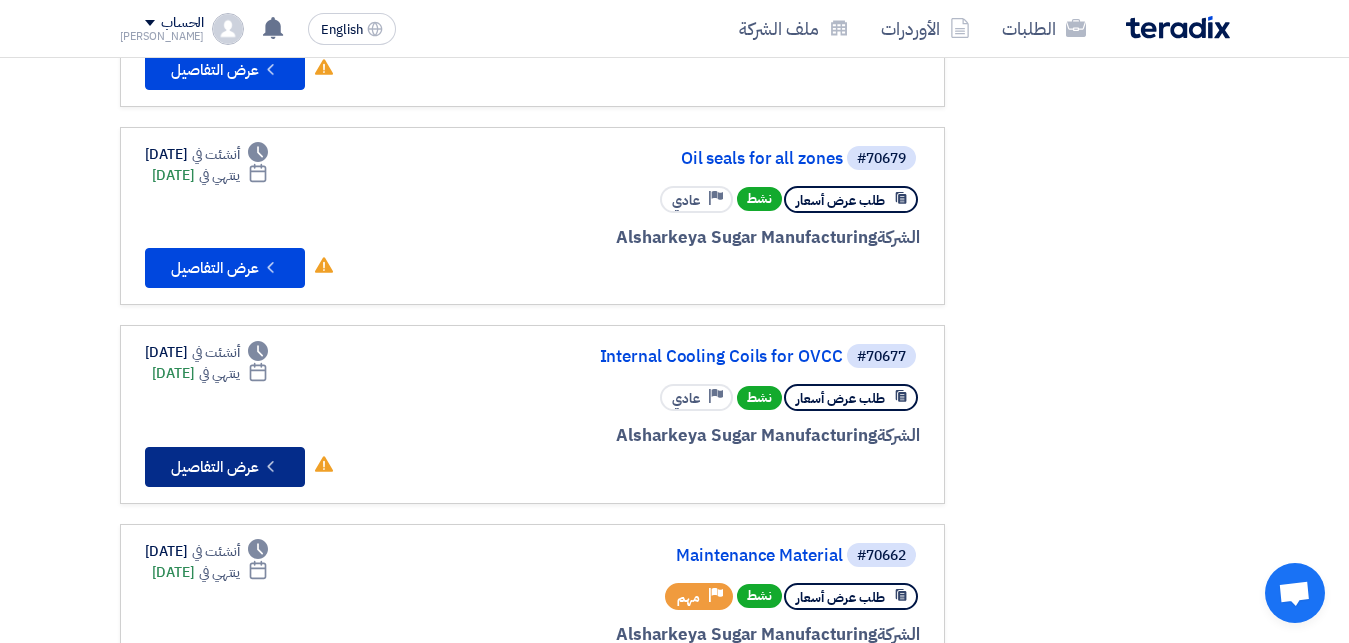 click on "Check details
عرض التفاصيل" 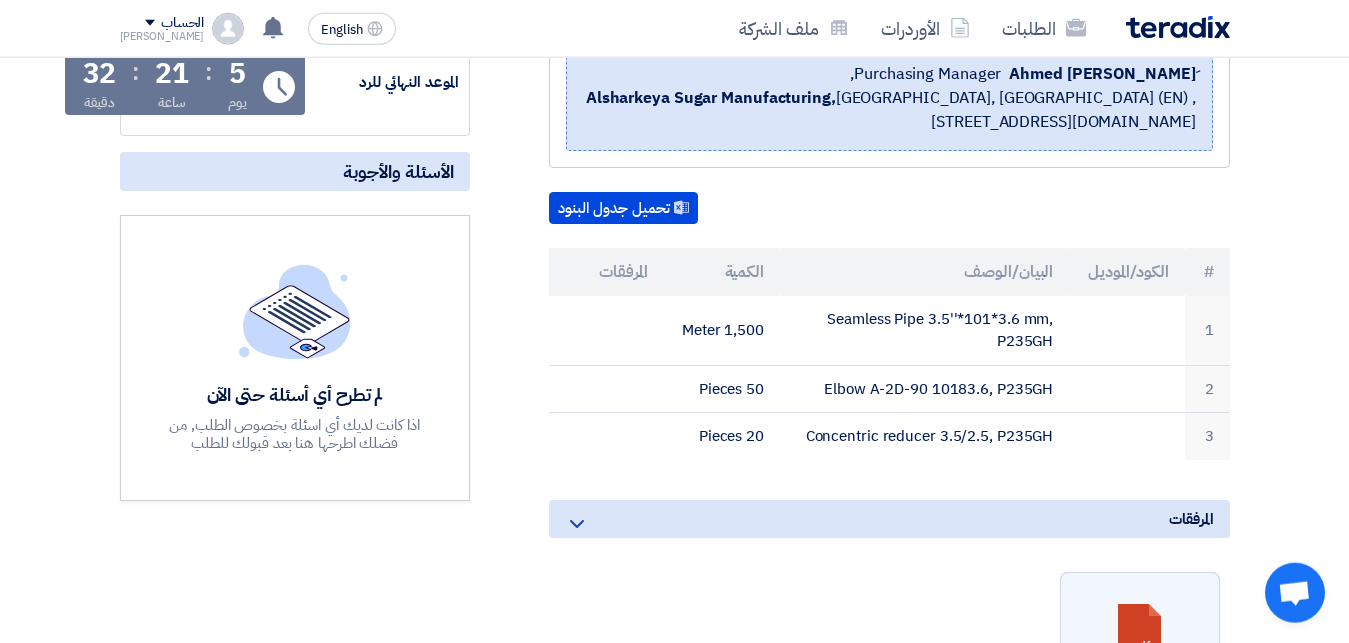 scroll, scrollTop: 357, scrollLeft: 0, axis: vertical 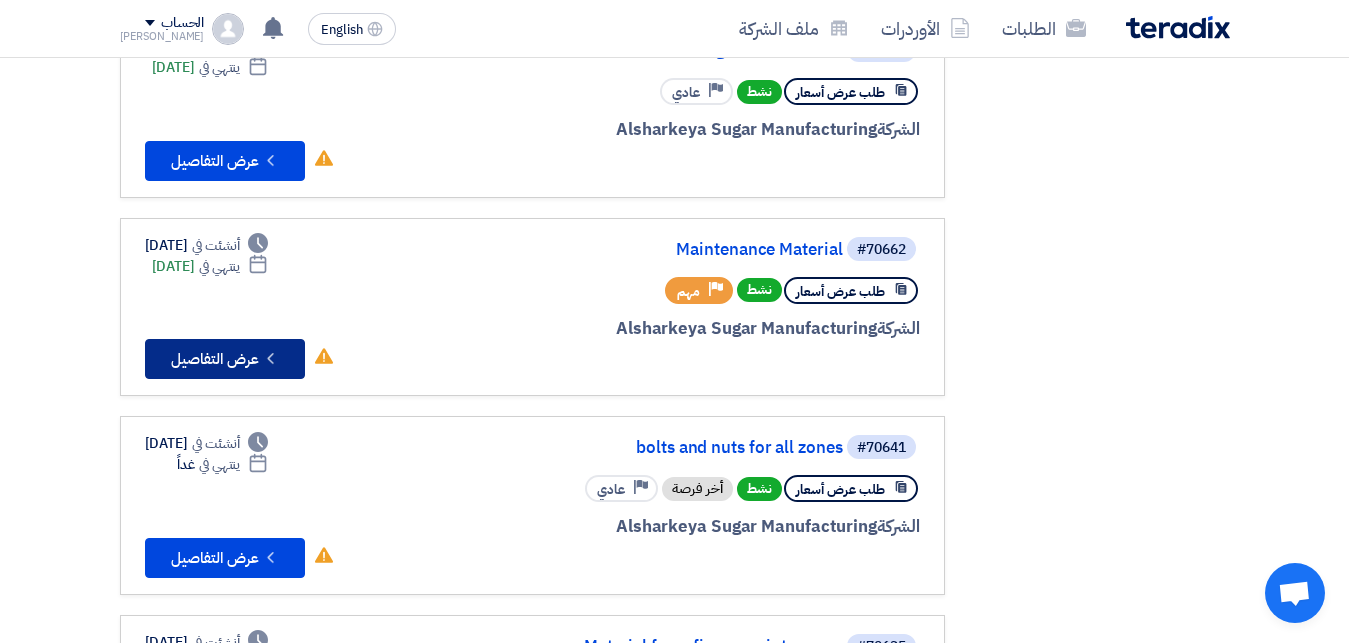 click on "Check details
عرض التفاصيل" 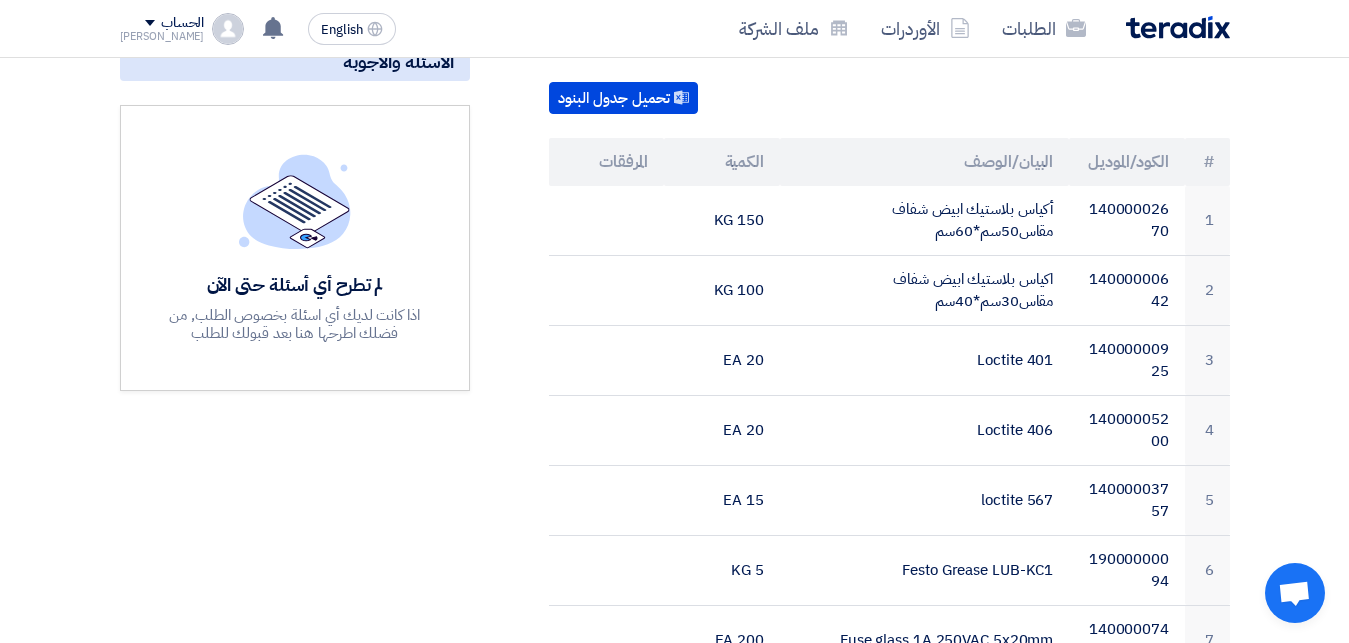 scroll, scrollTop: 408, scrollLeft: 0, axis: vertical 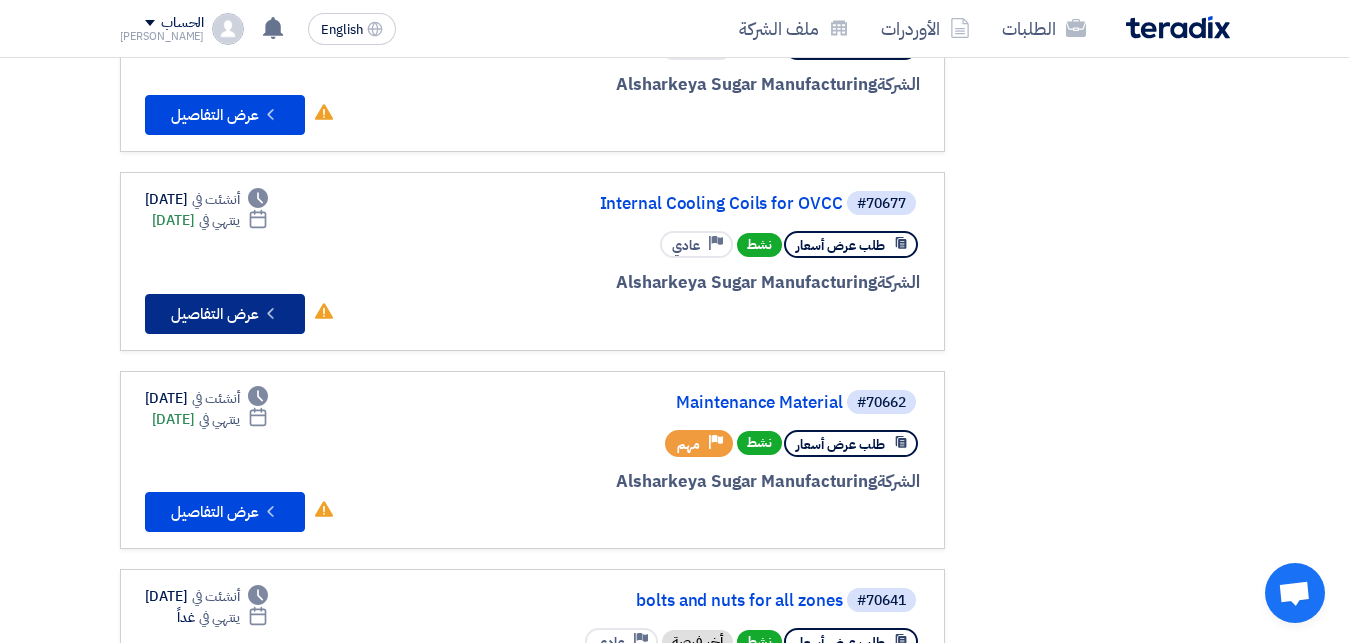 click on "Check details
عرض التفاصيل" 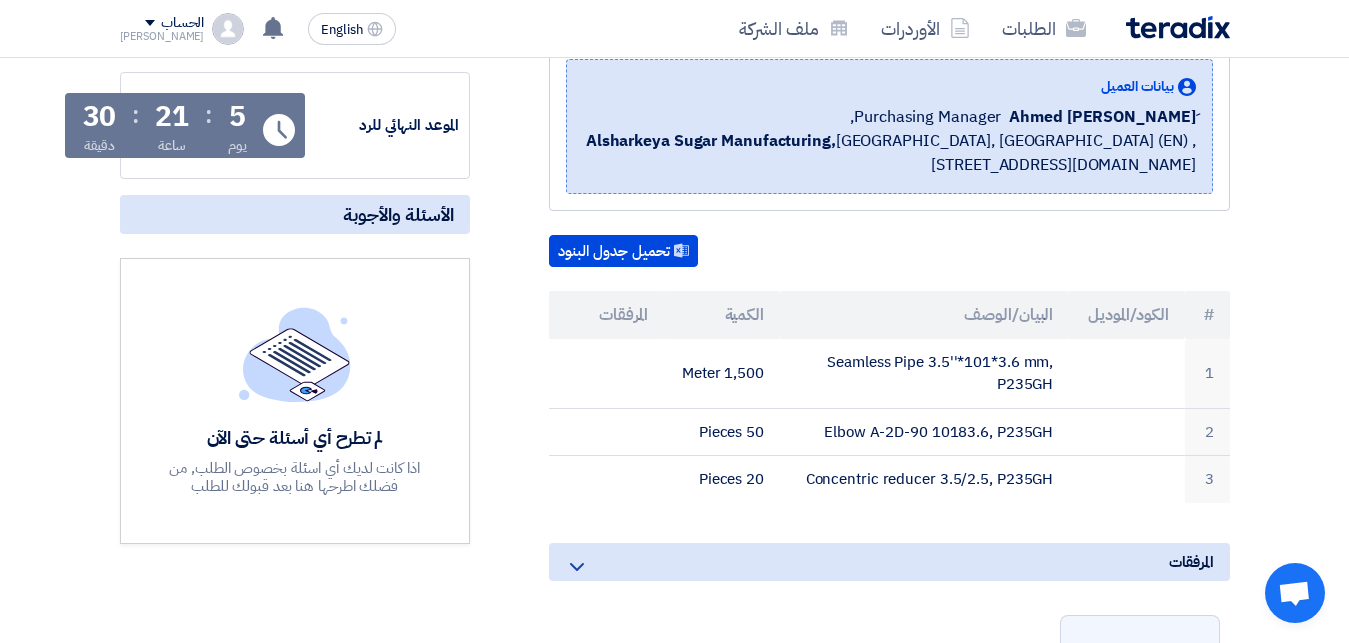scroll, scrollTop: 357, scrollLeft: 0, axis: vertical 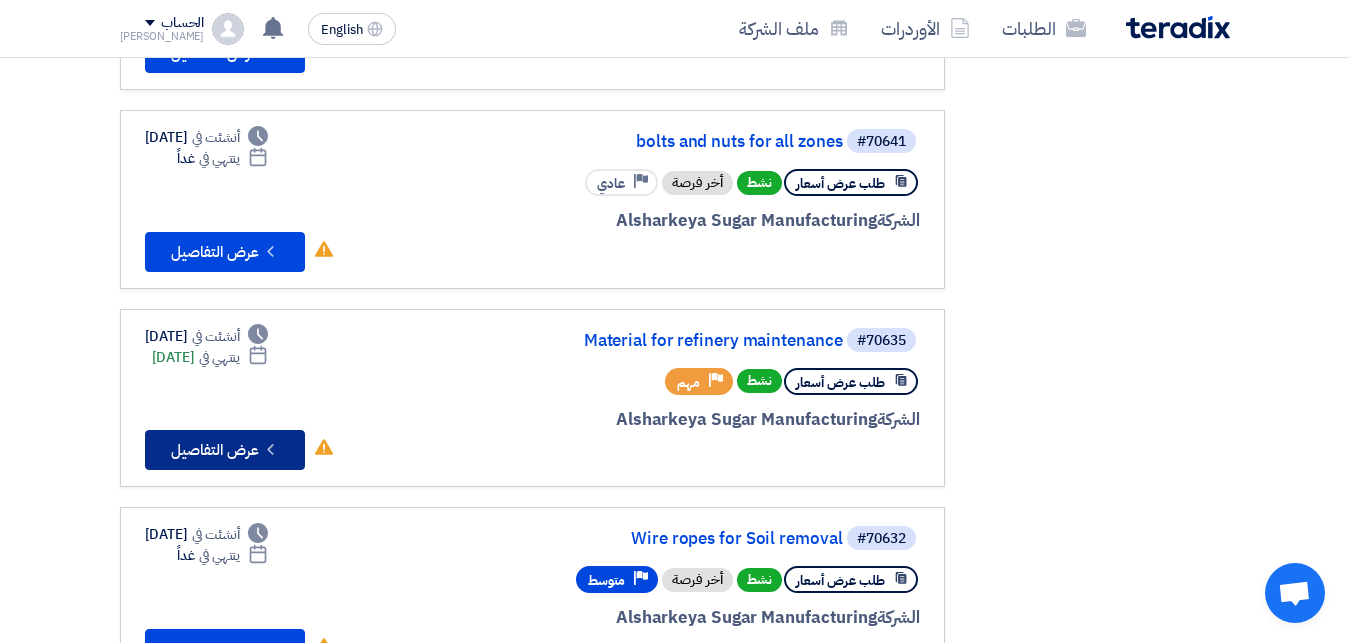 click on "Check details
عرض التفاصيل" 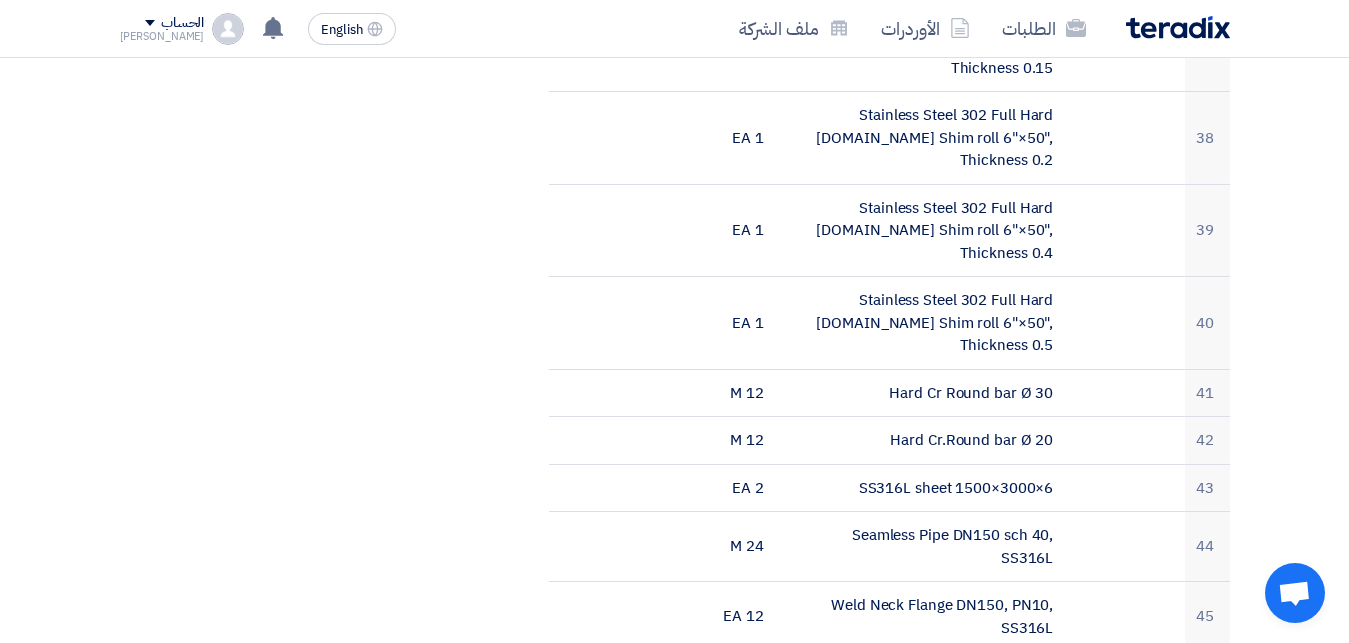 scroll, scrollTop: 3060, scrollLeft: 0, axis: vertical 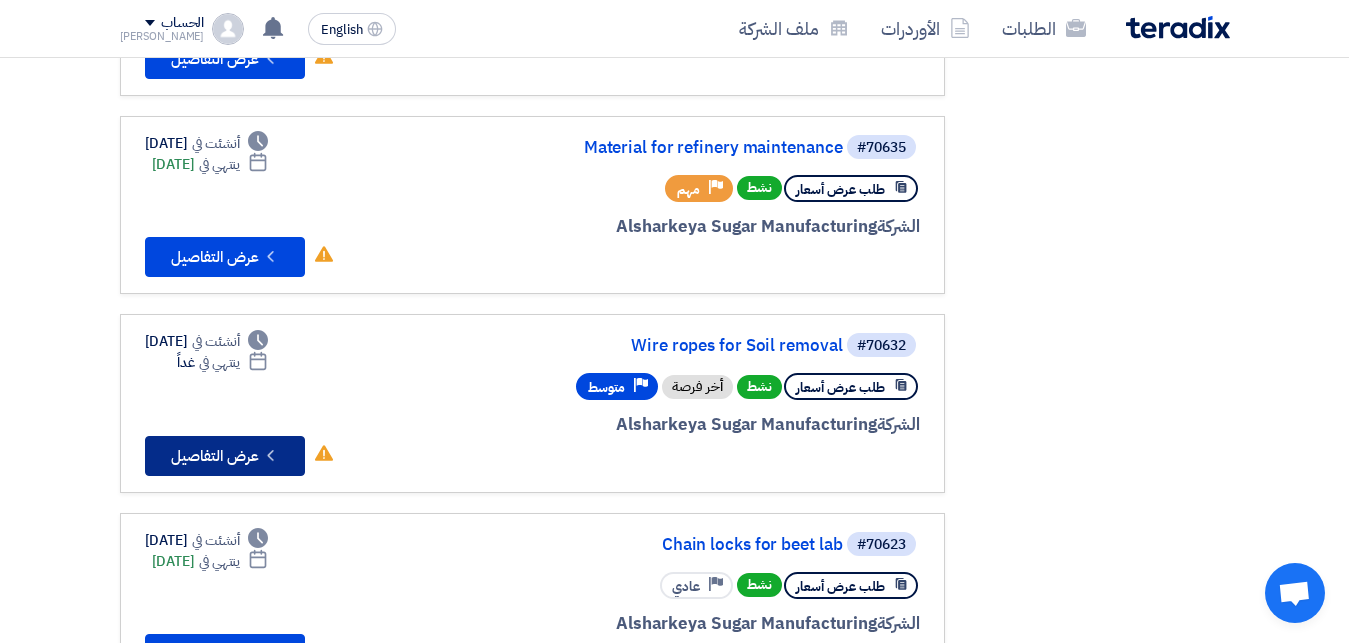 click on "Check details
عرض التفاصيل" 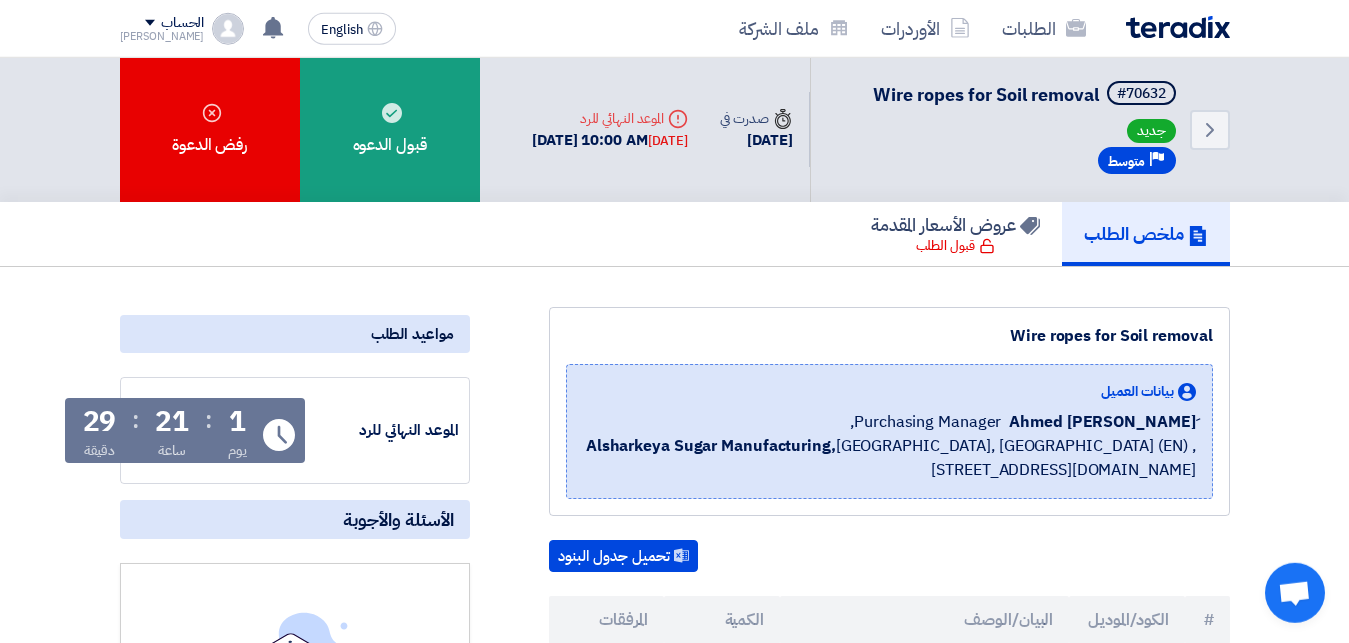 scroll, scrollTop: 0, scrollLeft: 0, axis: both 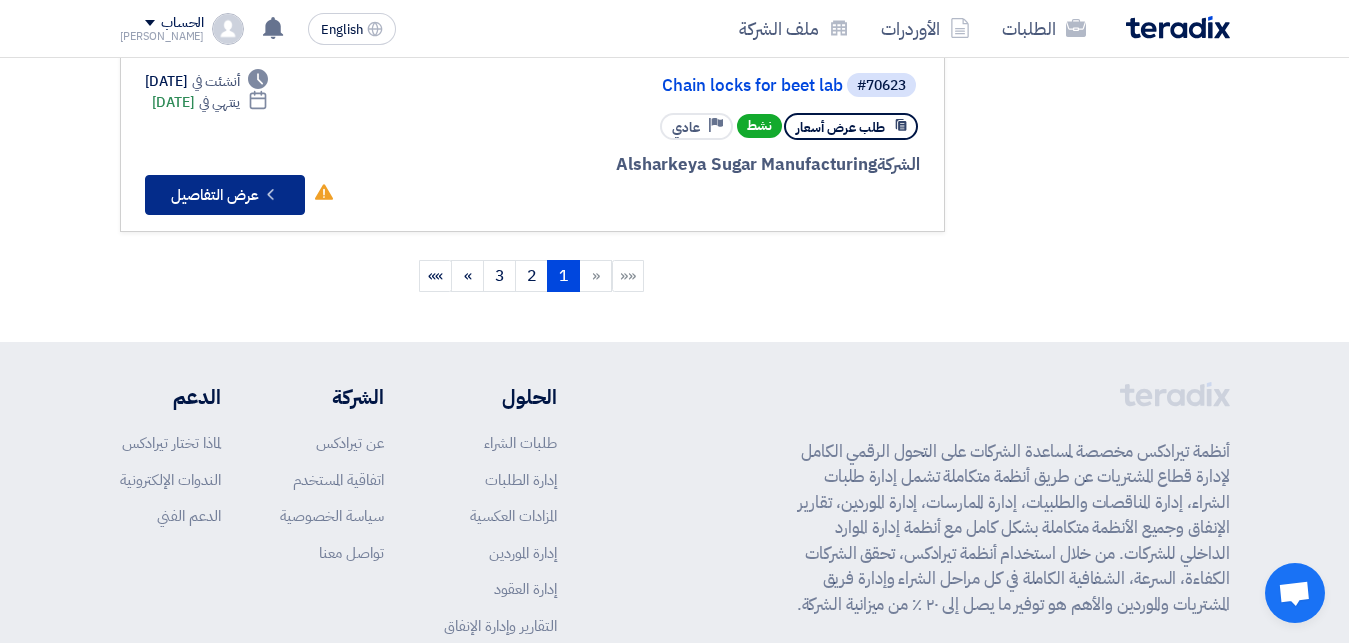 click on "Check details
عرض التفاصيل" 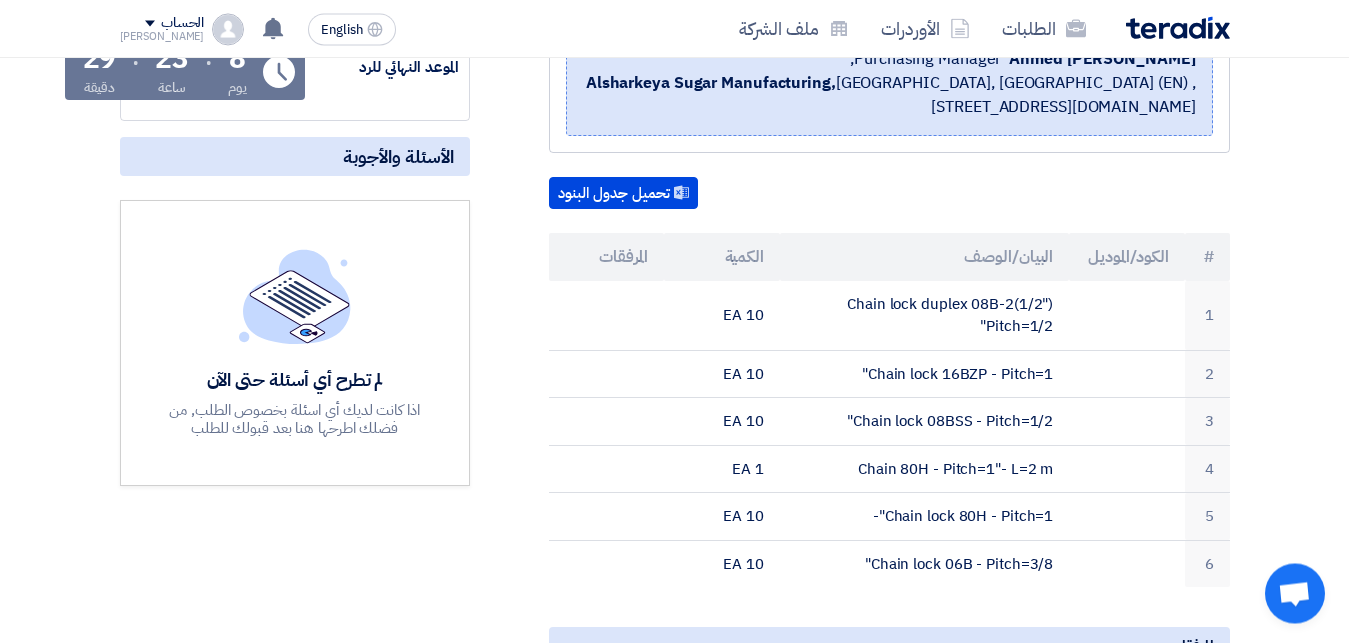 scroll, scrollTop: 357, scrollLeft: 0, axis: vertical 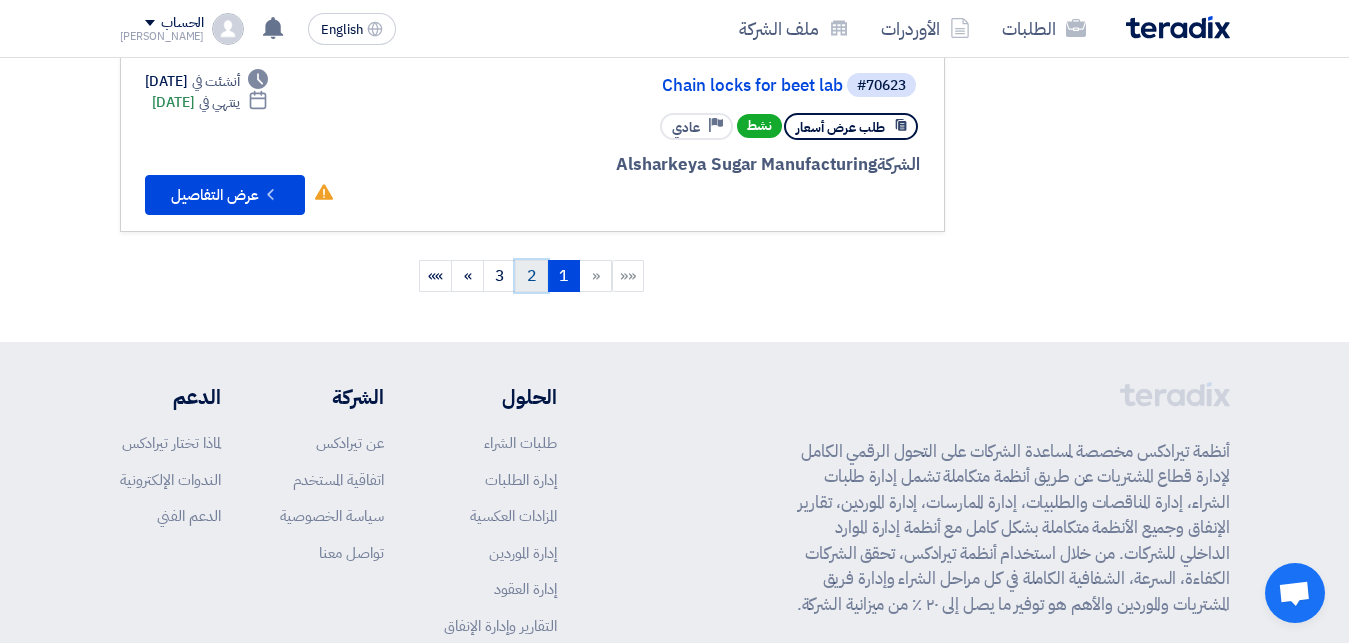 click on "2" 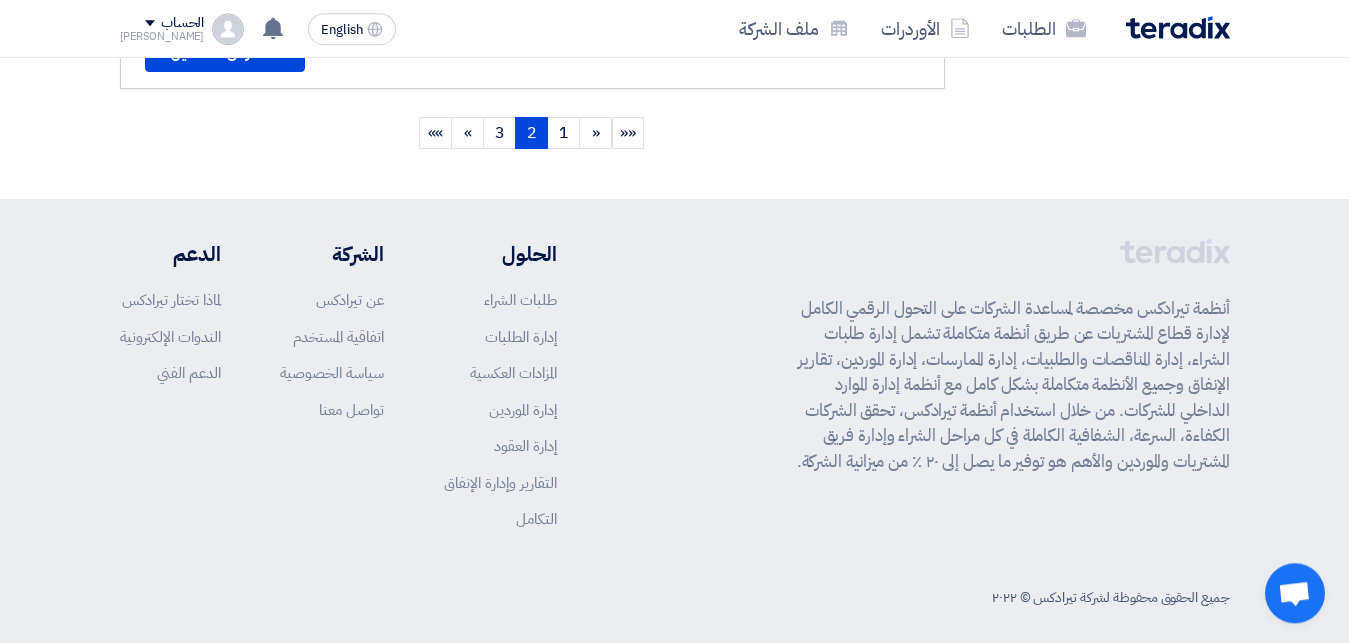scroll, scrollTop: 2131, scrollLeft: 0, axis: vertical 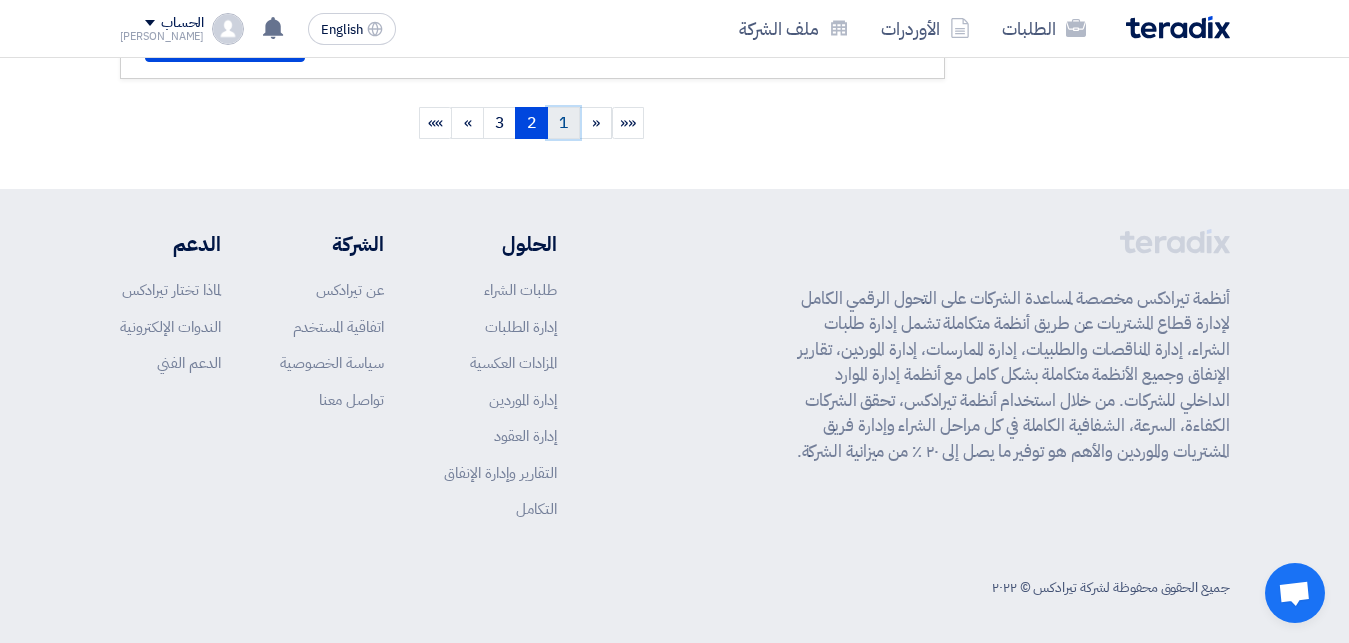 click on "1" 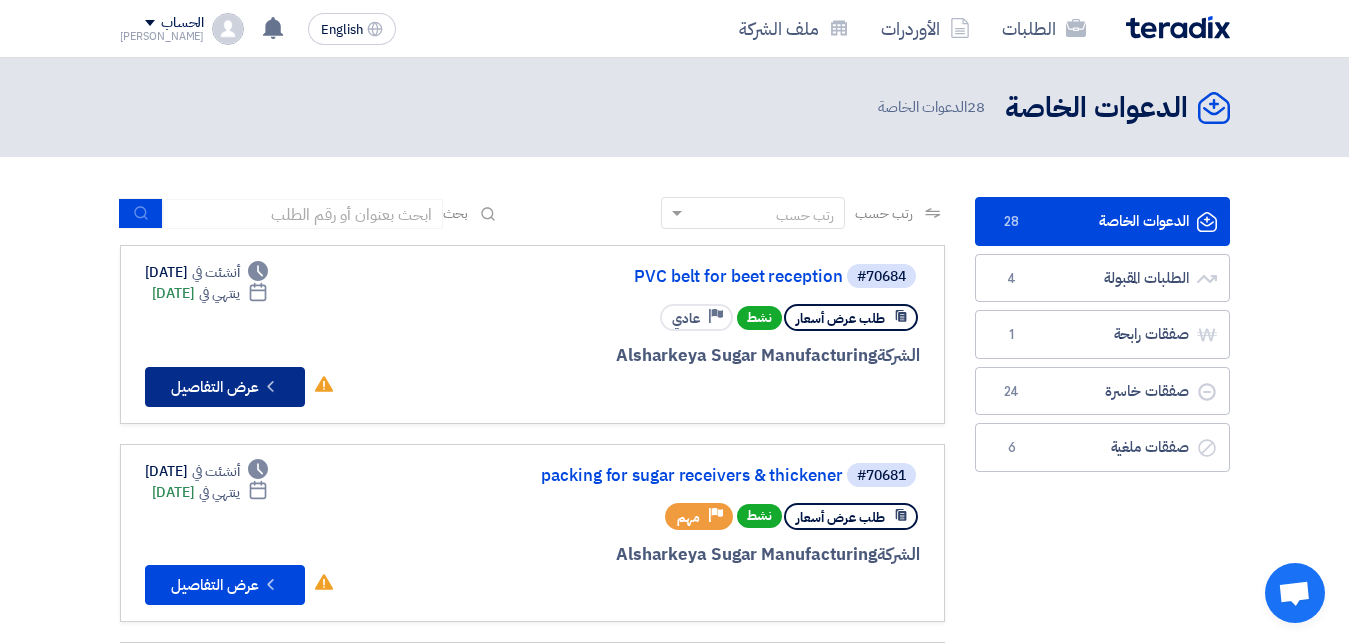 click on "Check details
عرض التفاصيل" 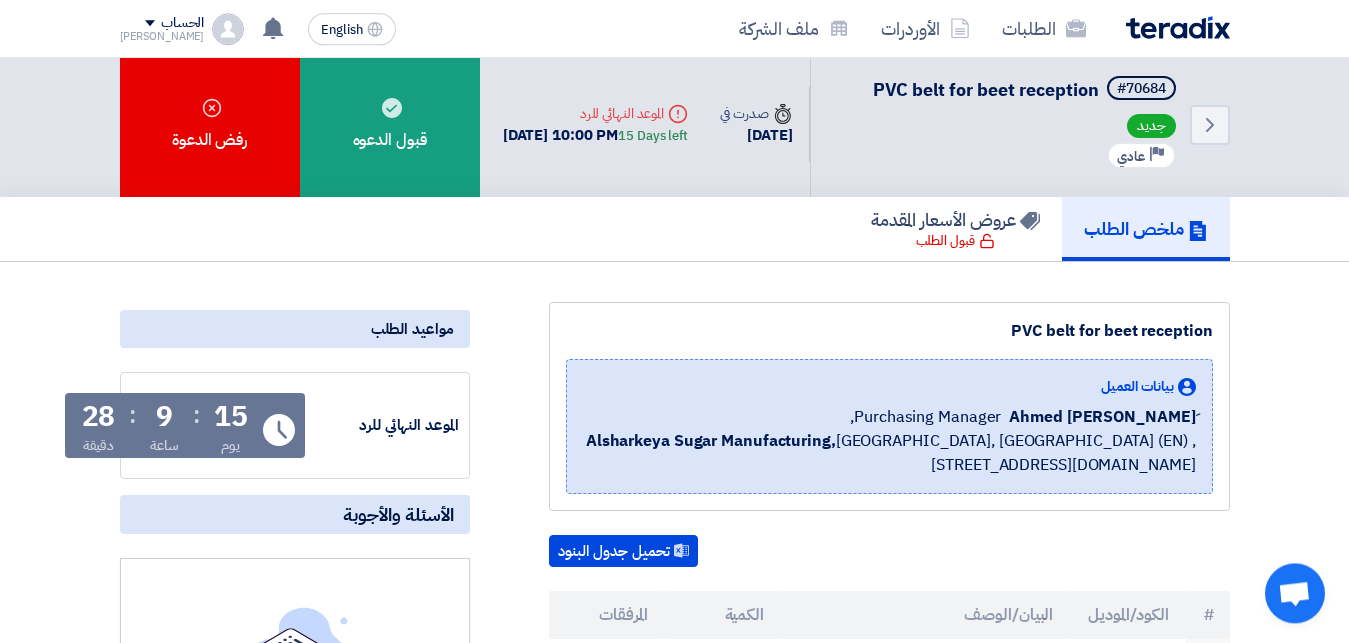 scroll, scrollTop: 0, scrollLeft: 0, axis: both 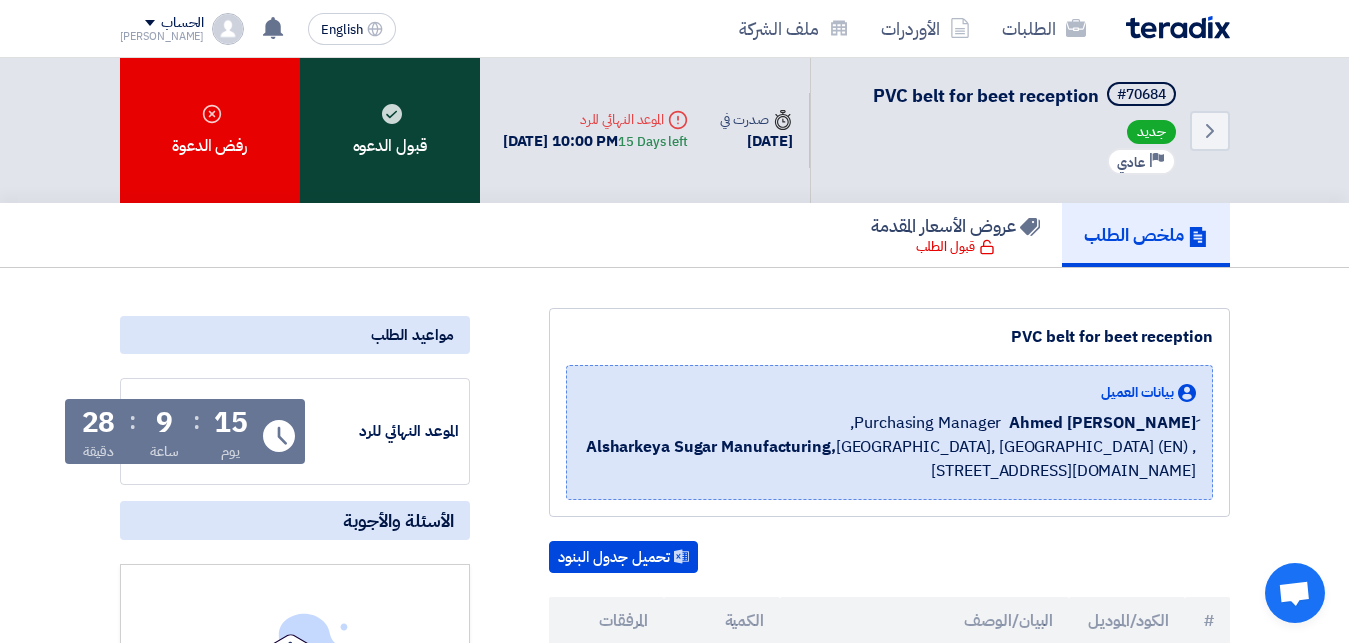 click on "قبول الدعوه" 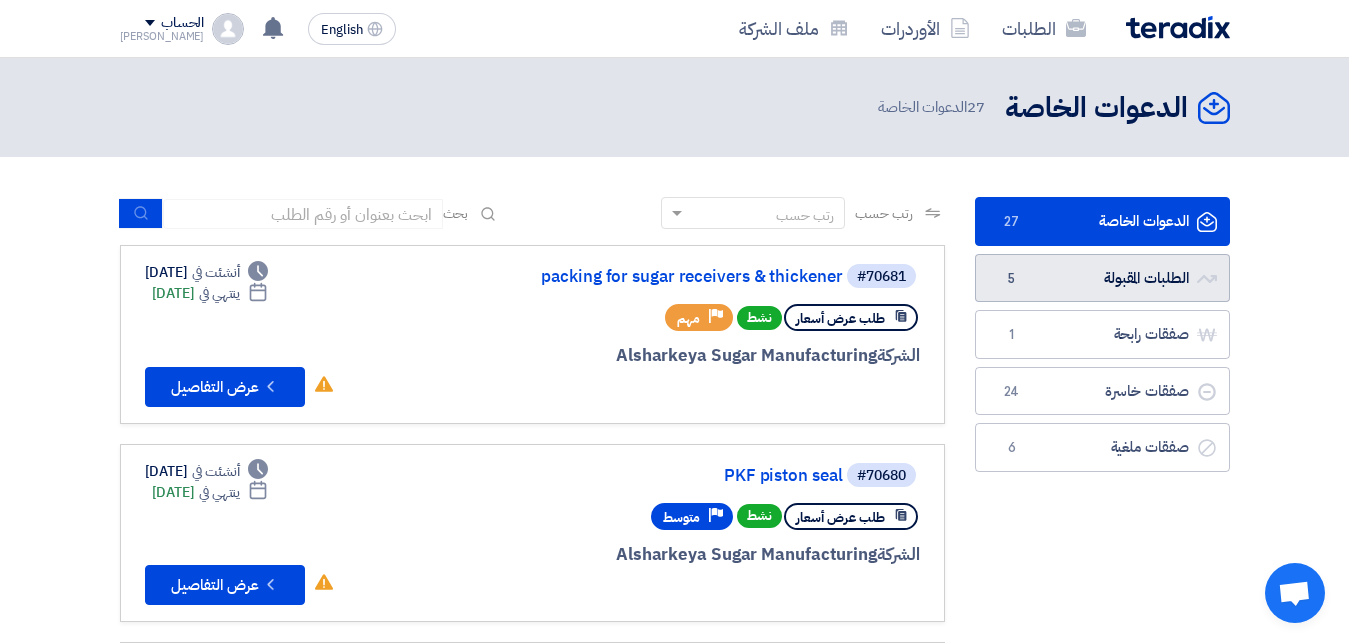 click on "الطلبات المقبولة
الطلبات المقبولة
5" 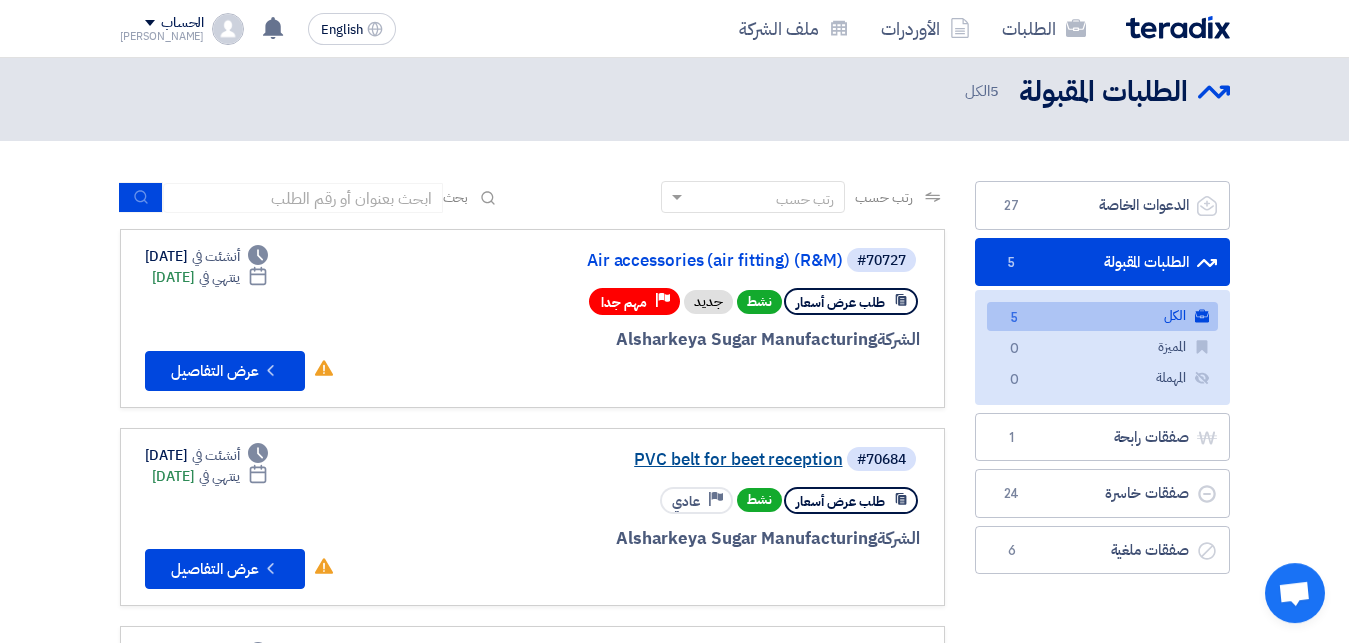 scroll, scrollTop: 0, scrollLeft: 0, axis: both 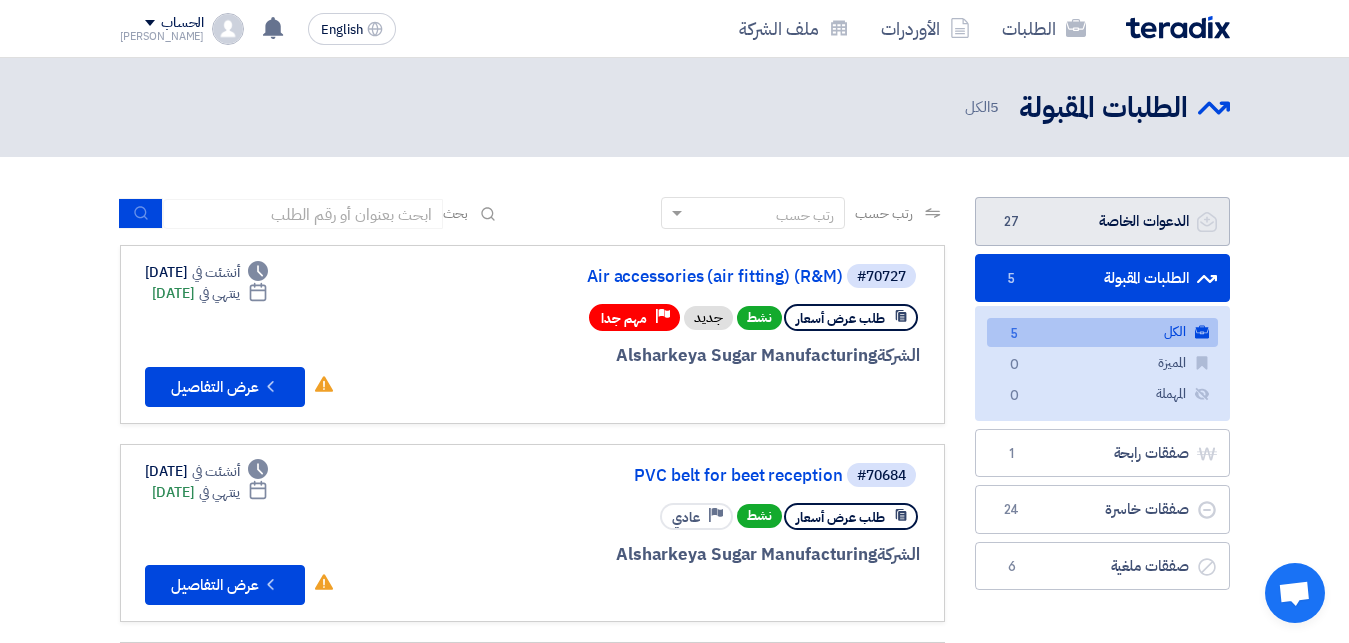 click on "27" 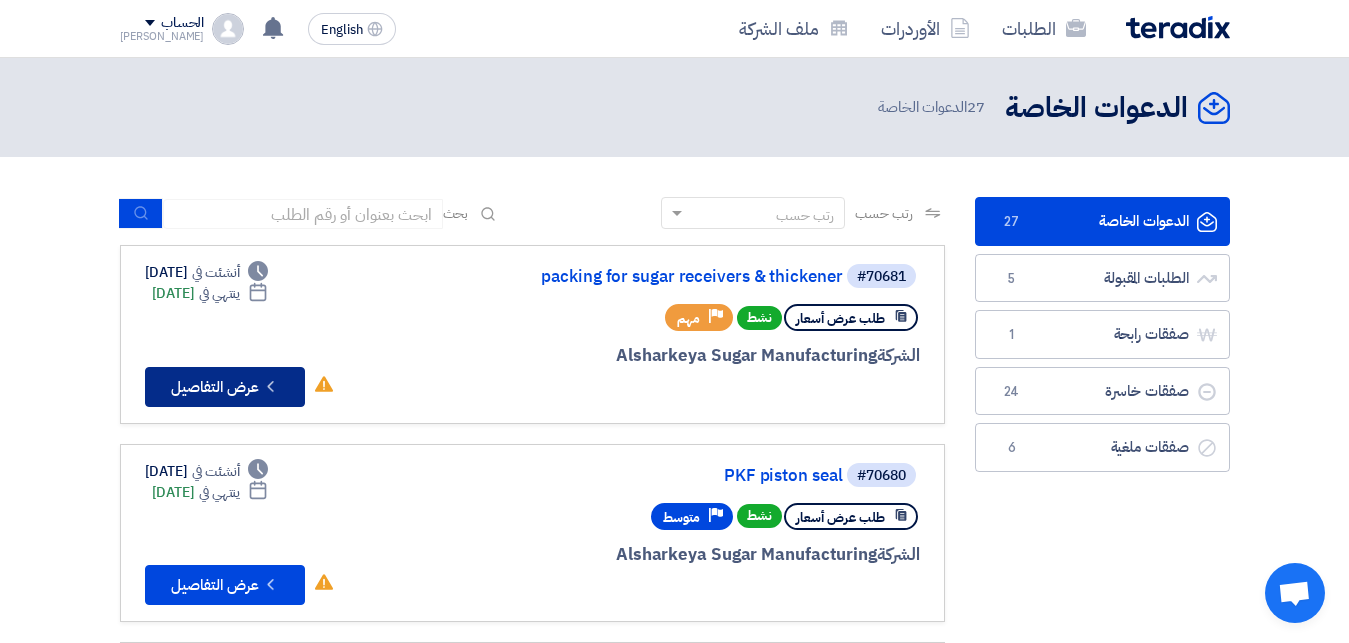 click on "Check details
عرض التفاصيل" 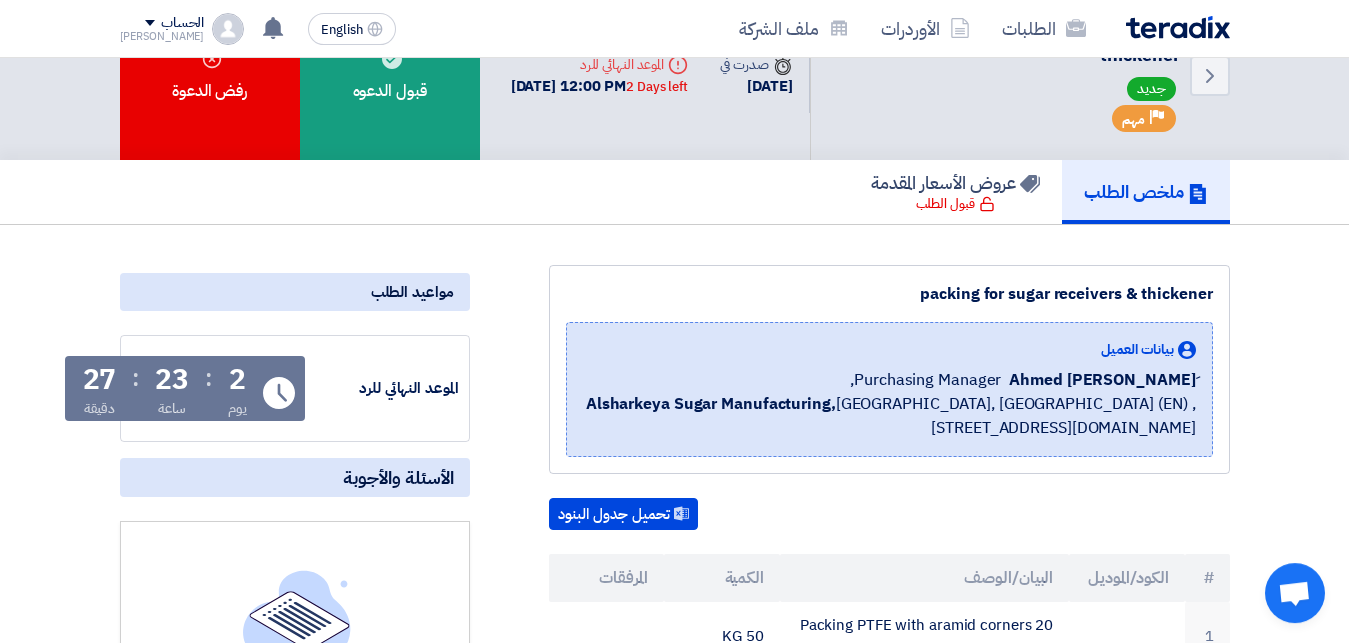 scroll, scrollTop: 0, scrollLeft: 0, axis: both 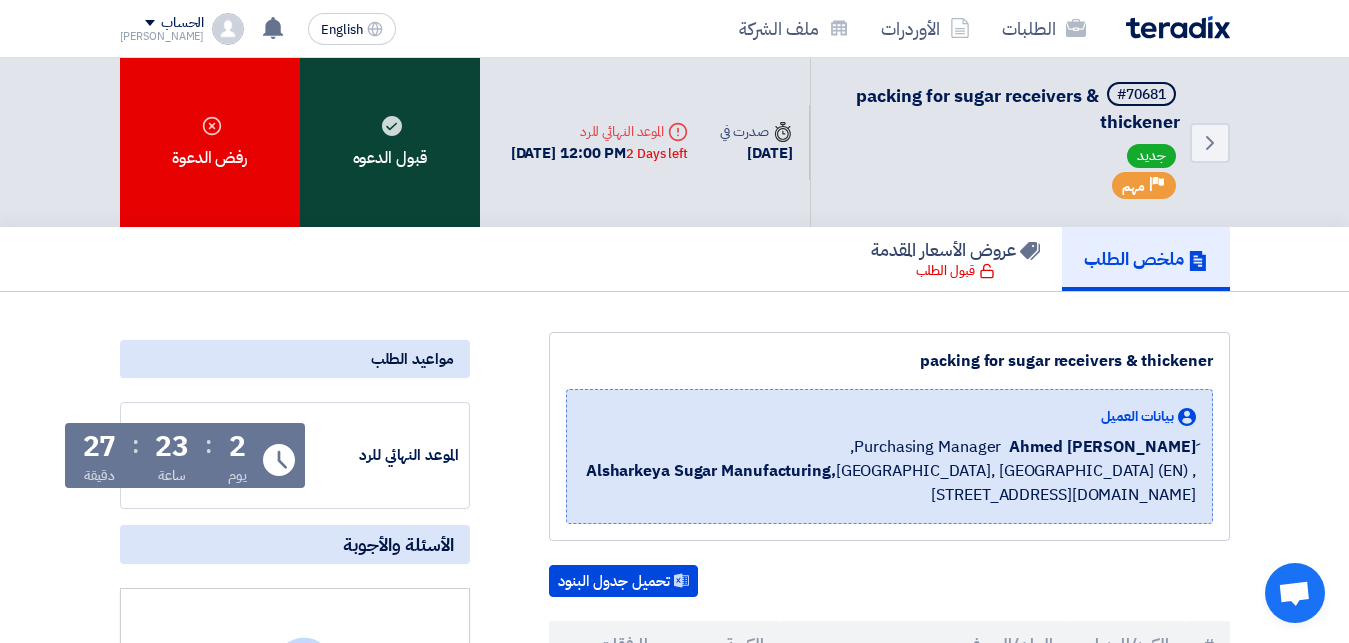click on "قبول الدعوه" 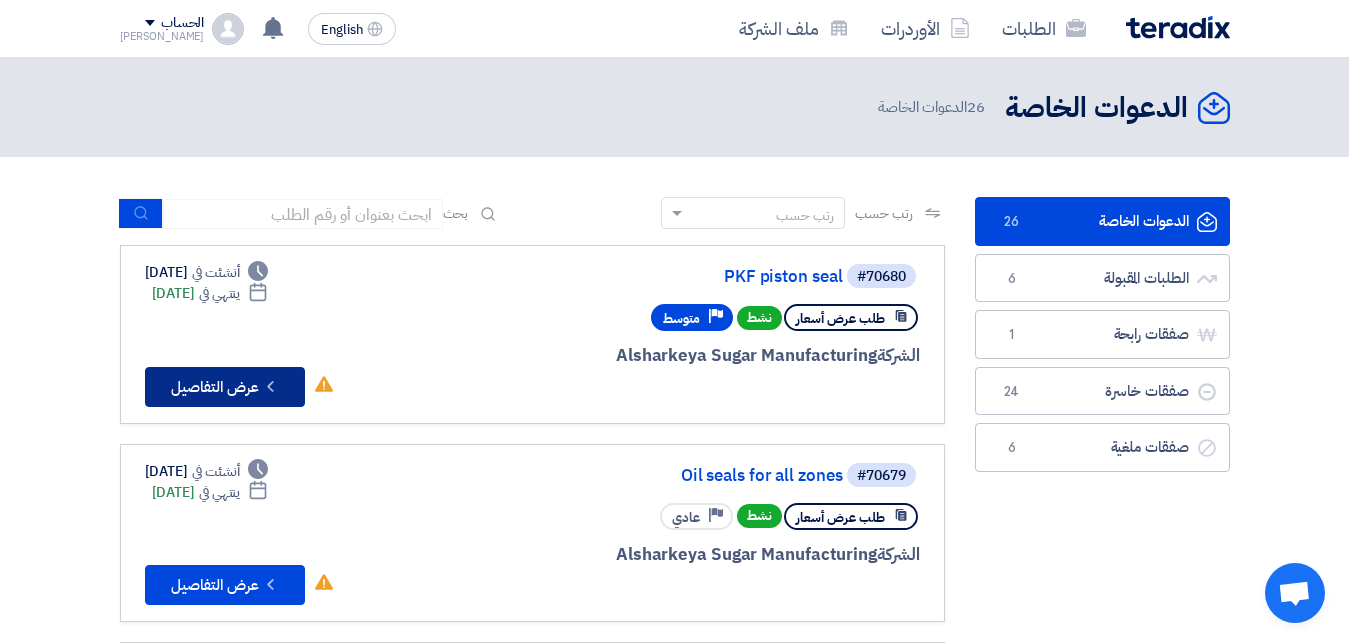 click on "Check details
عرض التفاصيل" 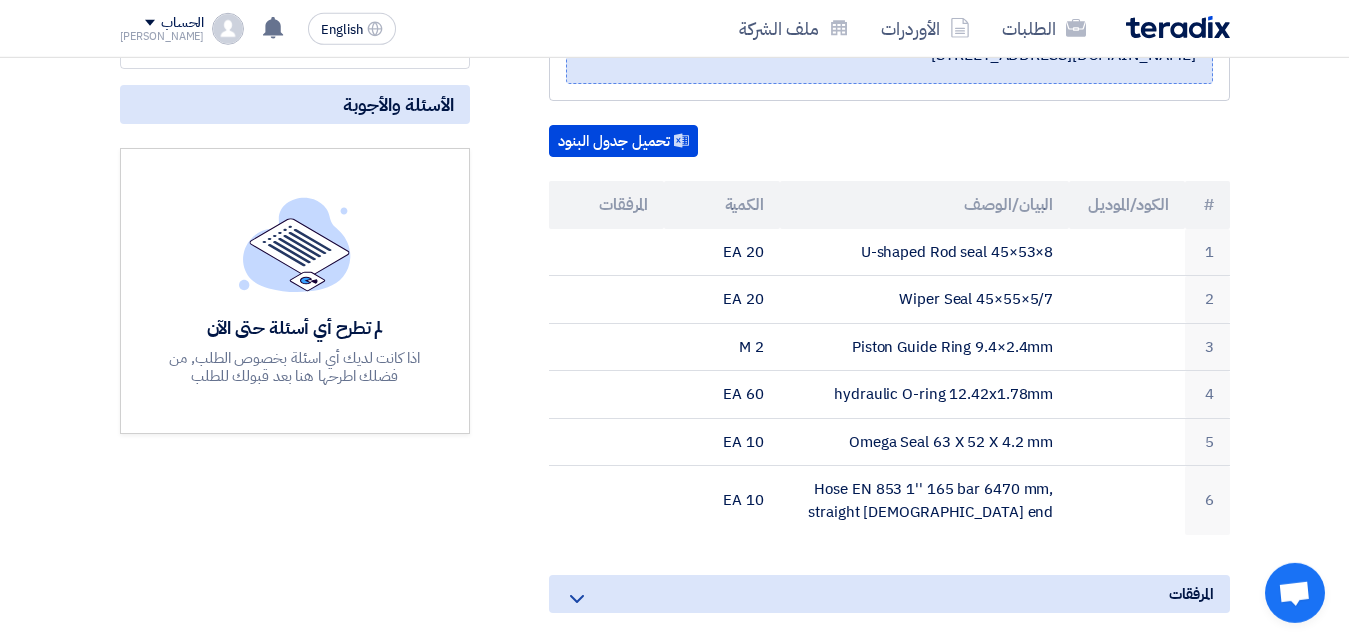 scroll, scrollTop: 408, scrollLeft: 0, axis: vertical 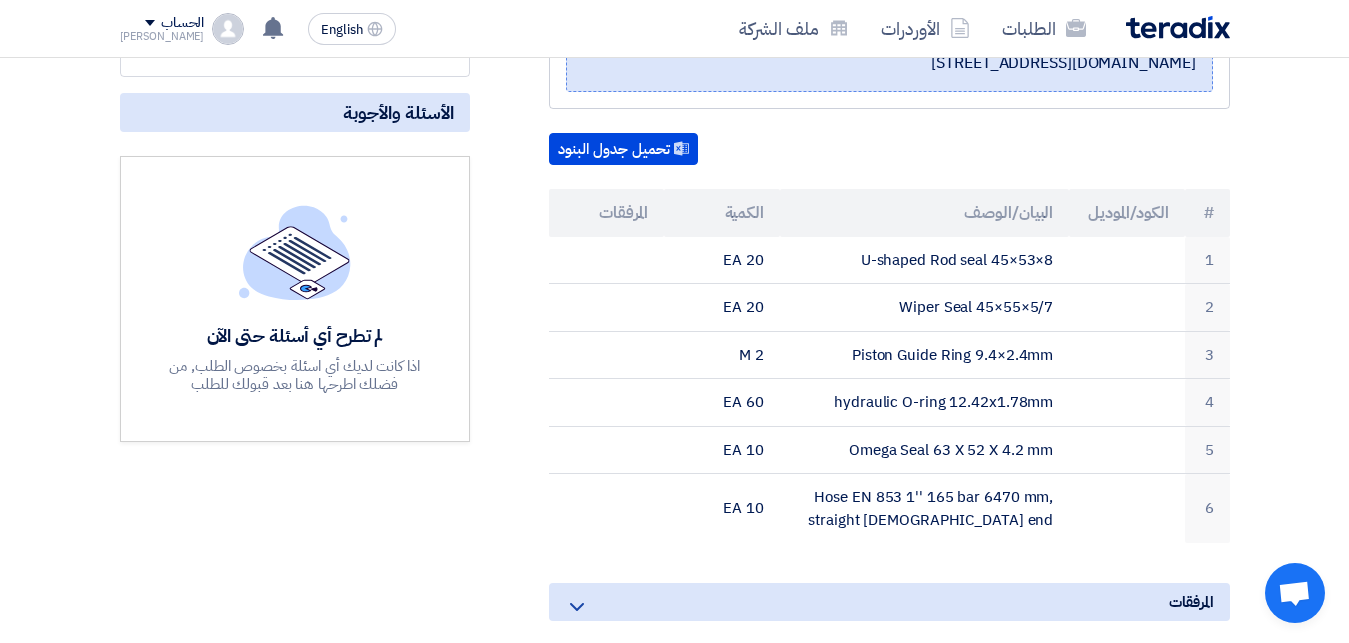 click on "PKF piston seal
بيانات العميل
[PERSON_NAME]
Purchasing Manager,
Alsharkeya Sugar Manufacturing,  [GEOGRAPHIC_DATA], [GEOGRAPHIC_DATA] (EN)
,[STREET_ADDRESS][DOMAIN_NAME]
تحميل جدول البنود
#
الكود/الموديل
البيان/الوصف
الكمية" 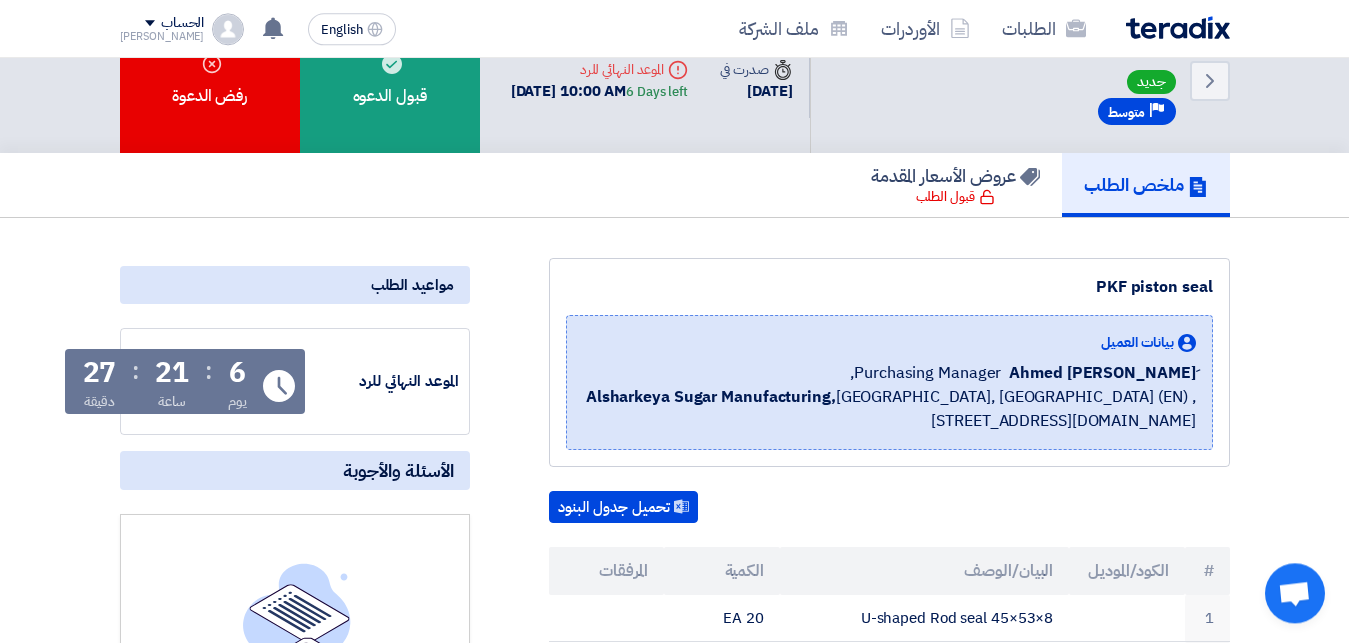 scroll, scrollTop: 0, scrollLeft: 0, axis: both 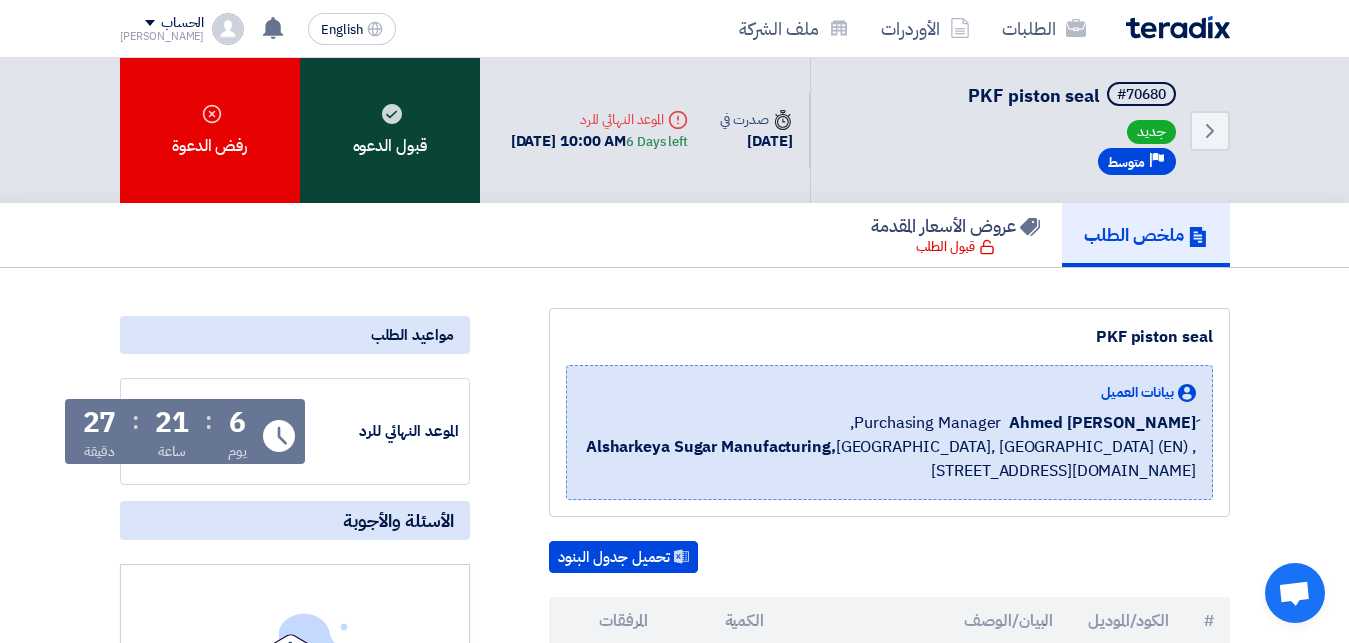 click on "قبول الدعوه" 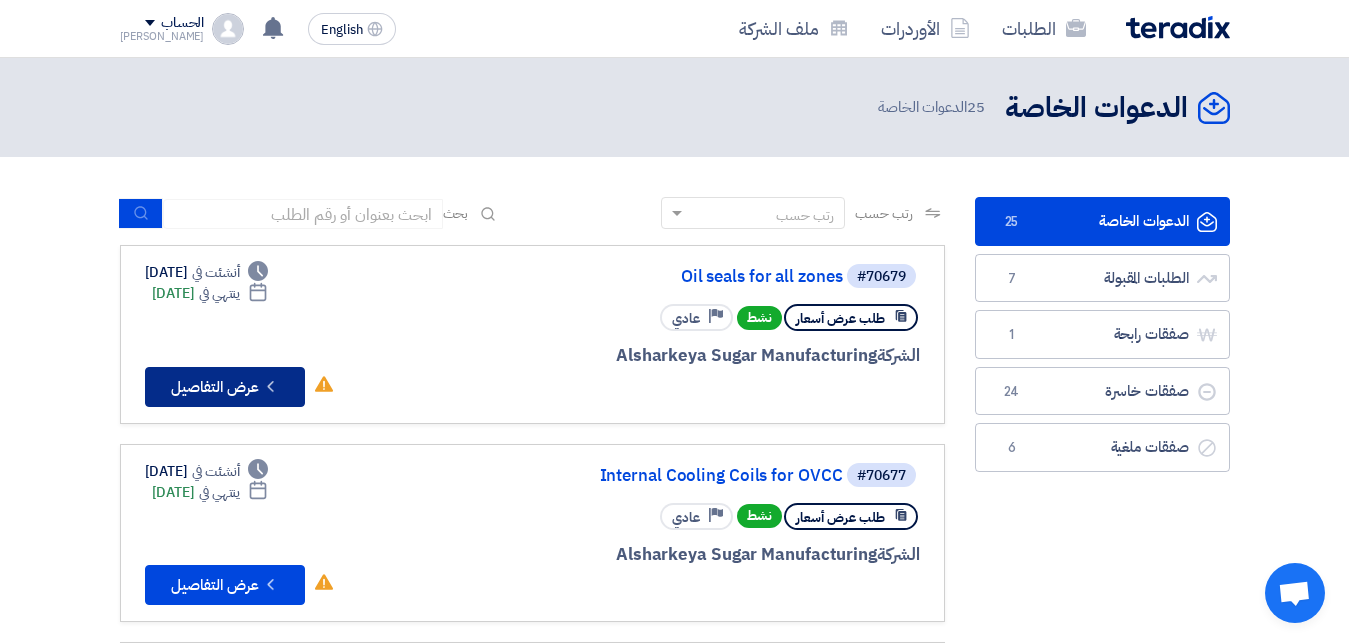 click on "Check details
عرض التفاصيل" 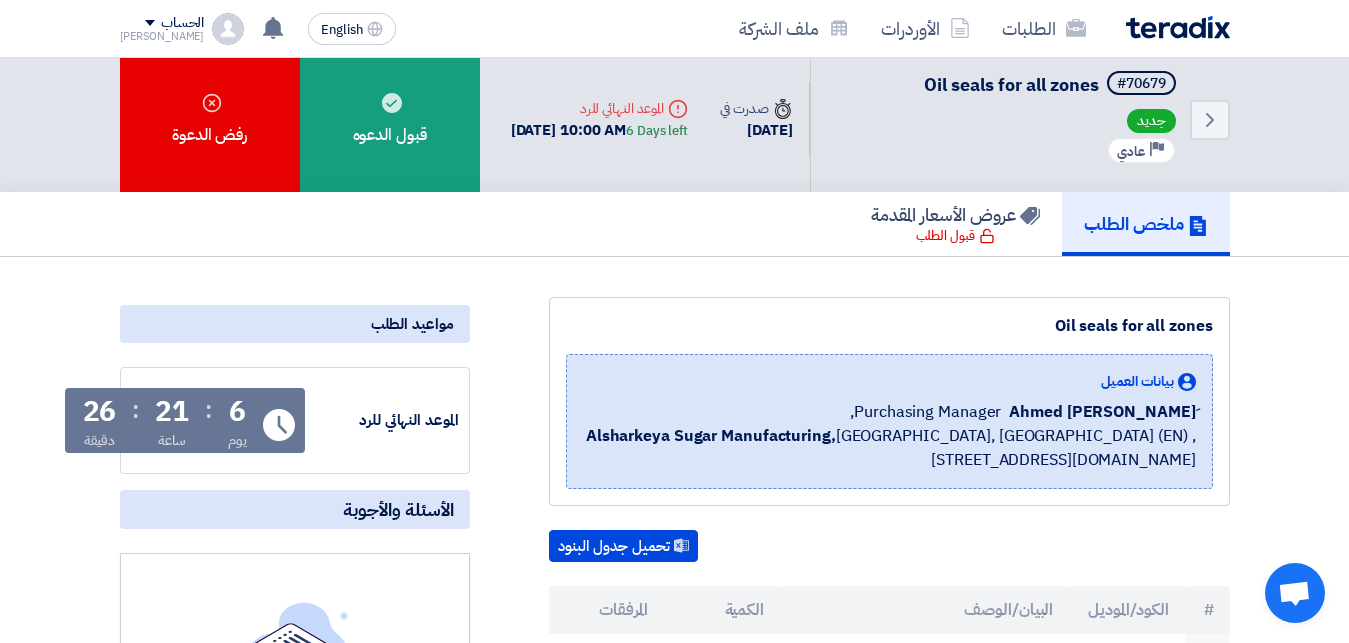 scroll, scrollTop: 0, scrollLeft: 0, axis: both 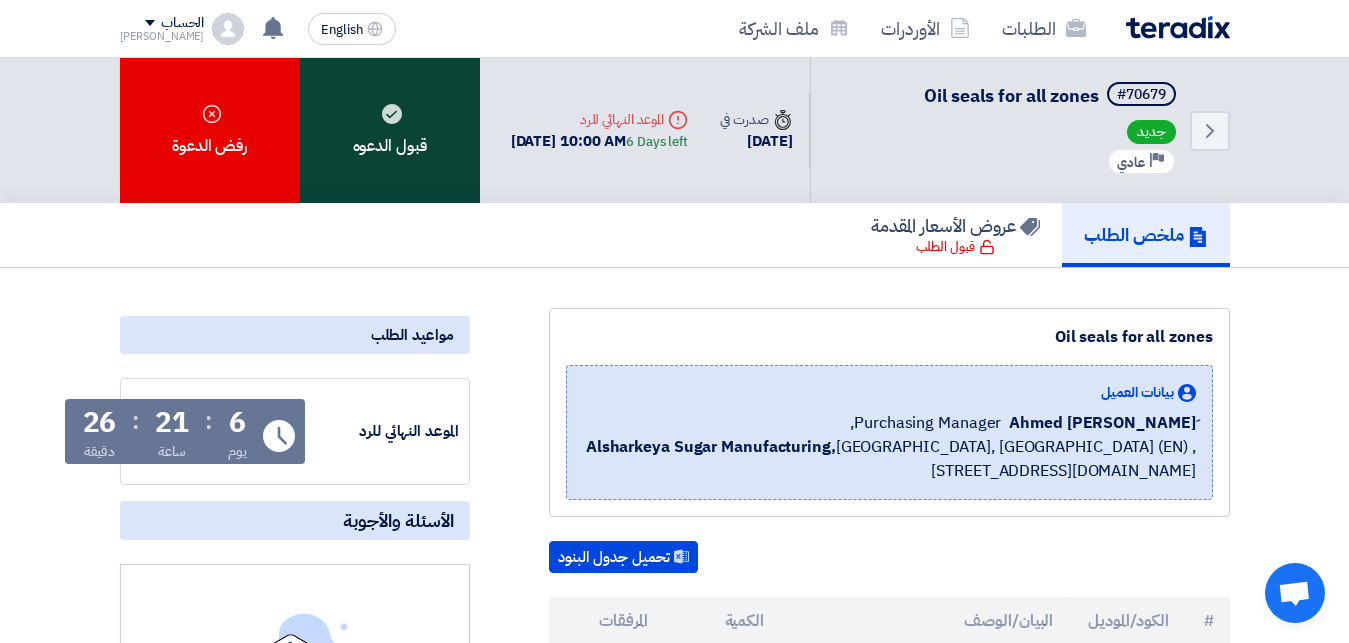 click on "قبول الدعوه" 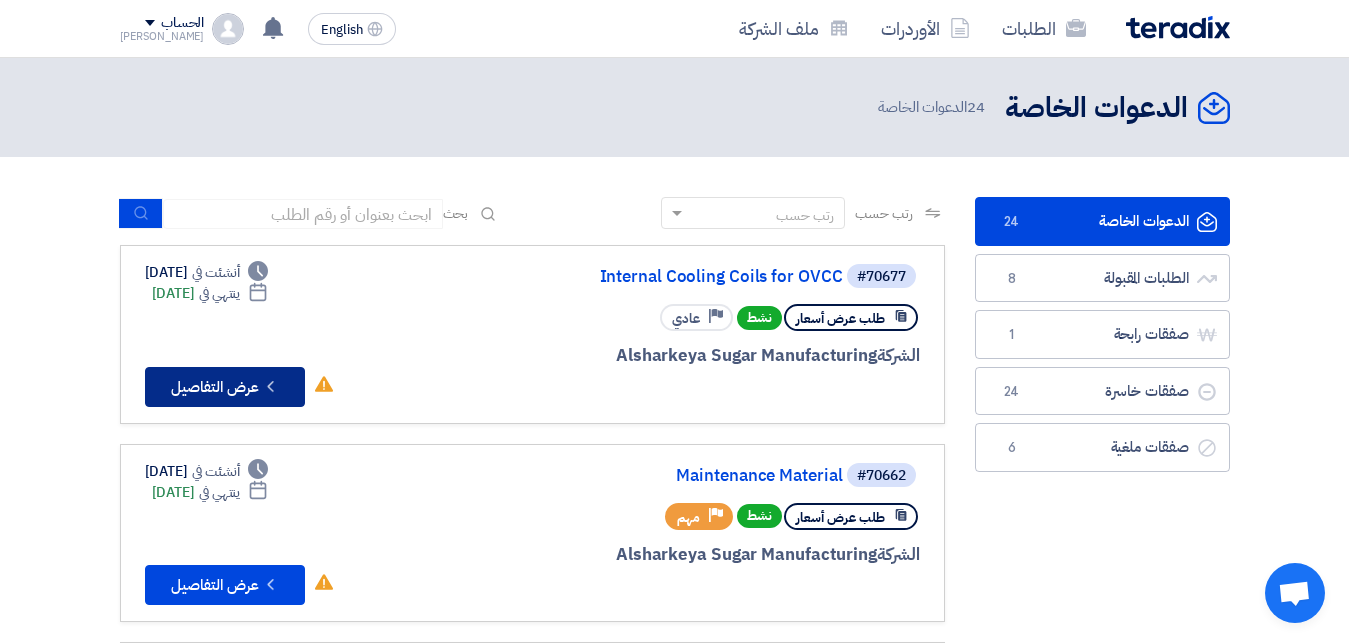 click on "Check details
عرض التفاصيل" 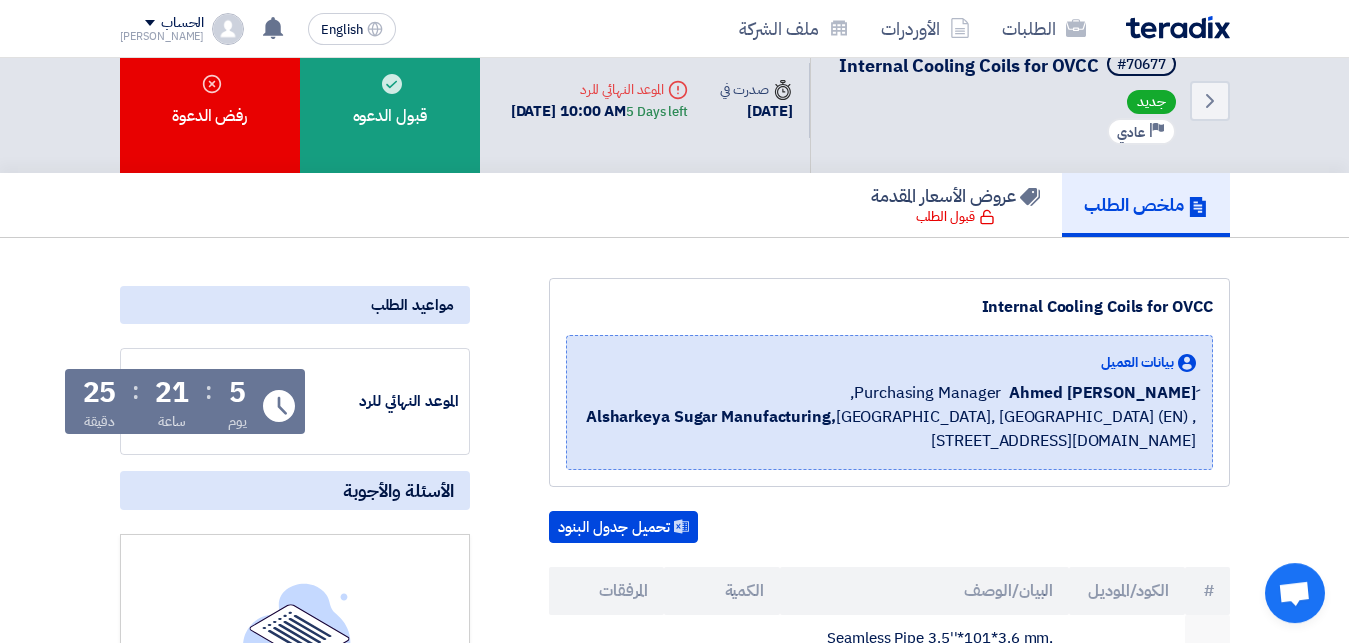 scroll, scrollTop: 0, scrollLeft: 0, axis: both 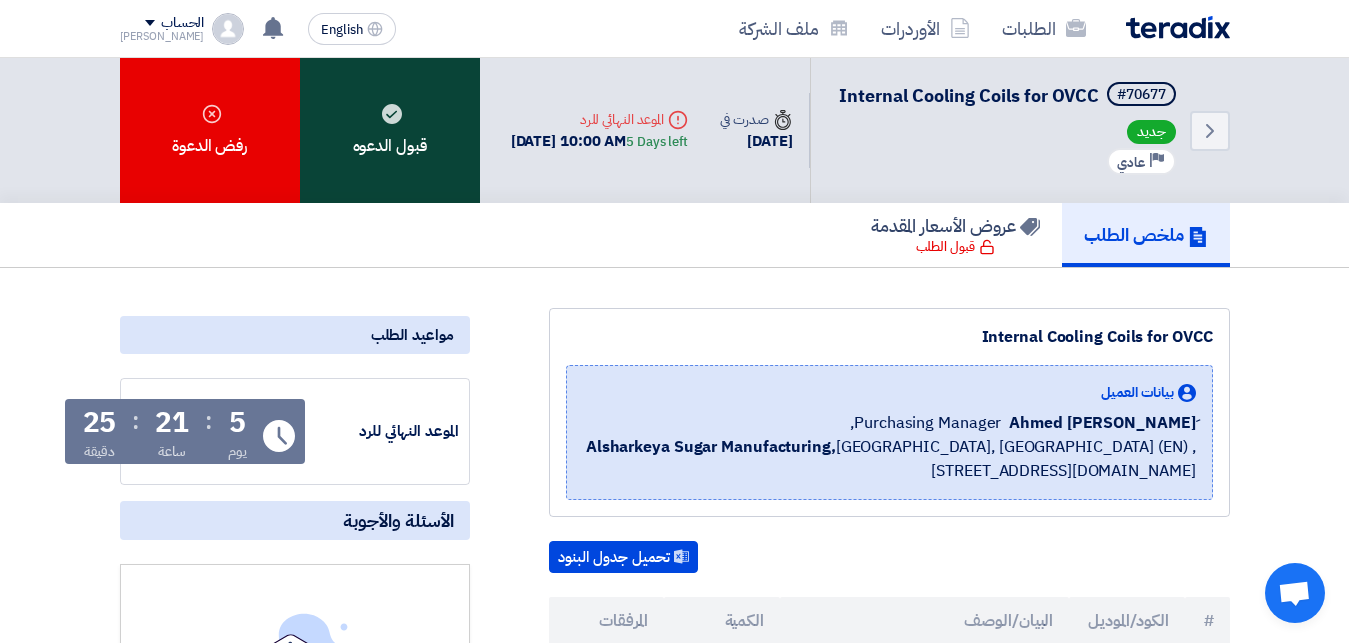 click on "قبول الدعوه" 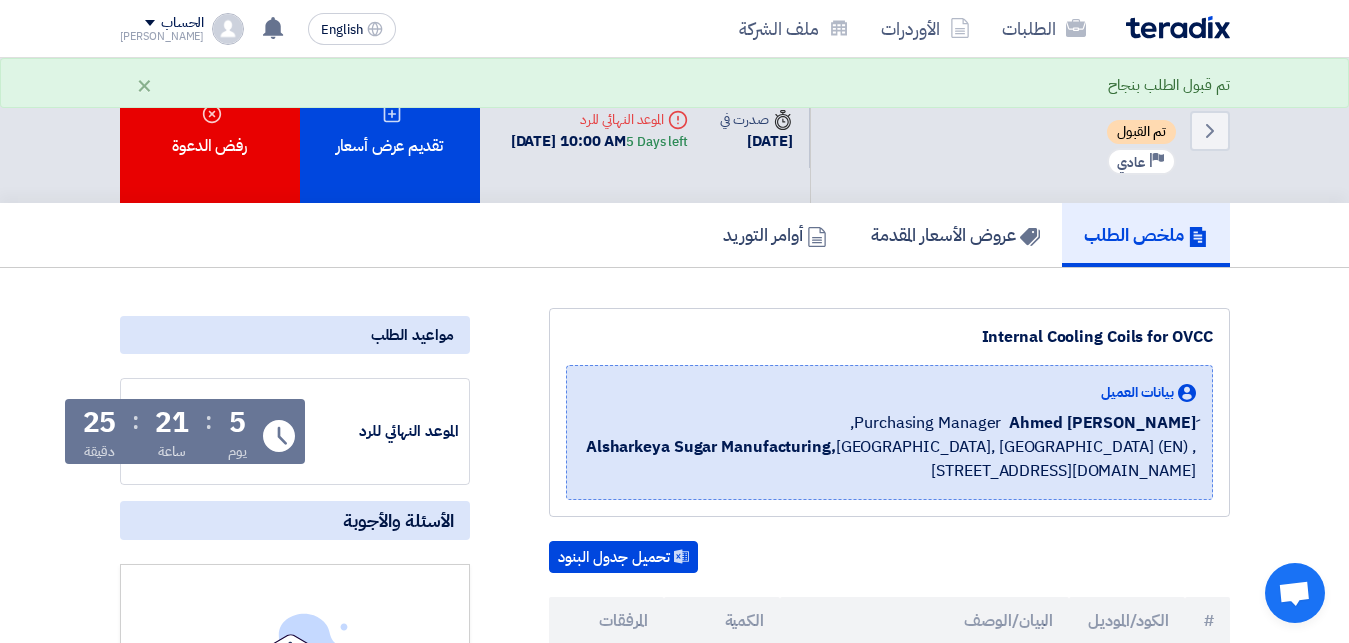 click 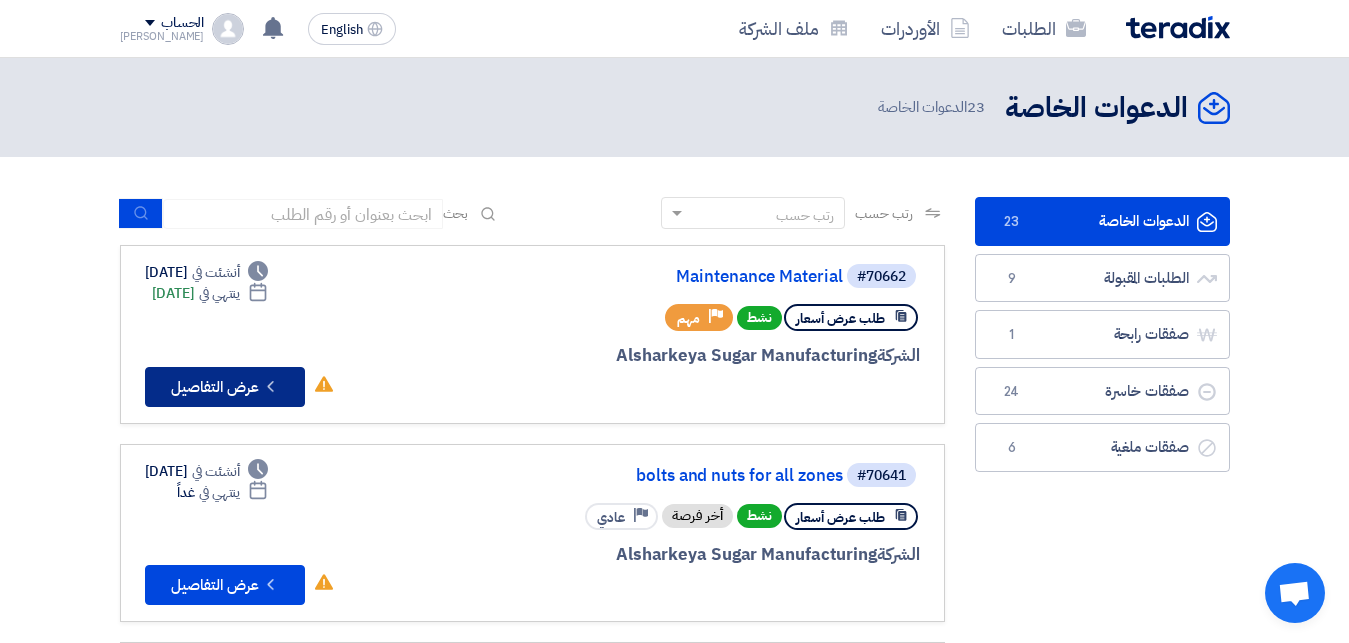 click on "Check details
عرض التفاصيل" 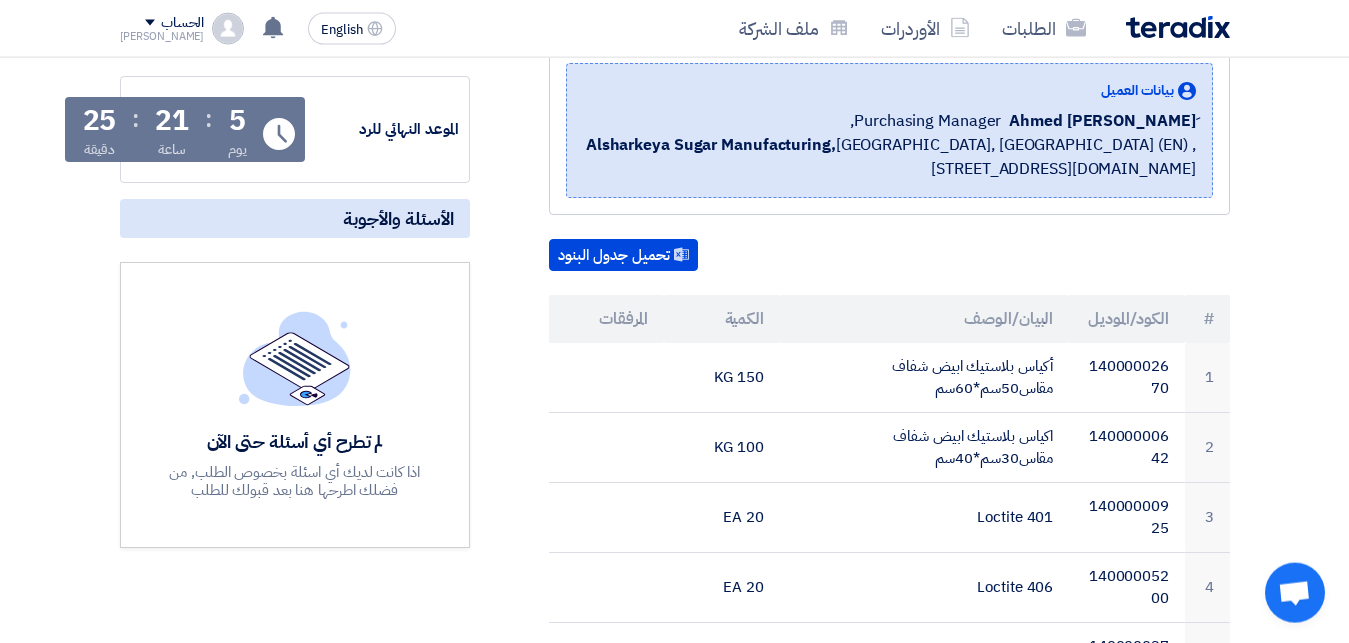 scroll, scrollTop: 0, scrollLeft: 0, axis: both 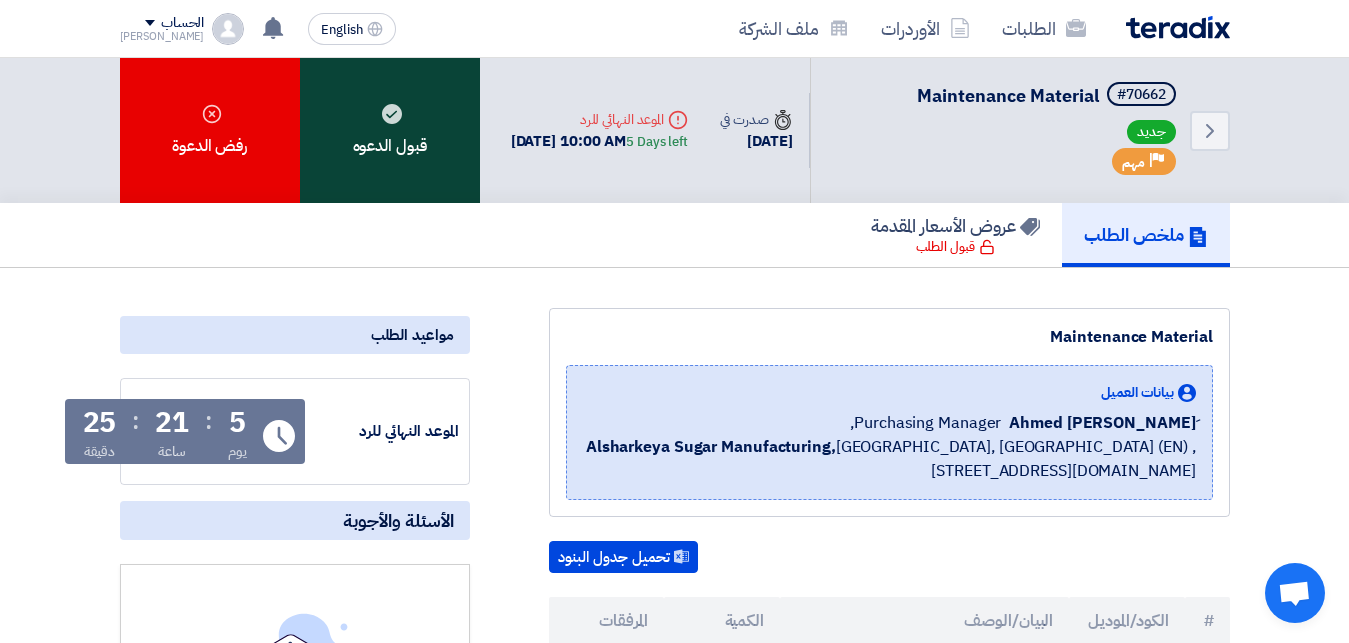 click 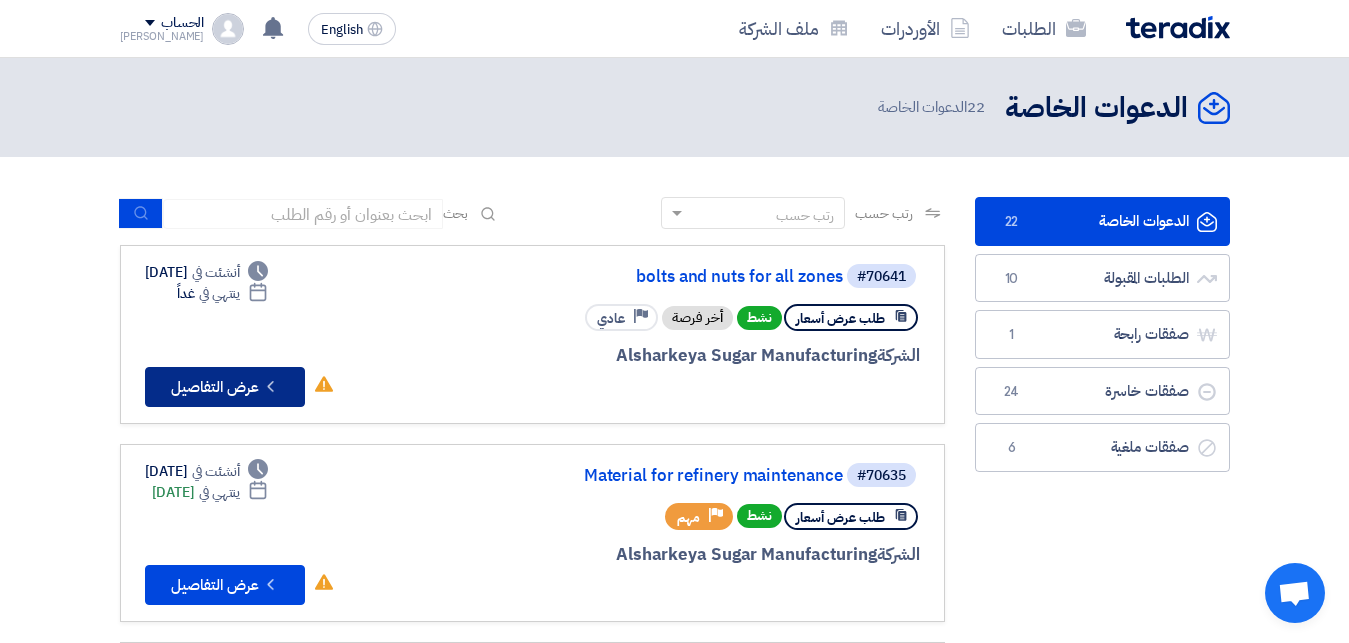 click on "Check details
عرض التفاصيل" 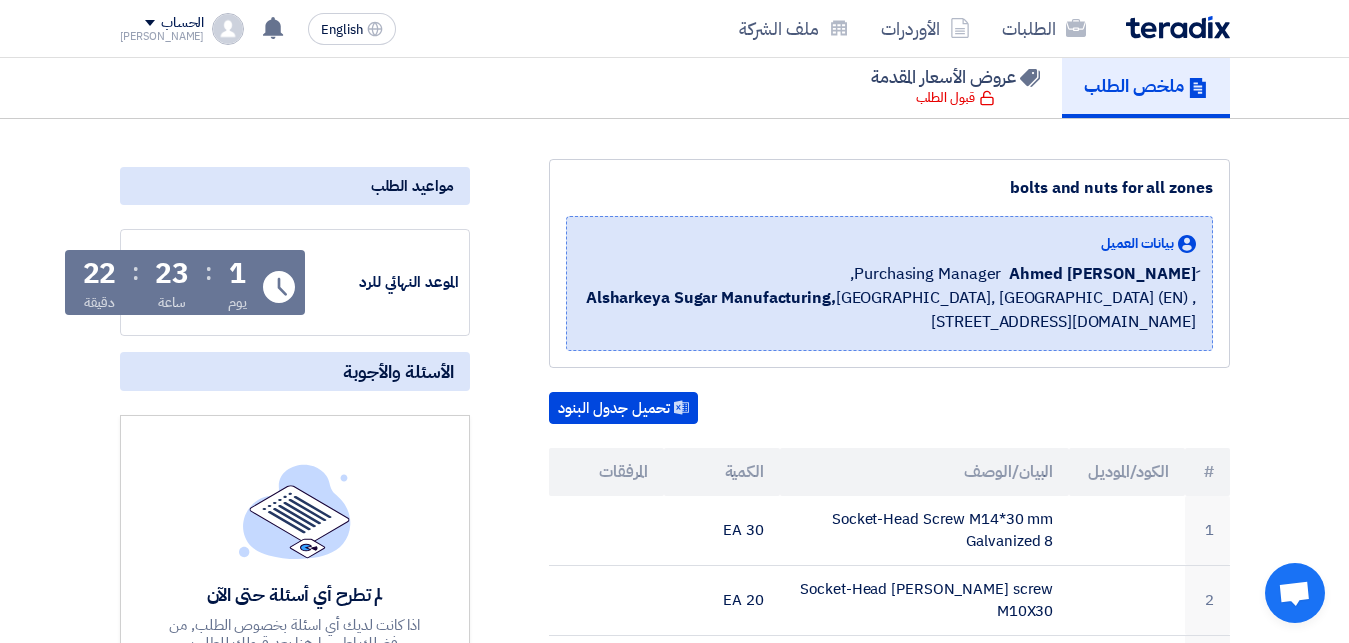 scroll, scrollTop: 0, scrollLeft: 0, axis: both 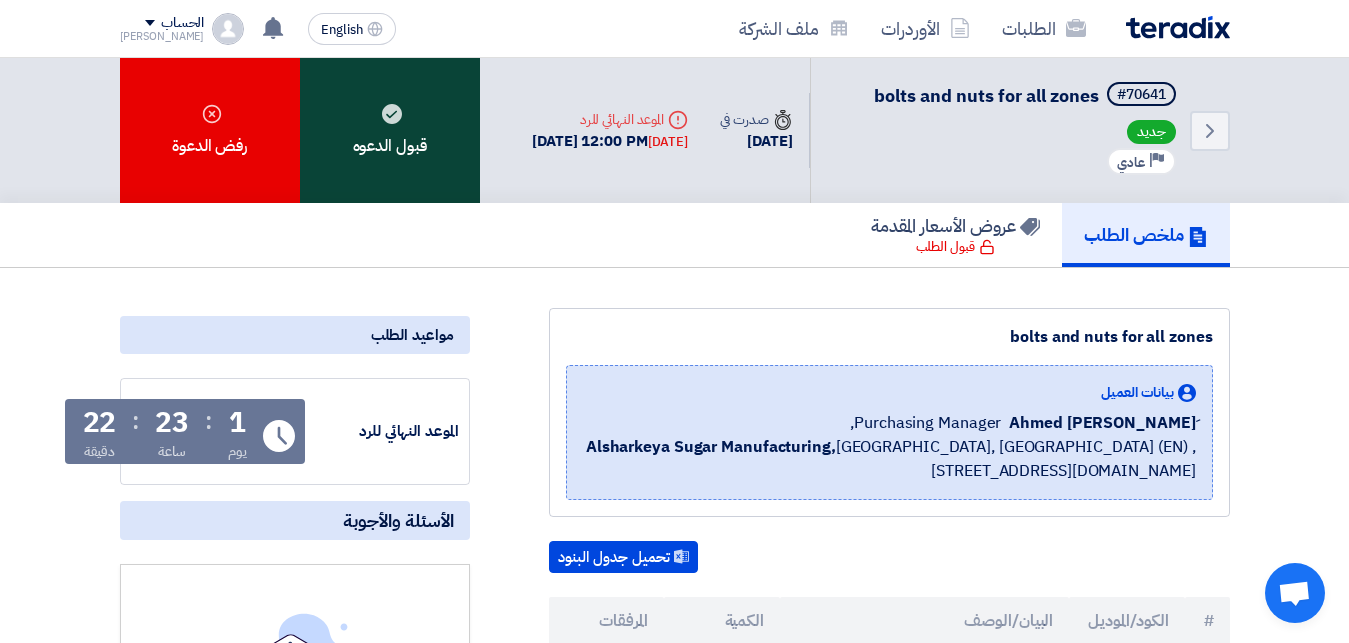 click on "قبول الدعوه" 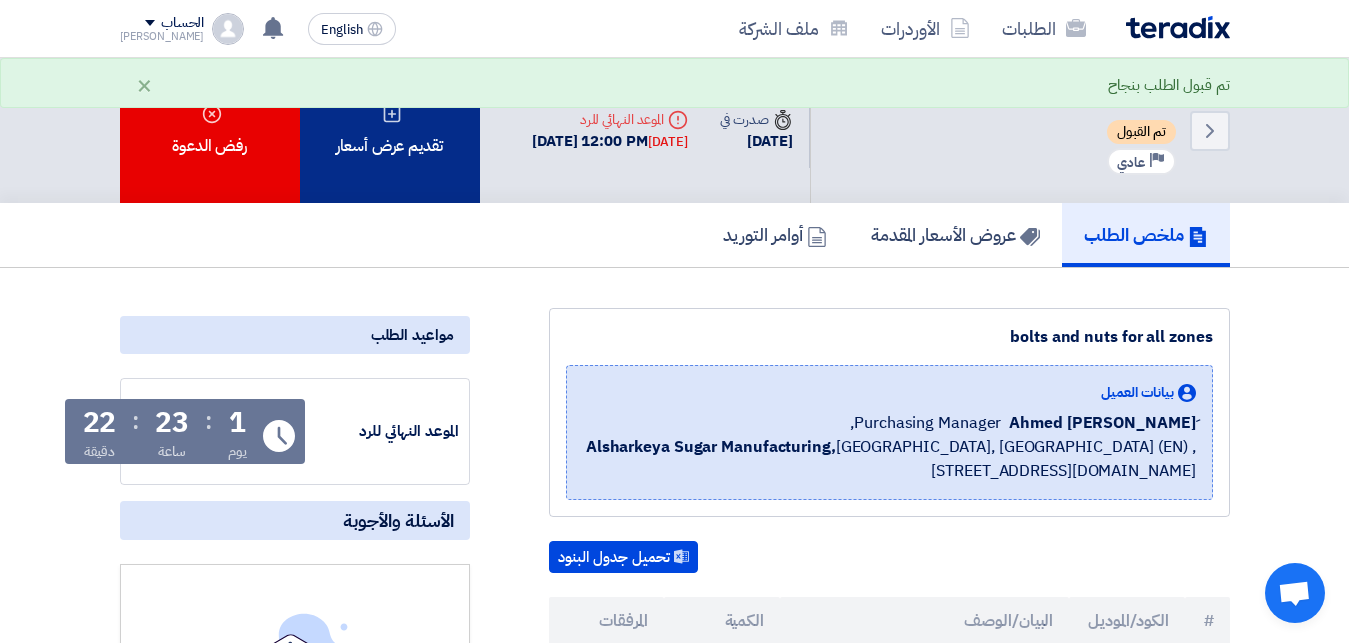 click 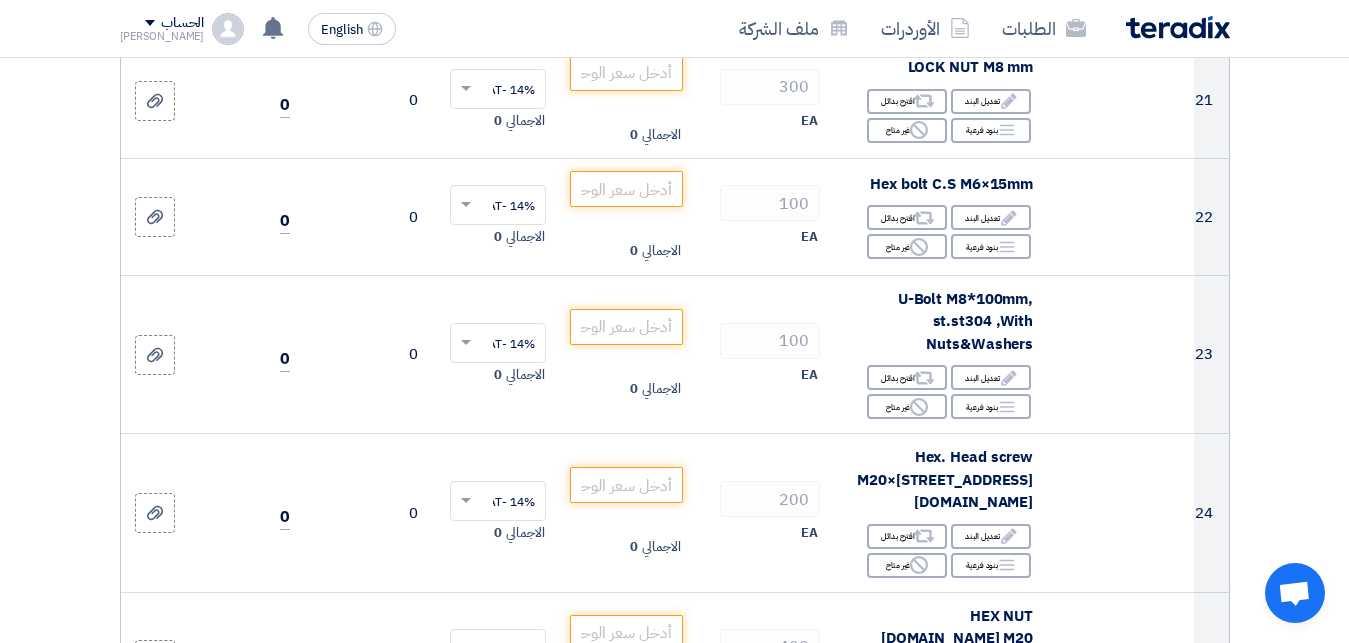 scroll, scrollTop: 3213, scrollLeft: 0, axis: vertical 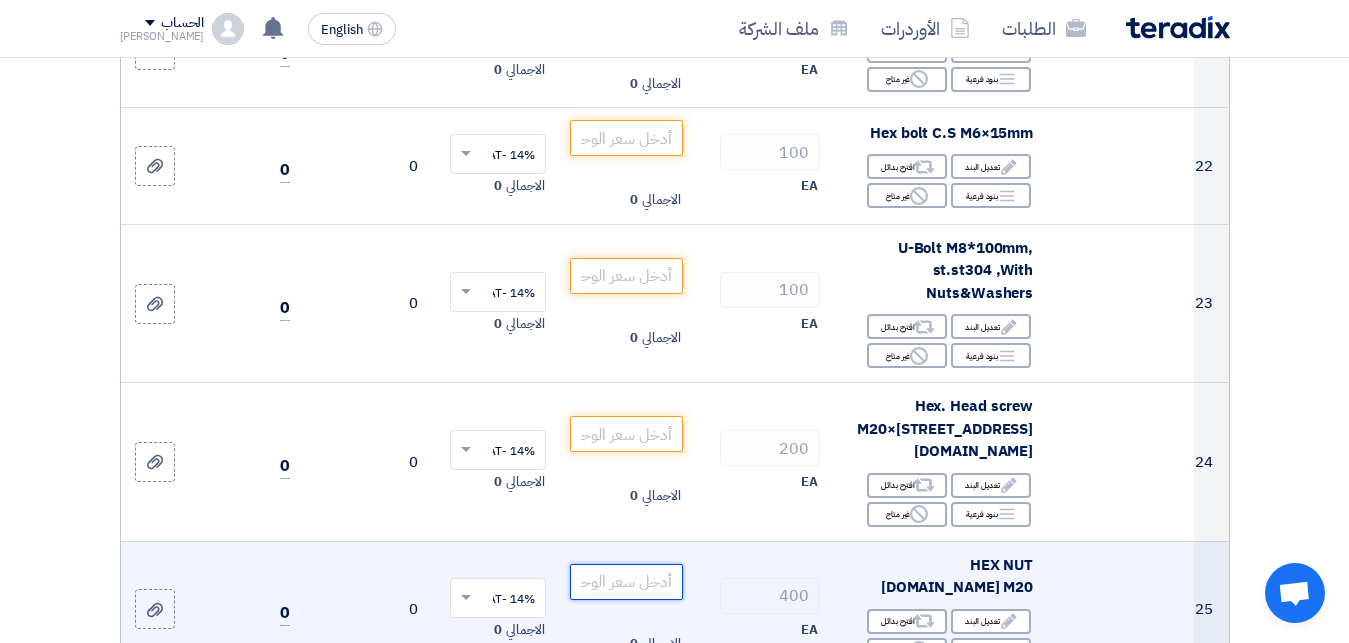 click 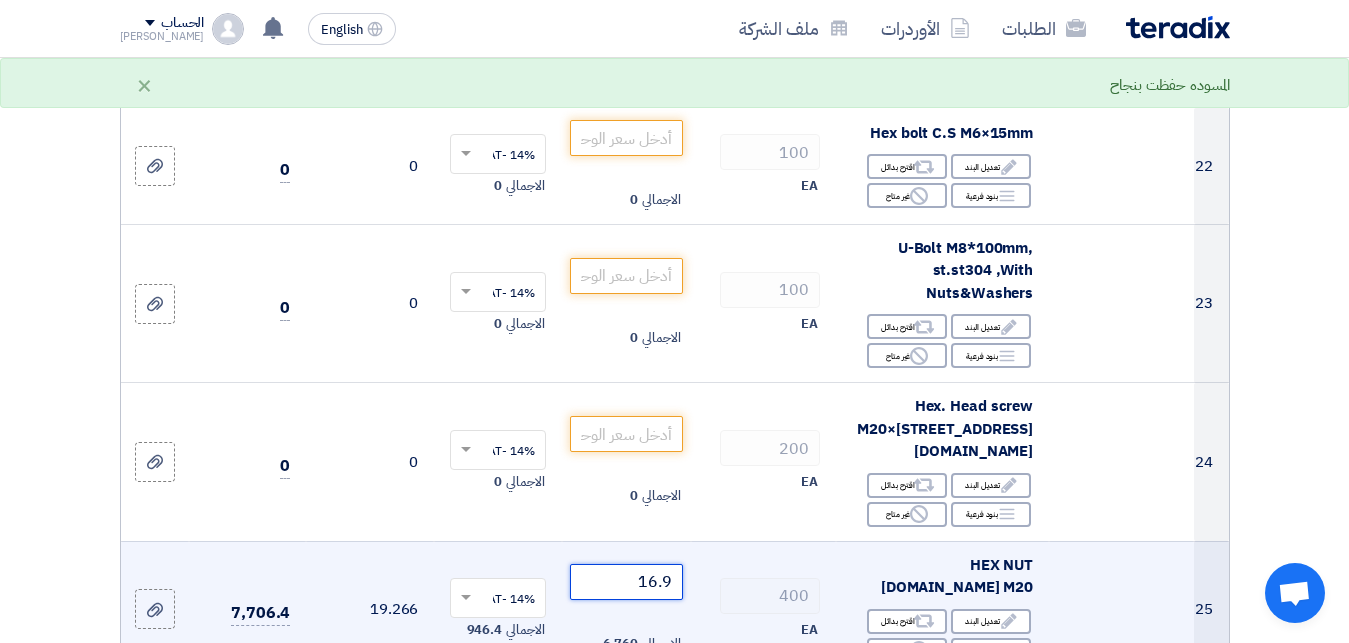 type on "16.9" 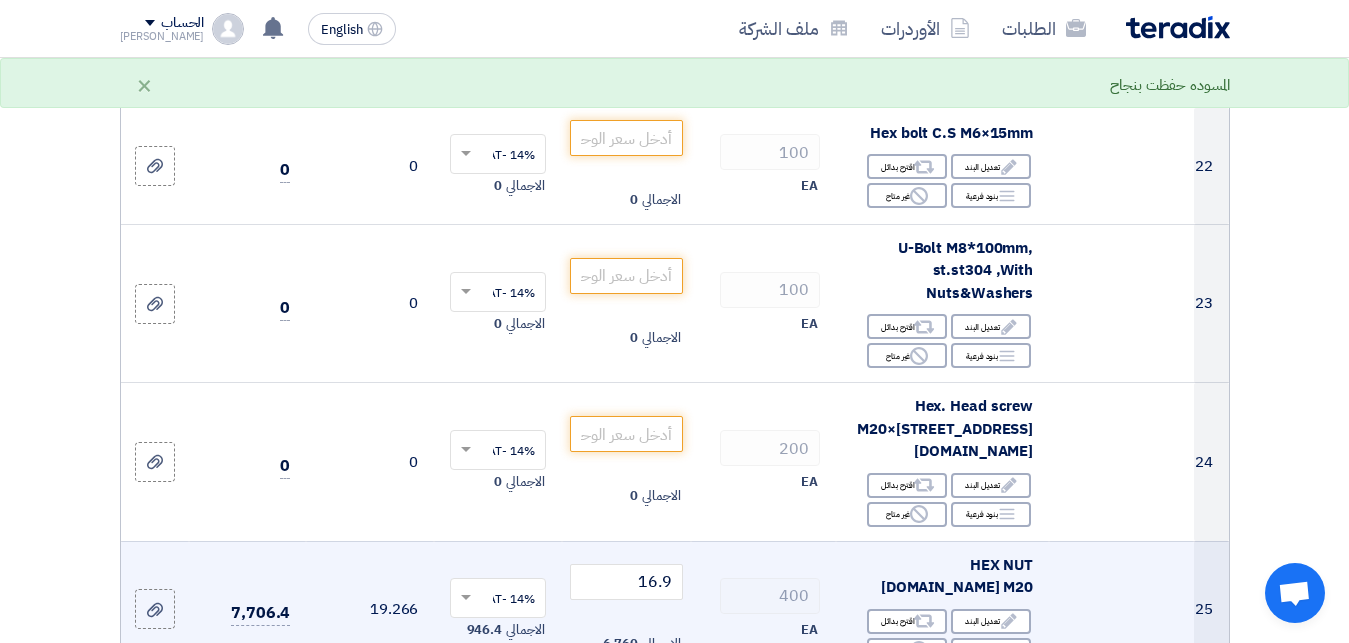 click on "400
EA" 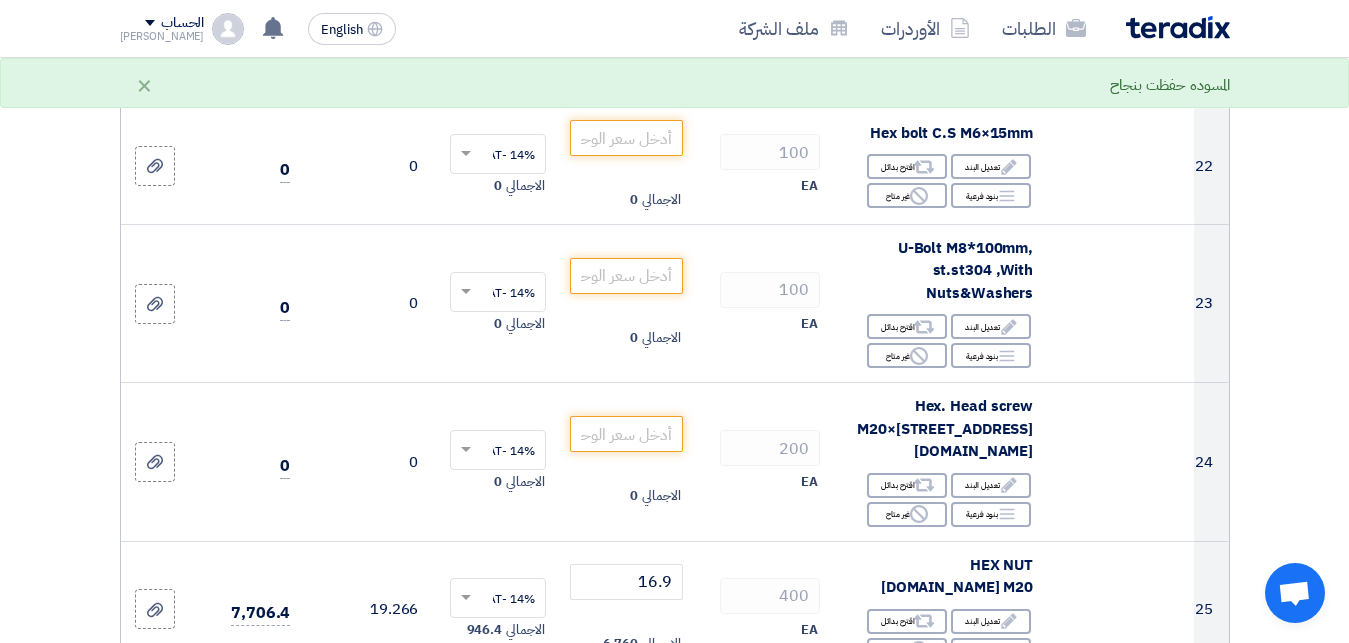 click 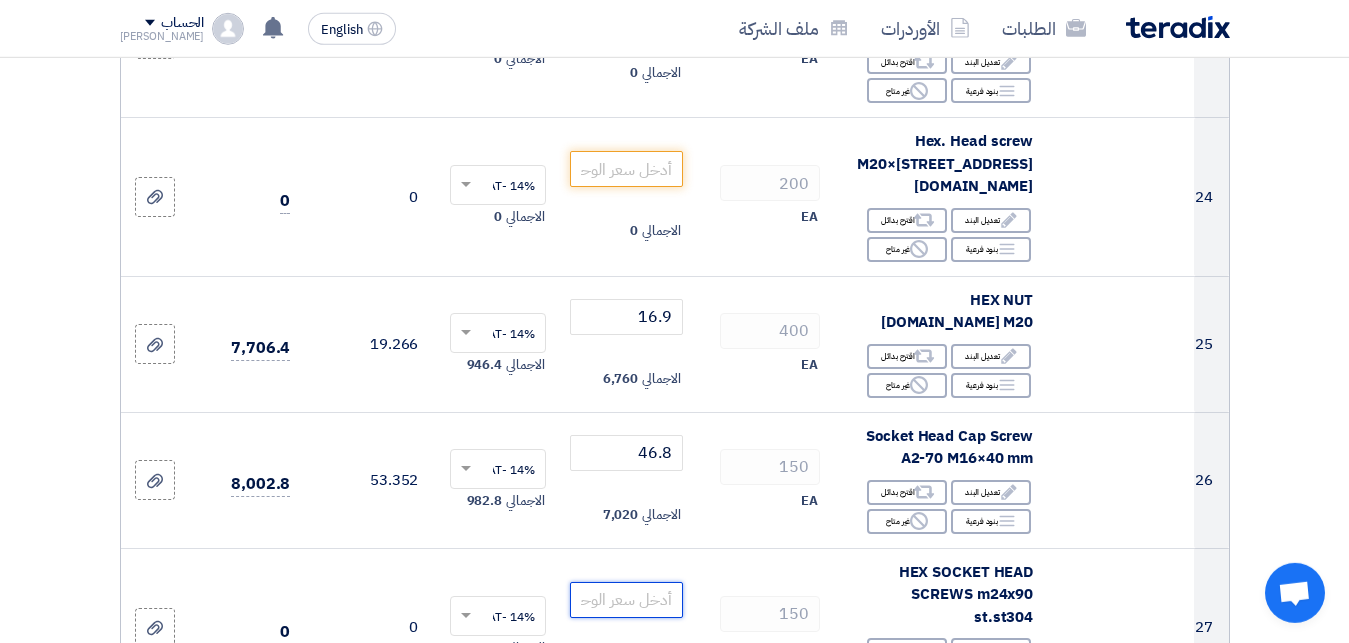 scroll, scrollTop: 3519, scrollLeft: 0, axis: vertical 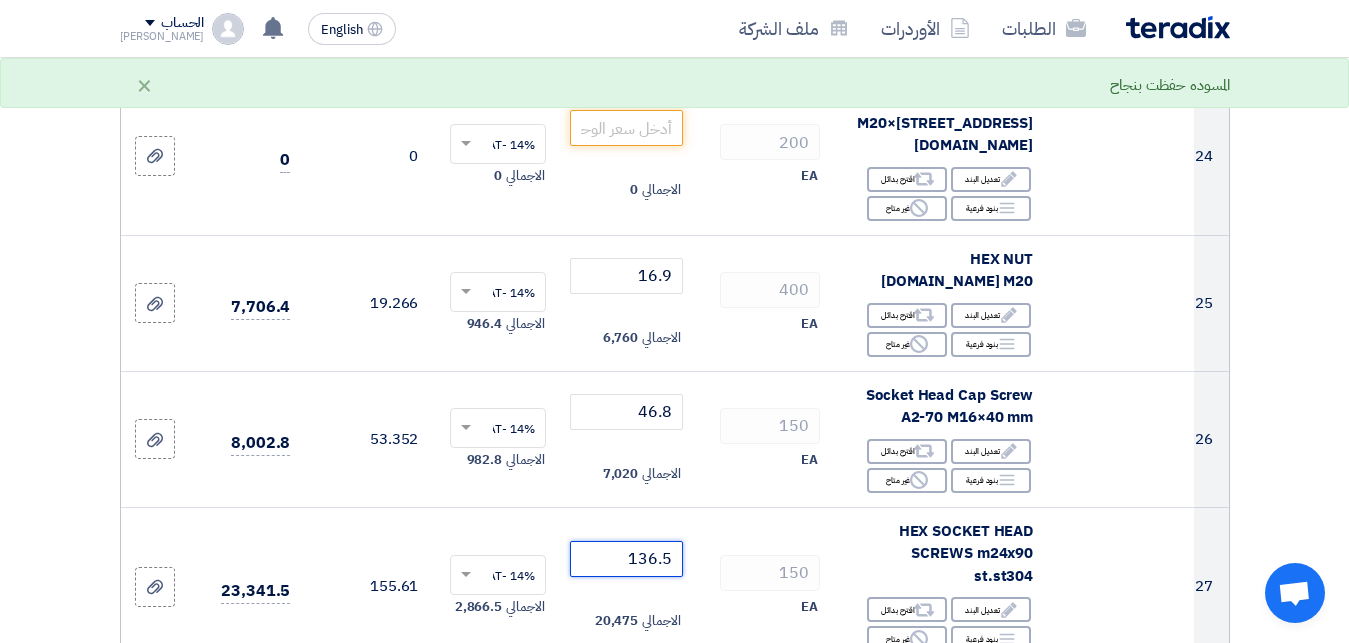 type on "136.5" 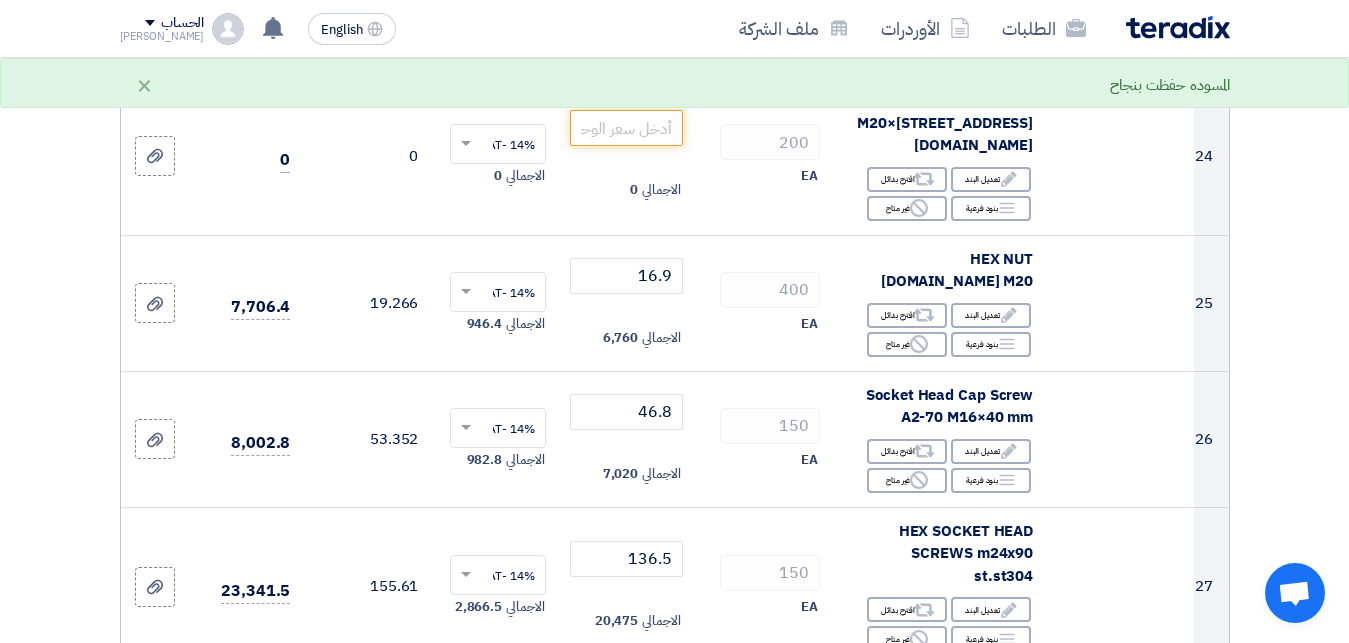 click 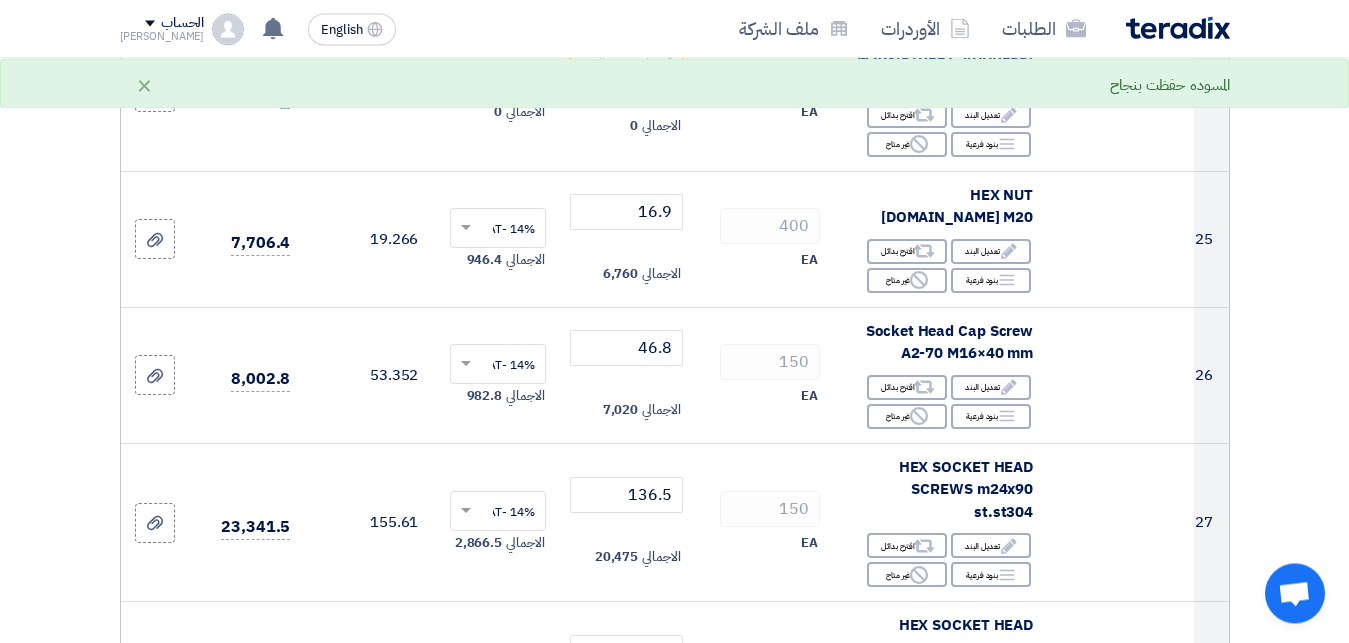 scroll, scrollTop: 3621, scrollLeft: 0, axis: vertical 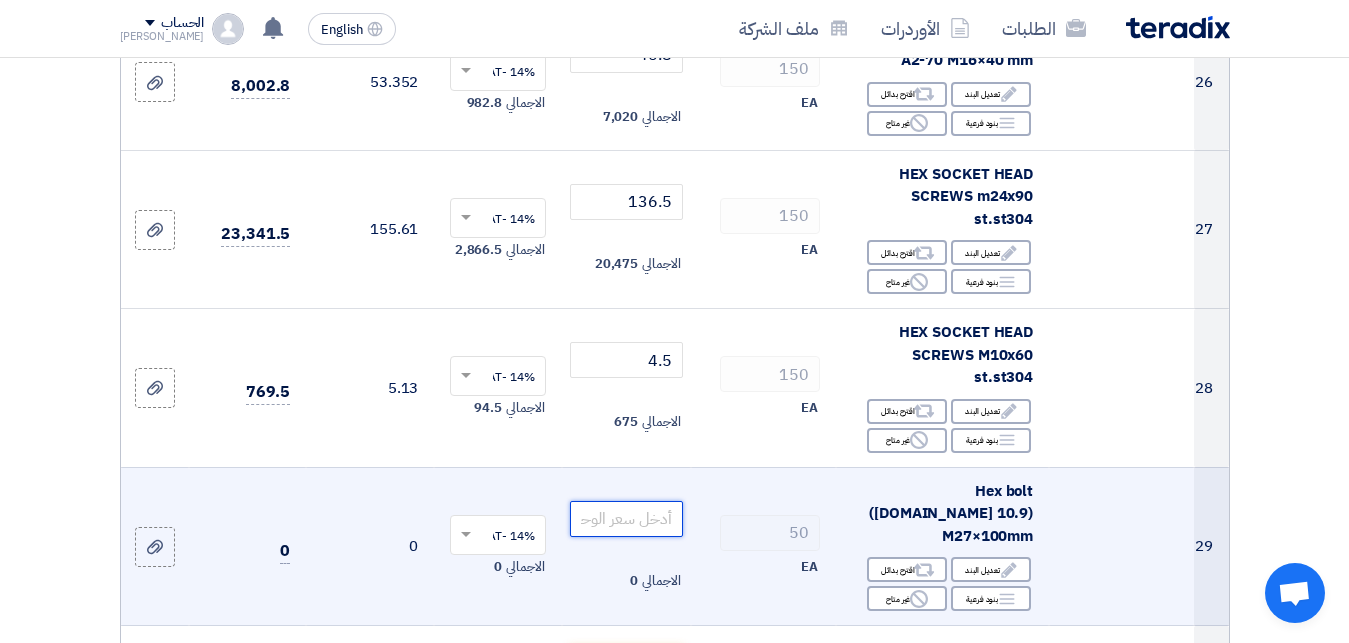 click 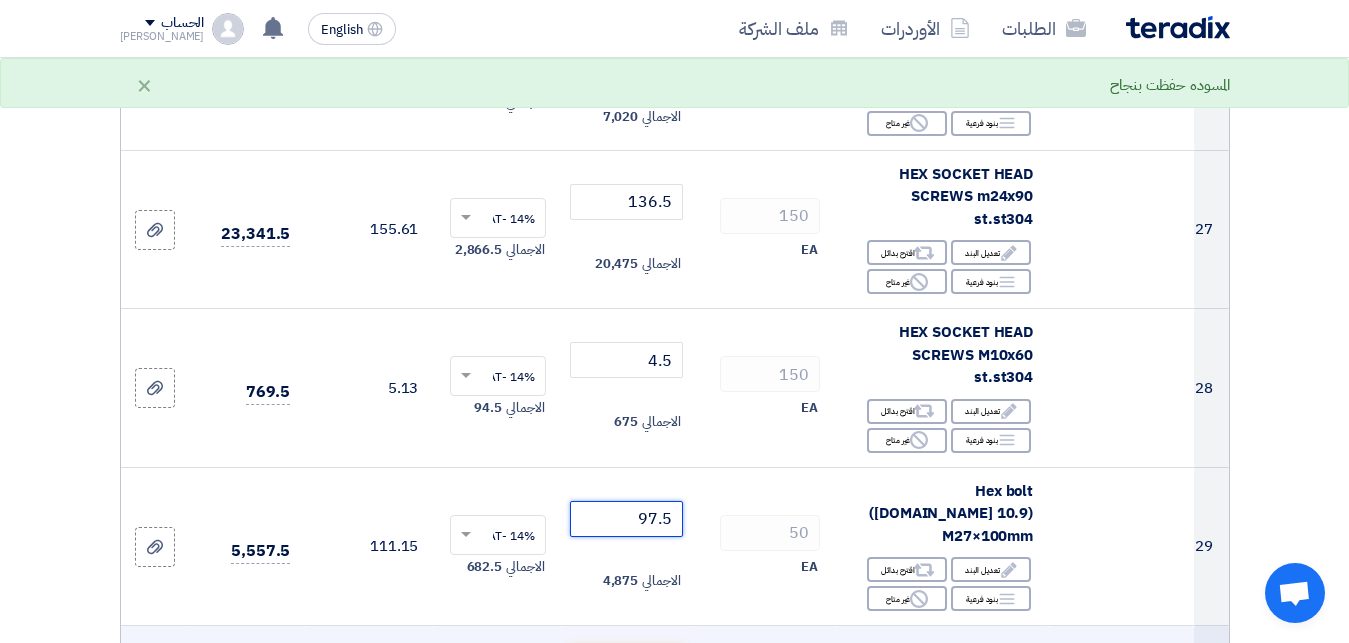 type on "97.5" 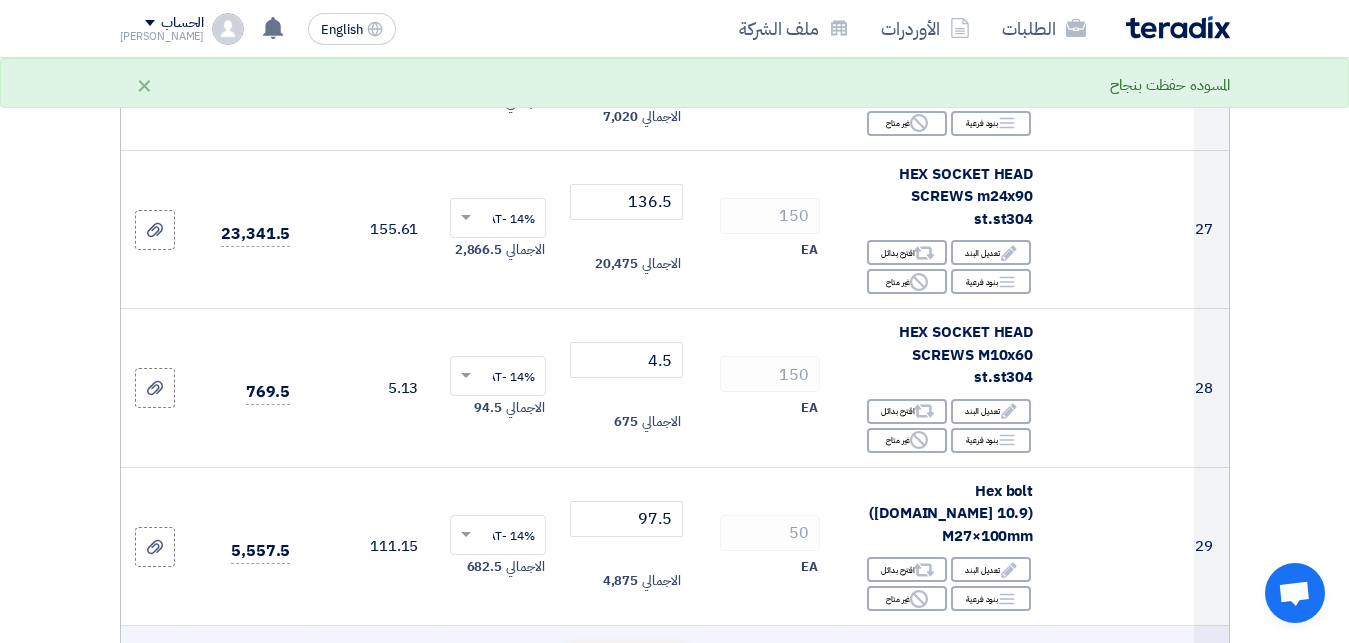 click on "100
EA" 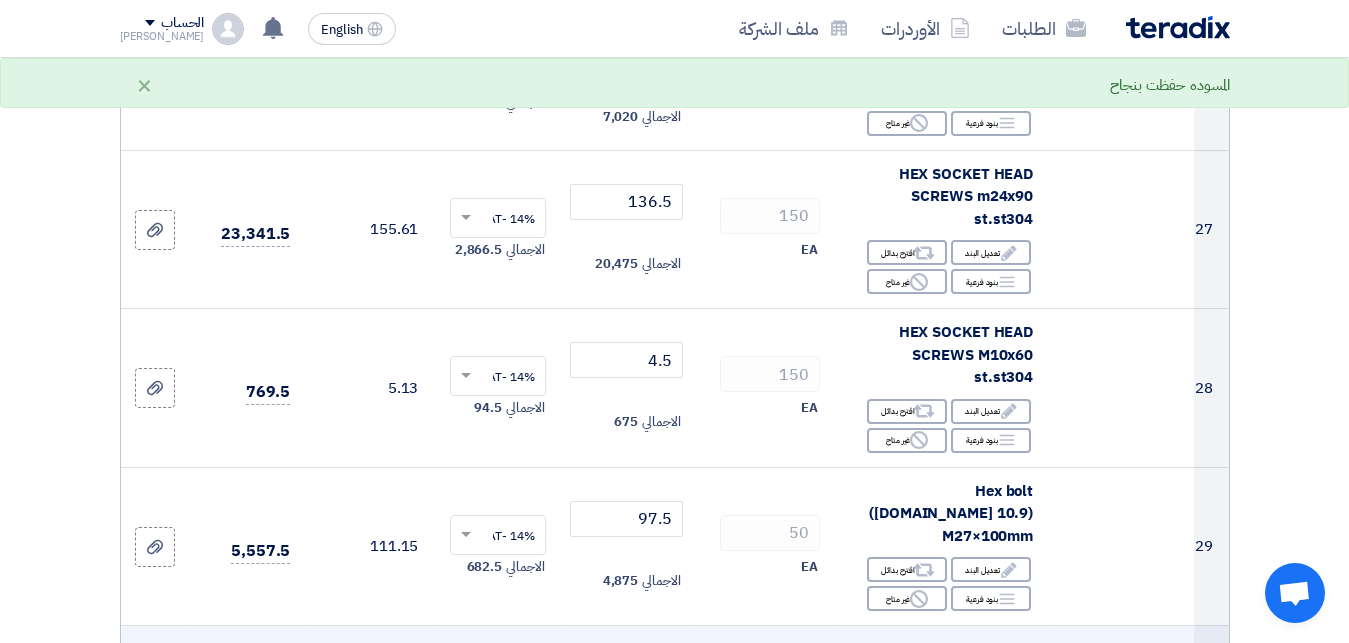 click 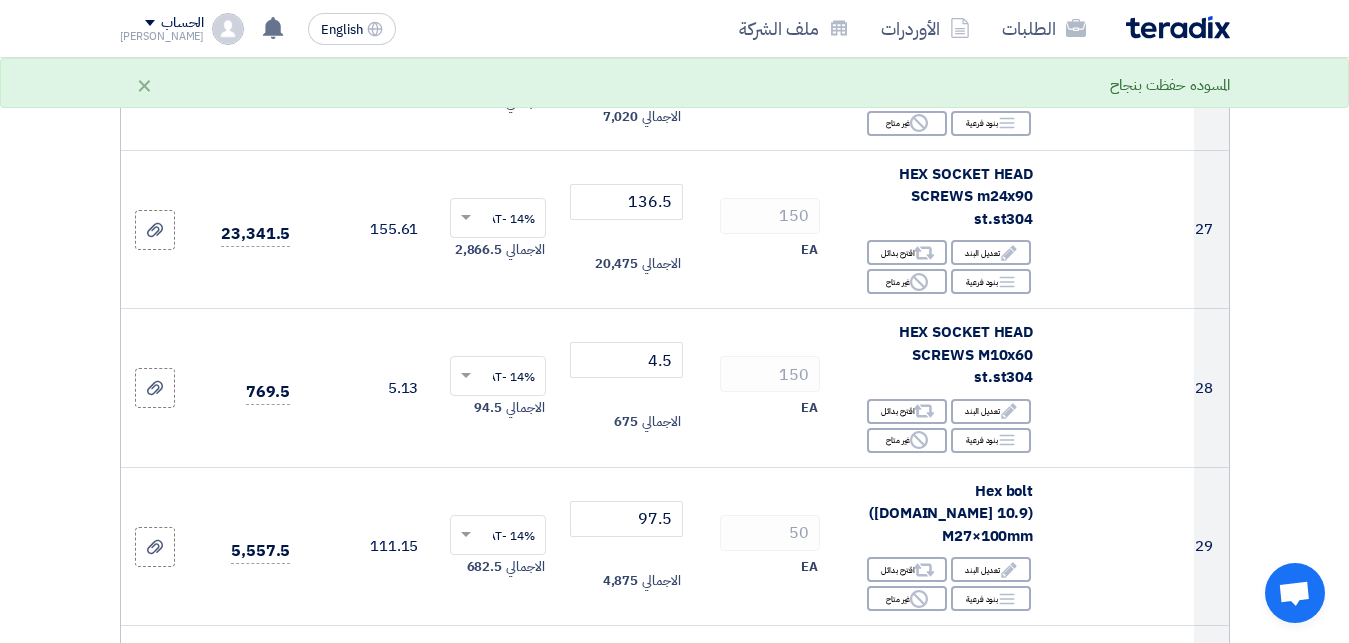 type on "455" 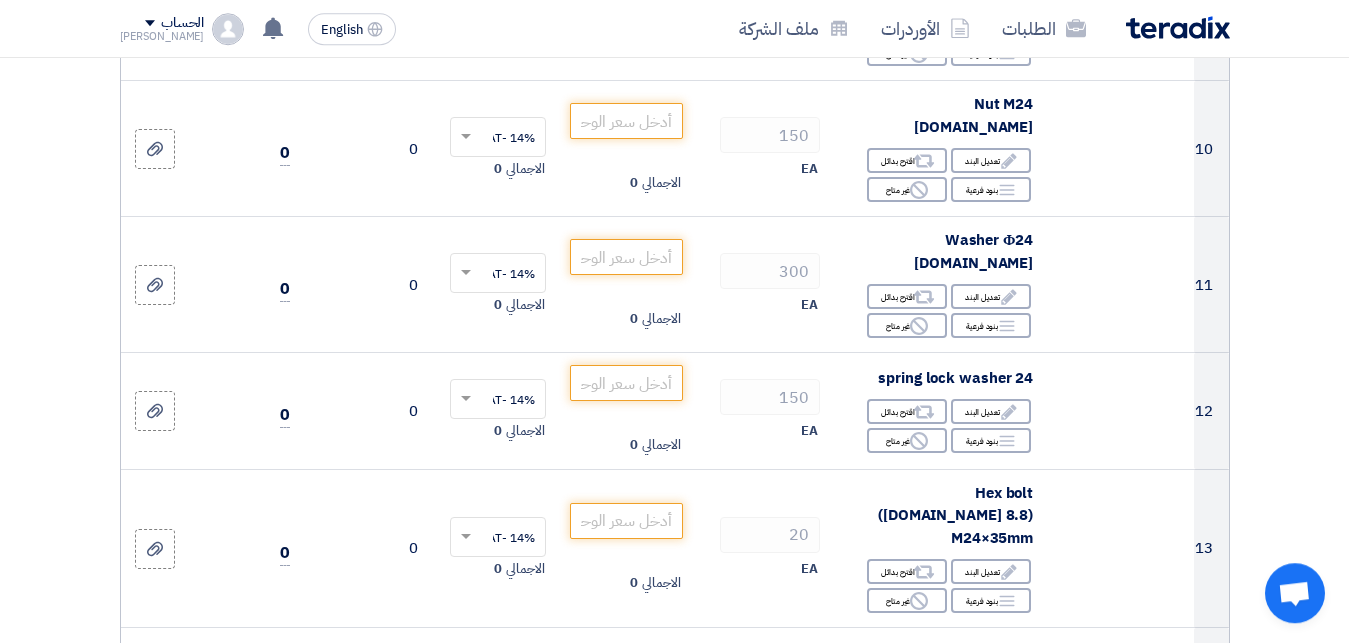 scroll, scrollTop: 1683, scrollLeft: 0, axis: vertical 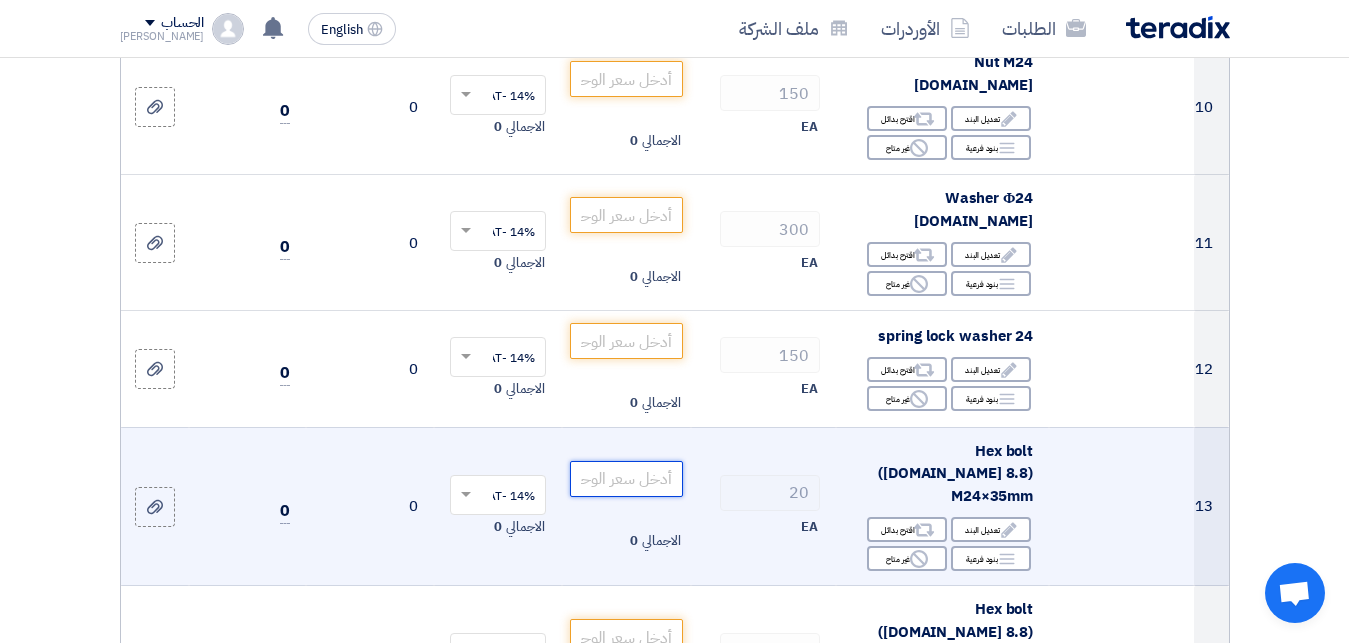 click 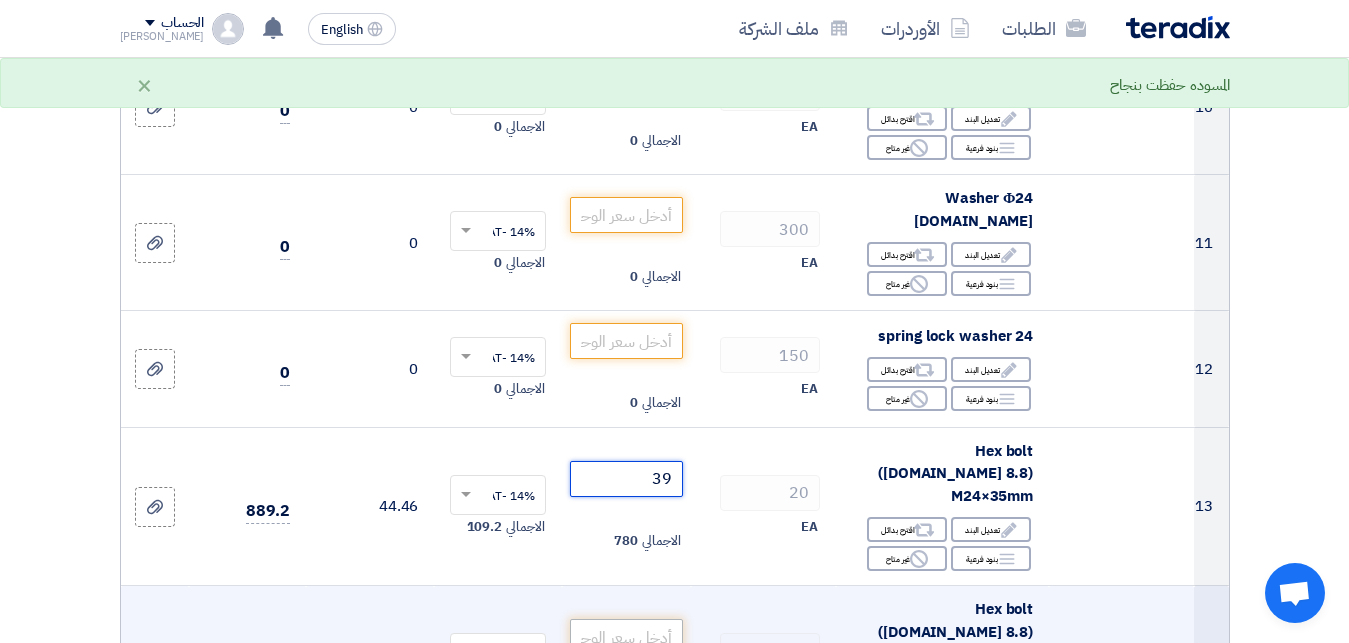 type on "39" 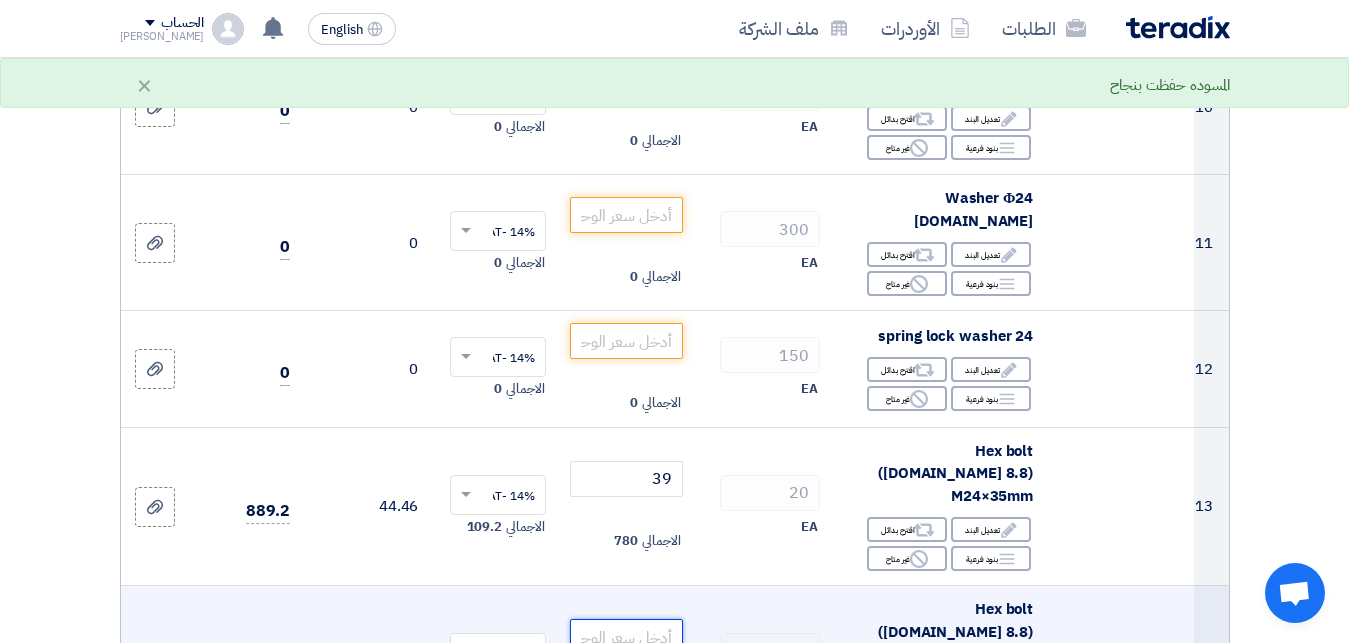 click 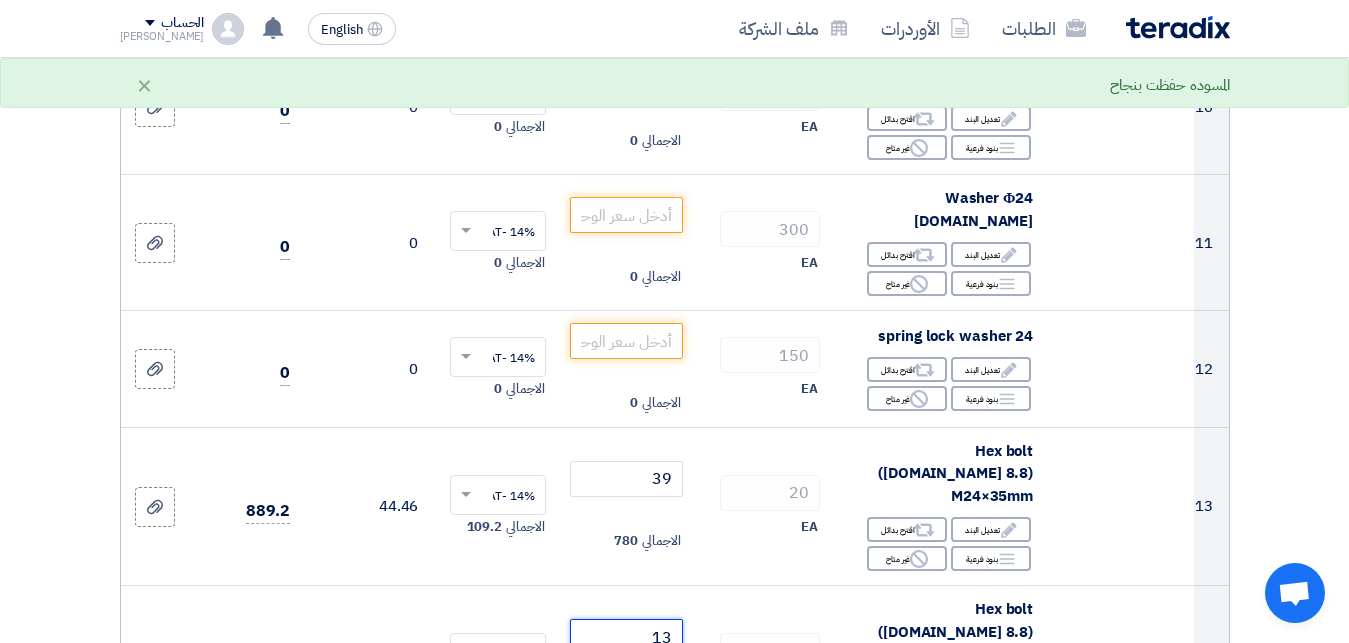 type on "13" 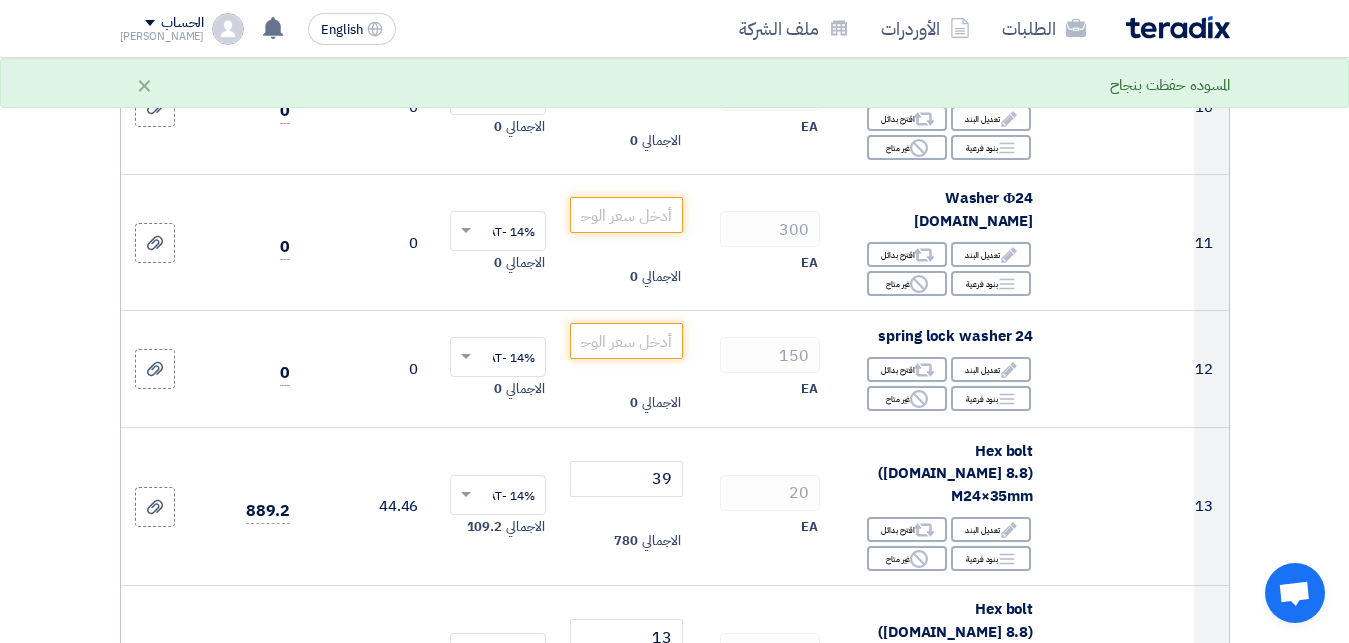 click 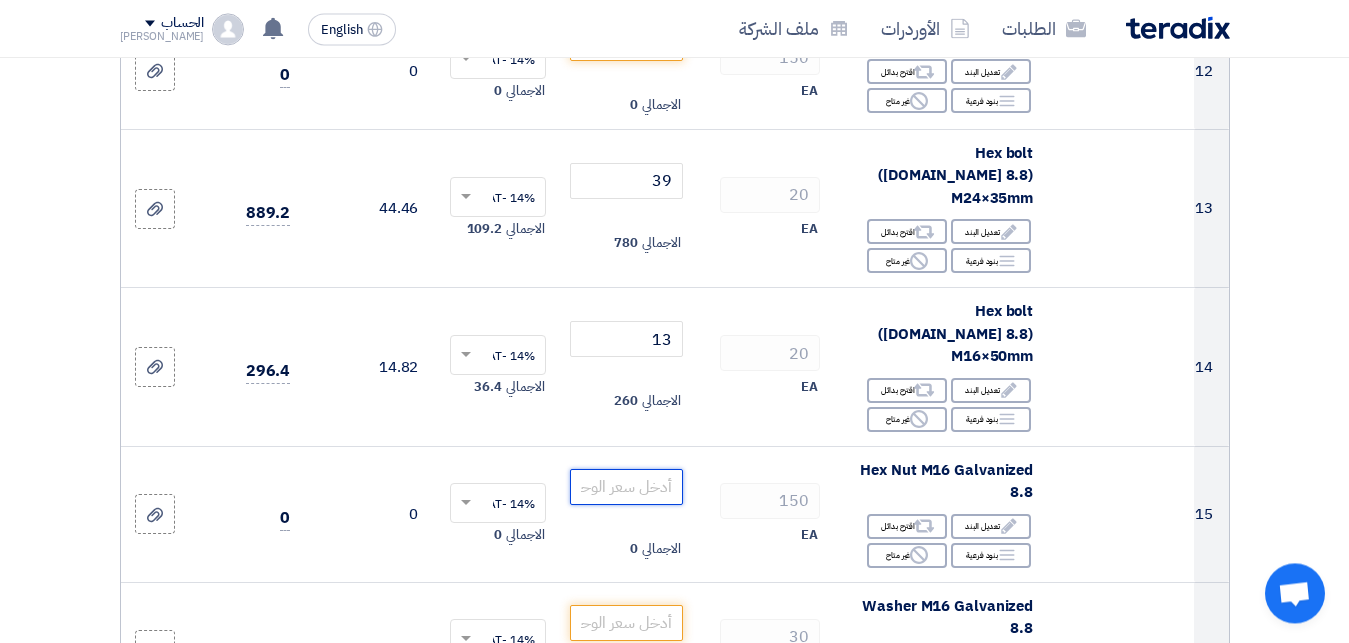 scroll, scrollTop: 1989, scrollLeft: 0, axis: vertical 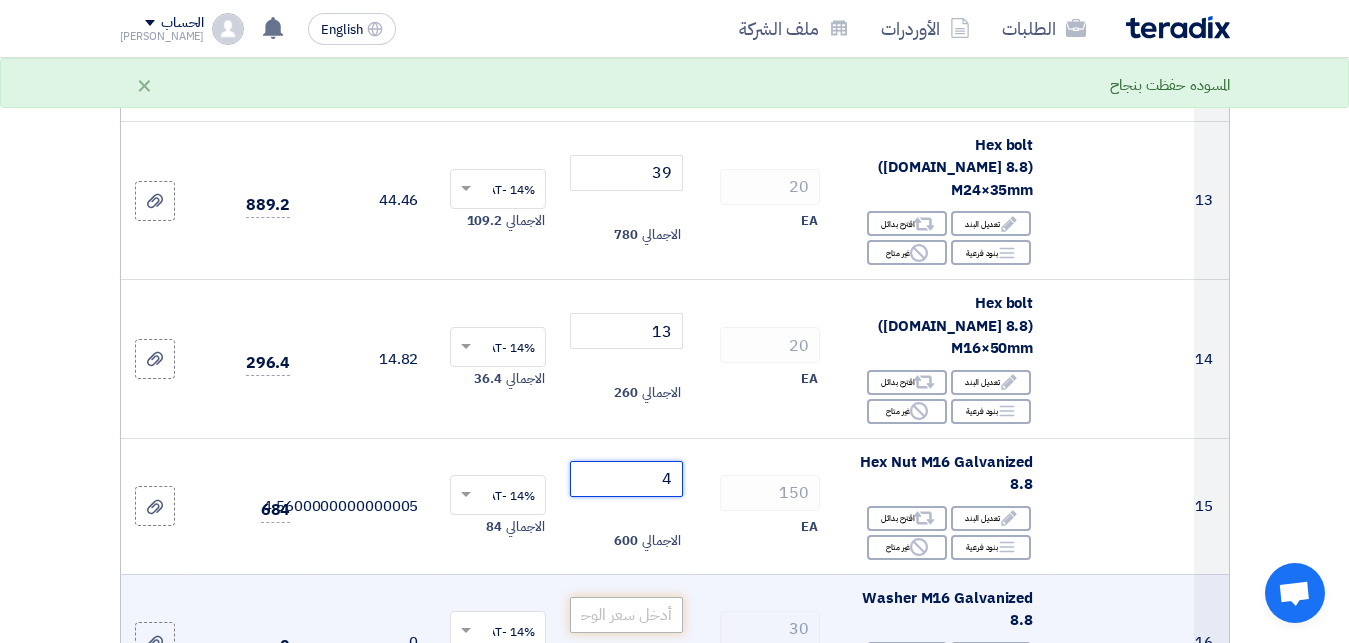 type on "4" 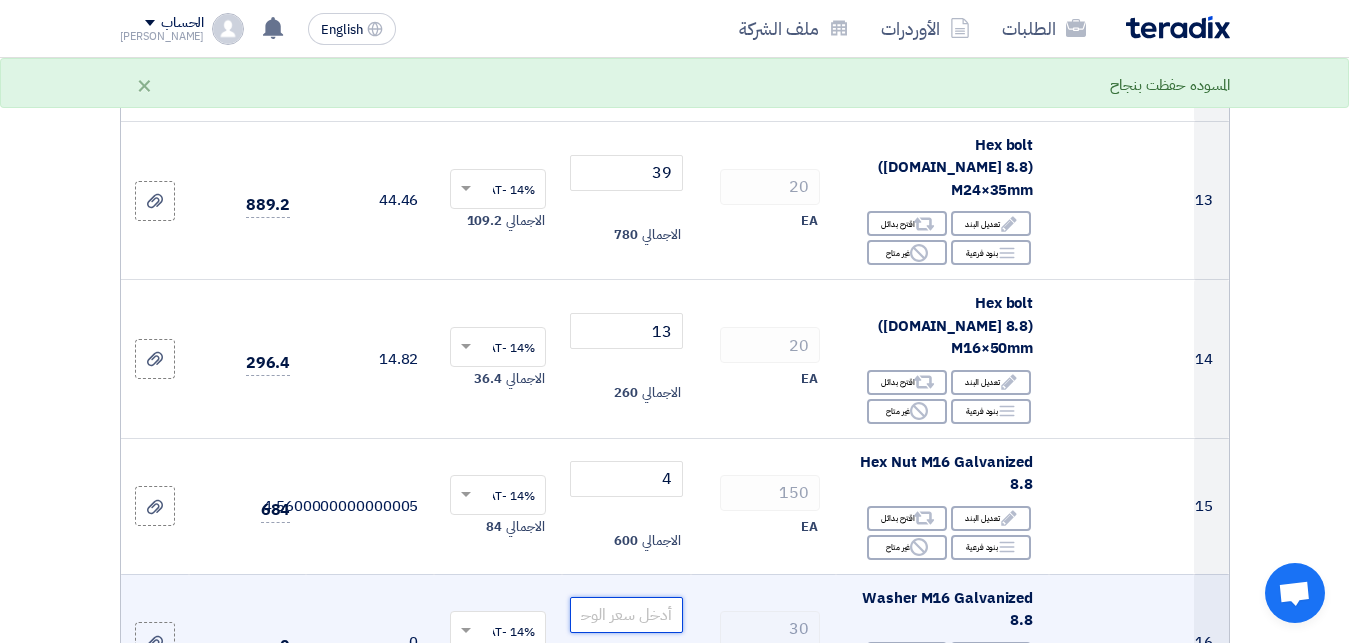 click 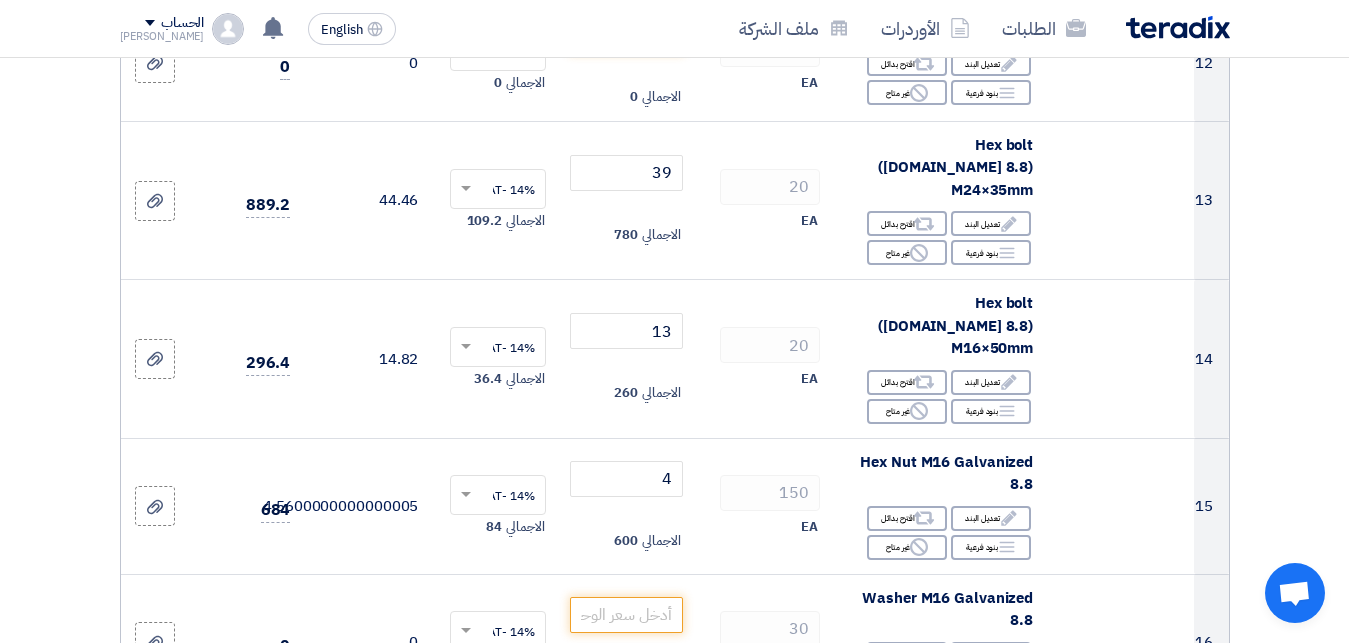 click 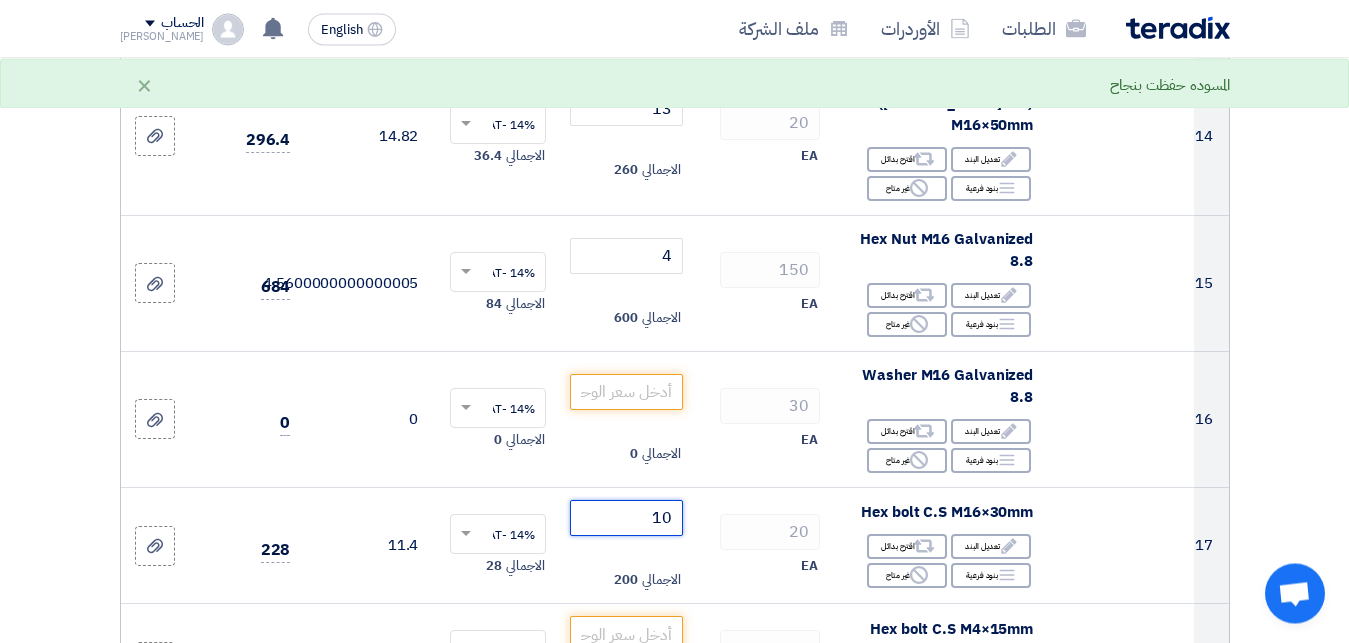 scroll, scrollTop: 2244, scrollLeft: 0, axis: vertical 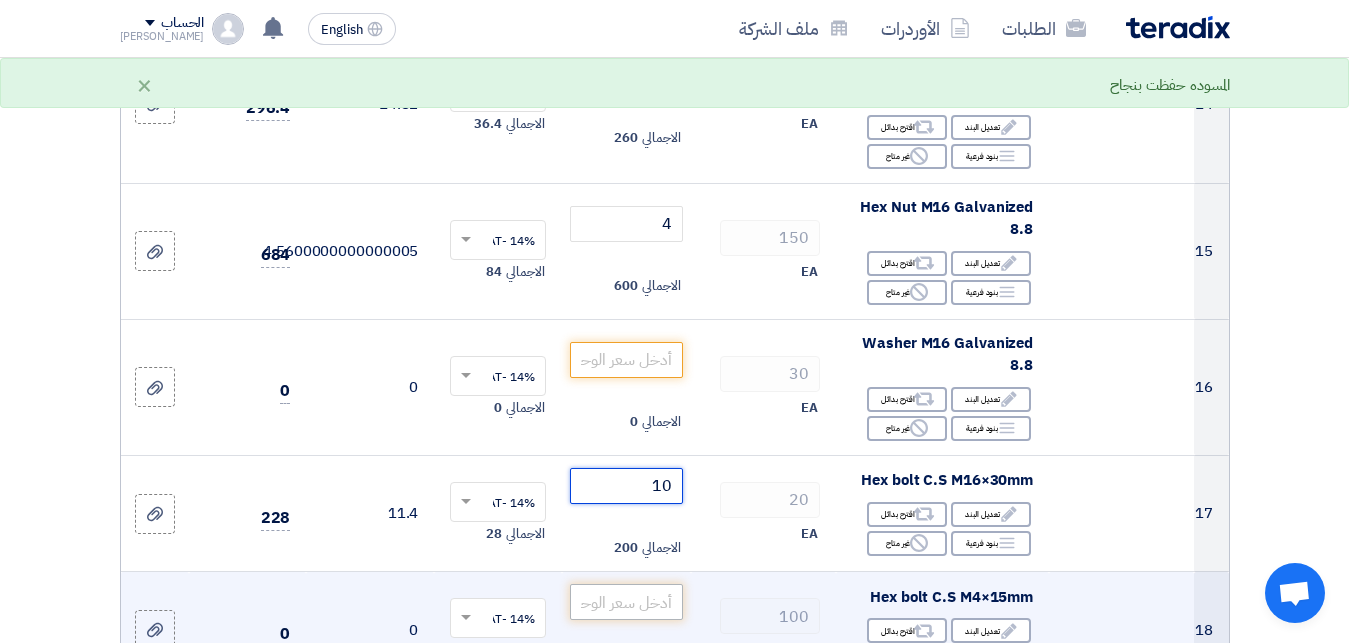 type on "10" 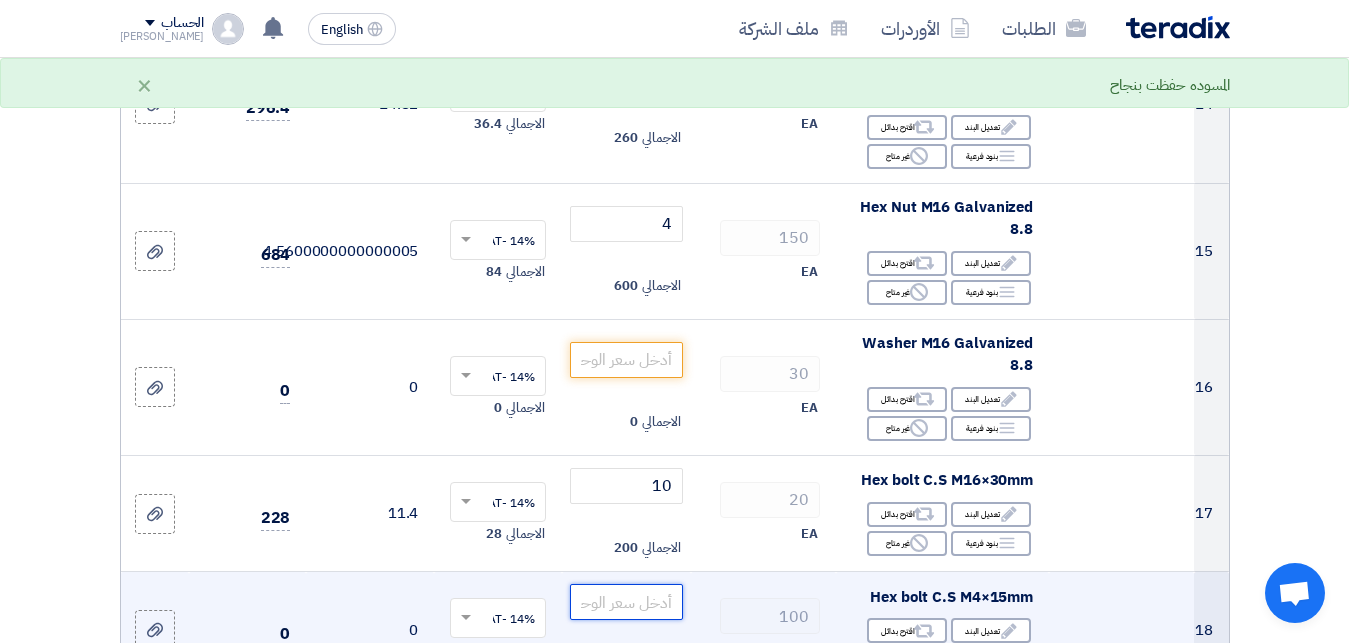 click 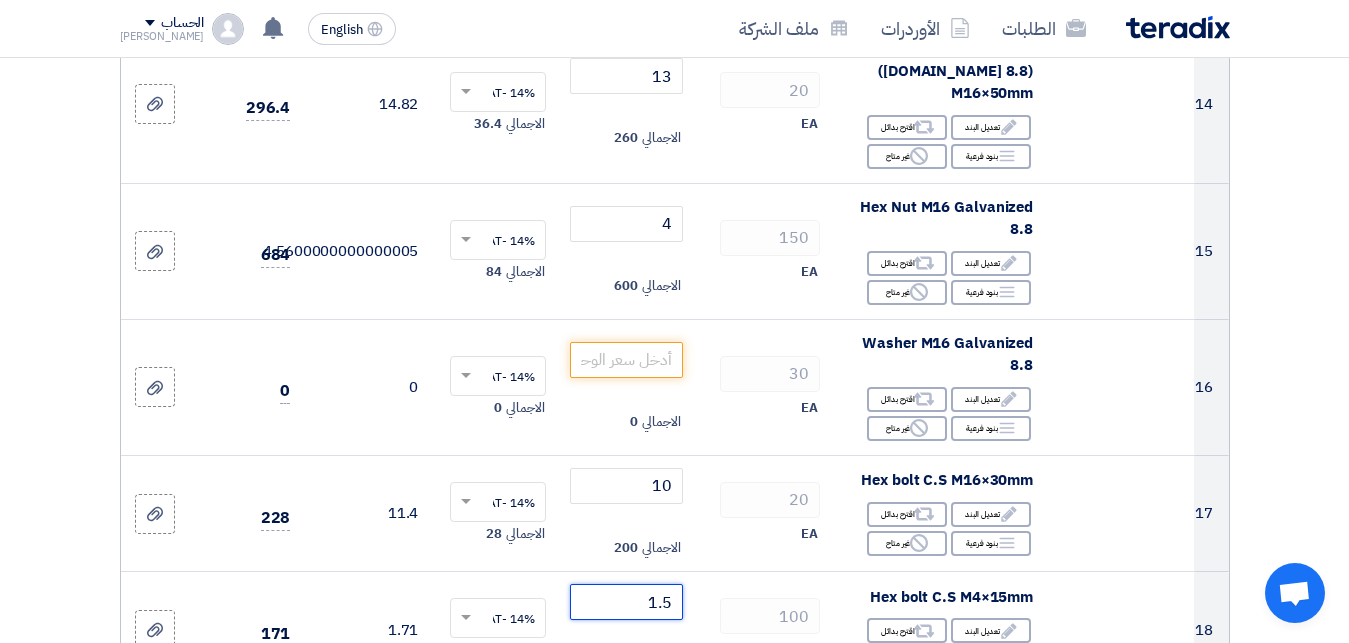 type on "1.5" 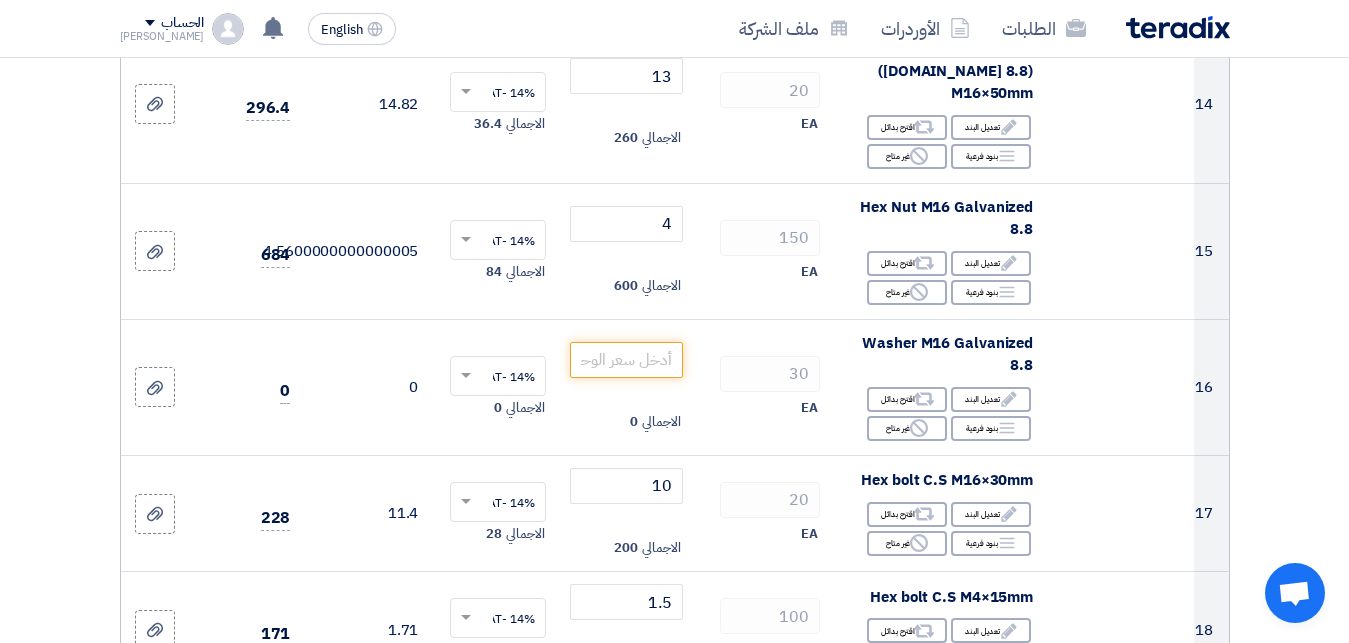 click on "تفاصيل الطلب
#
الكود/الموديل
البيان/الوصف
الكمية/العدد
سعر الوحدة (EGP)
الضرائب
+
'Select taxes...
14% -VAT" 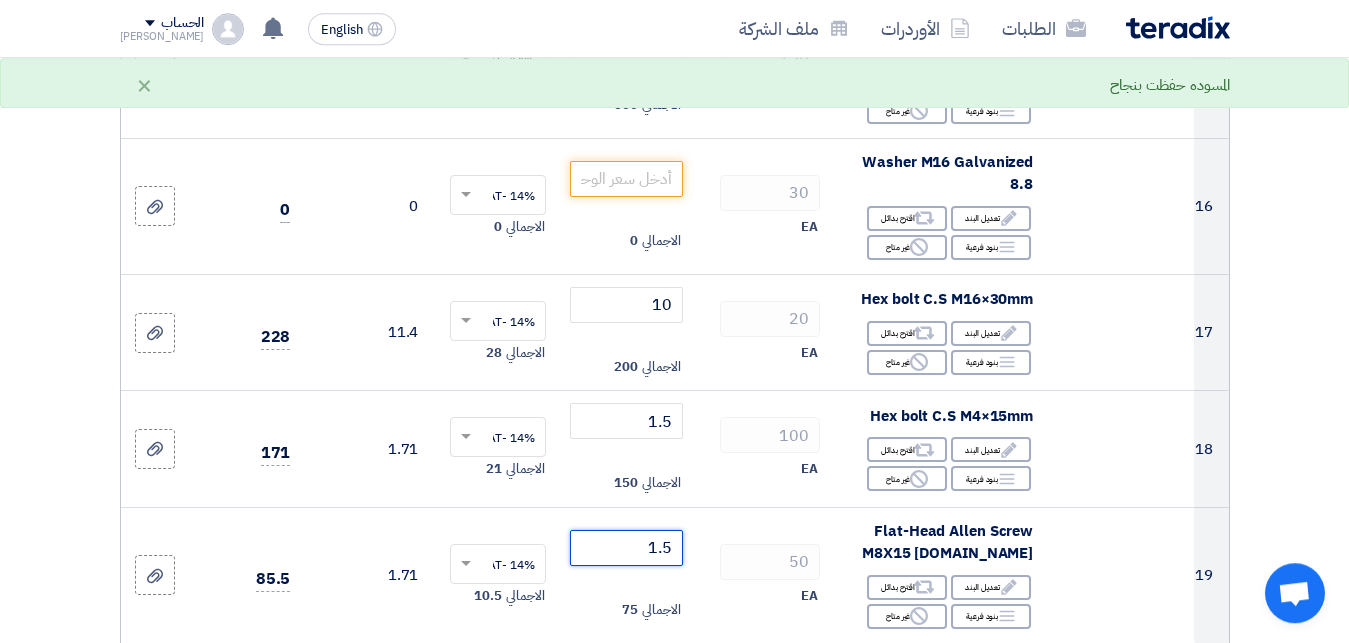 scroll, scrollTop: 2448, scrollLeft: 0, axis: vertical 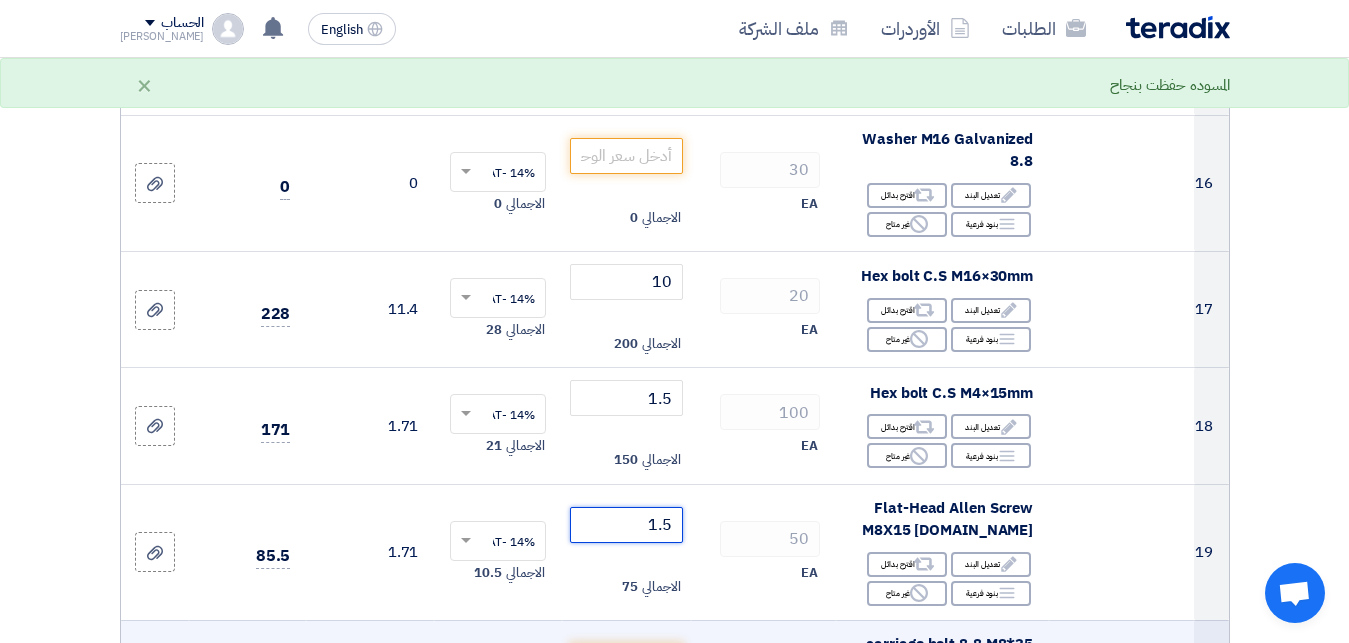 type on "1.5" 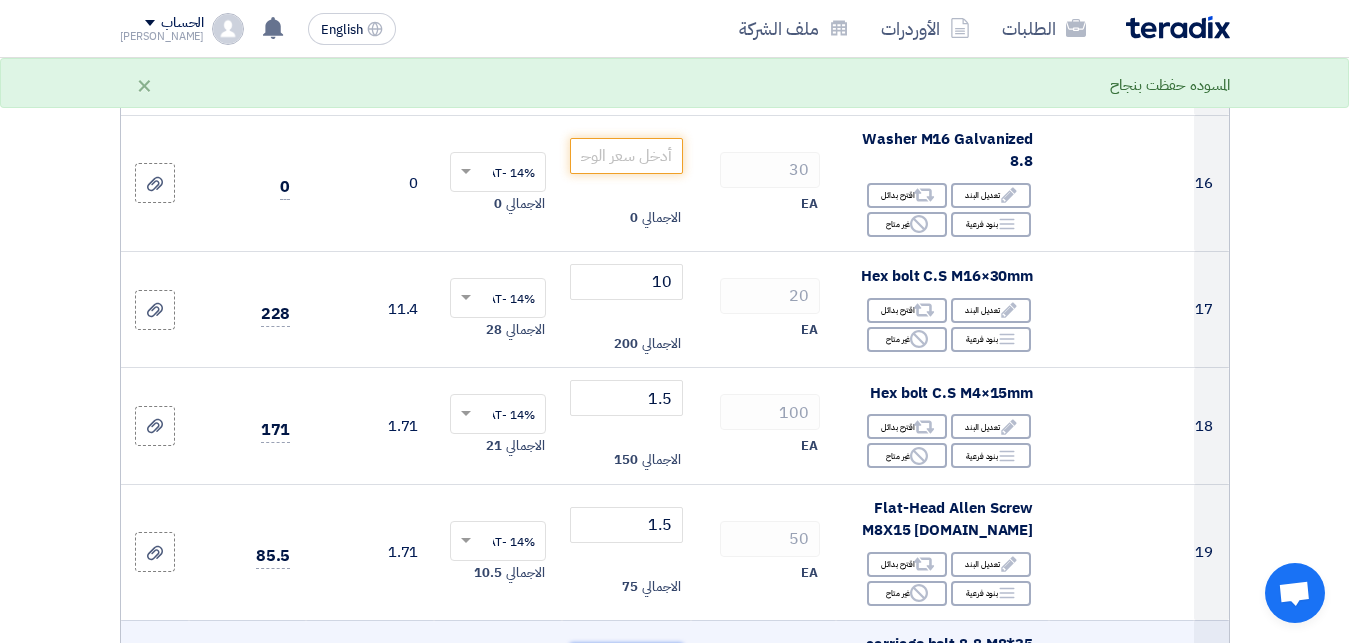 click 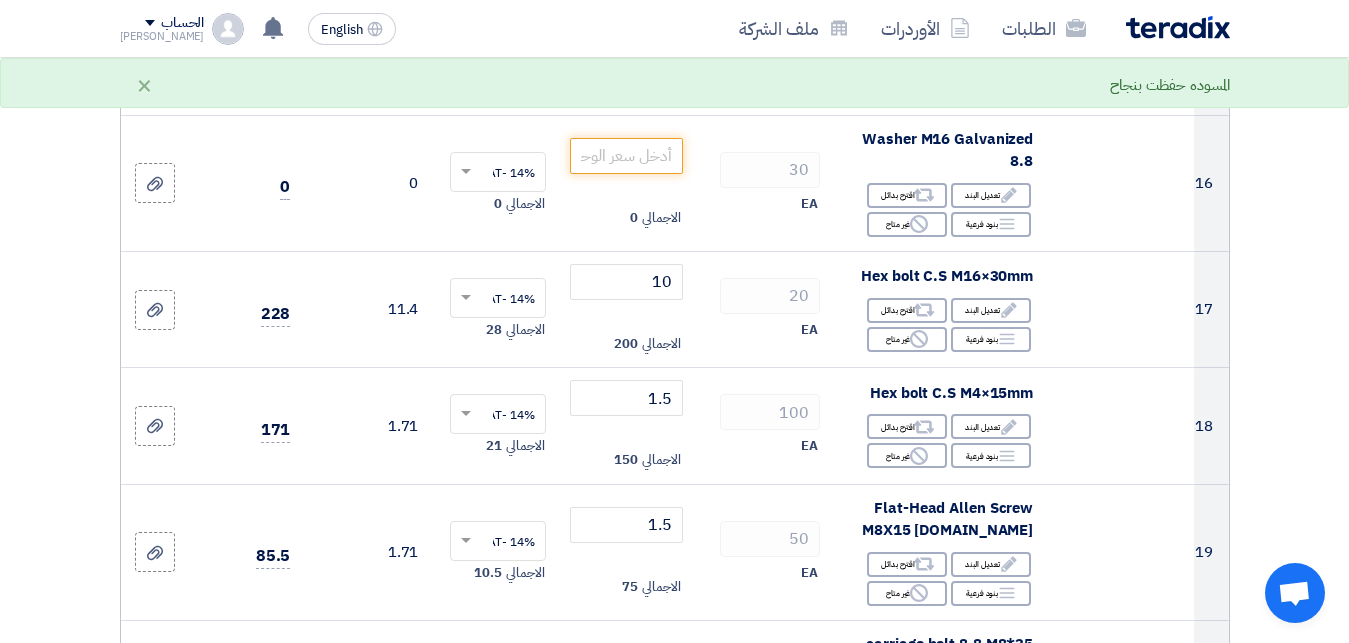 click on "تفاصيل الطلب
#
الكود/الموديل
البيان/الوصف
الكمية/العدد
سعر الوحدة (EGP)
الضرائب
+
'Select taxes...
14% -VAT" 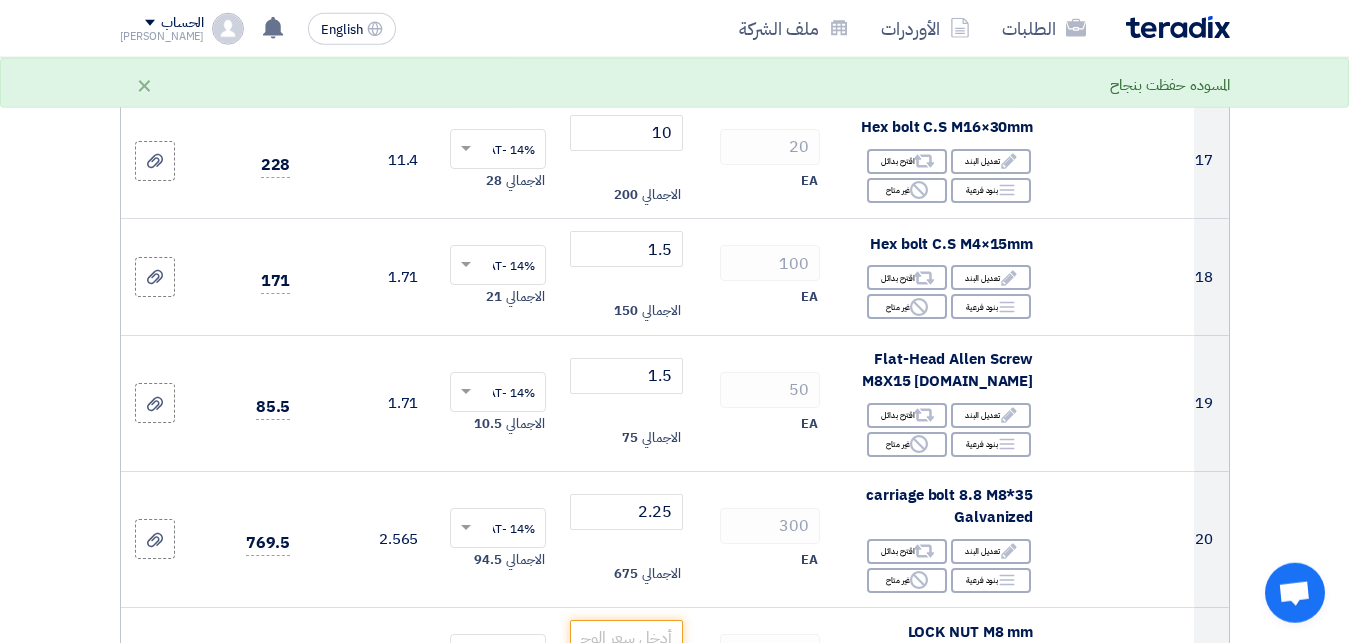 scroll, scrollTop: 2601, scrollLeft: 0, axis: vertical 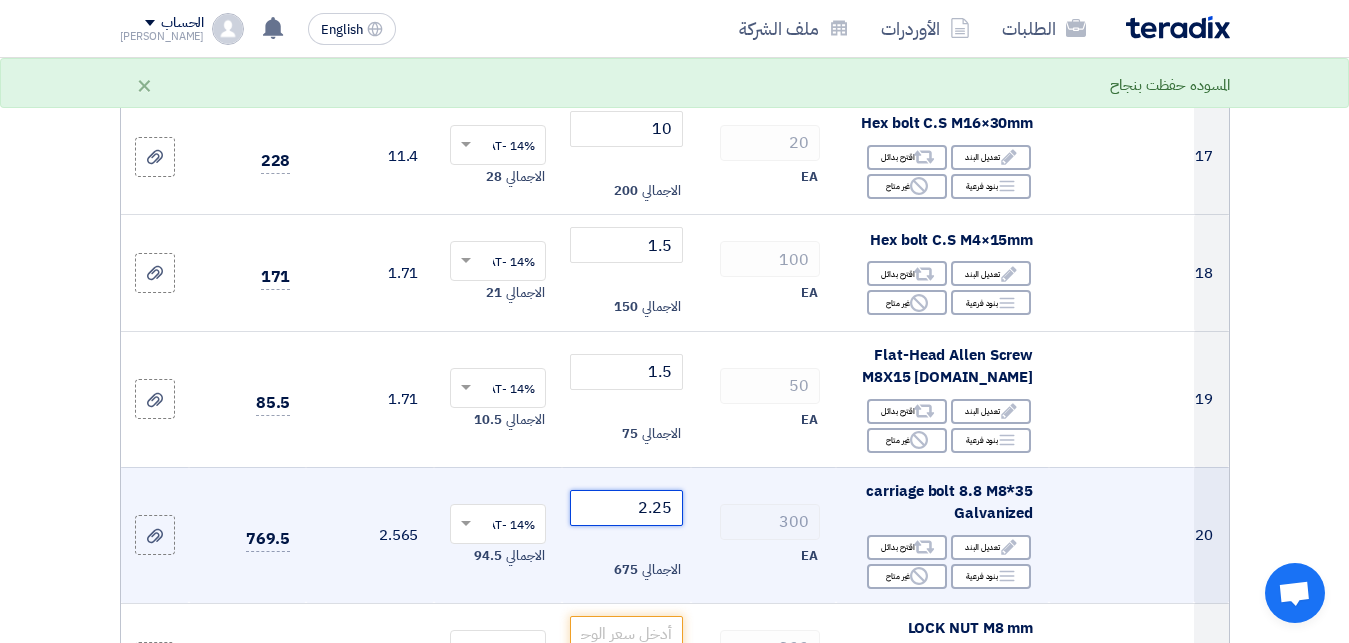 click on "2.25" 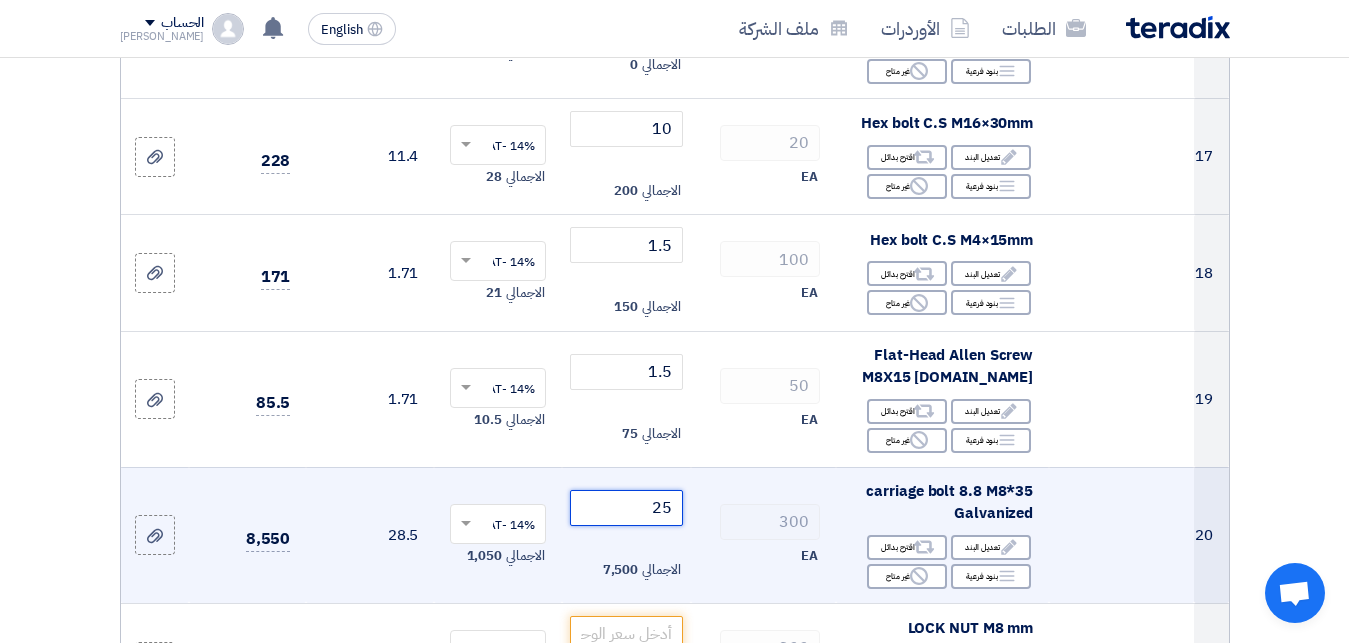 click on "25" 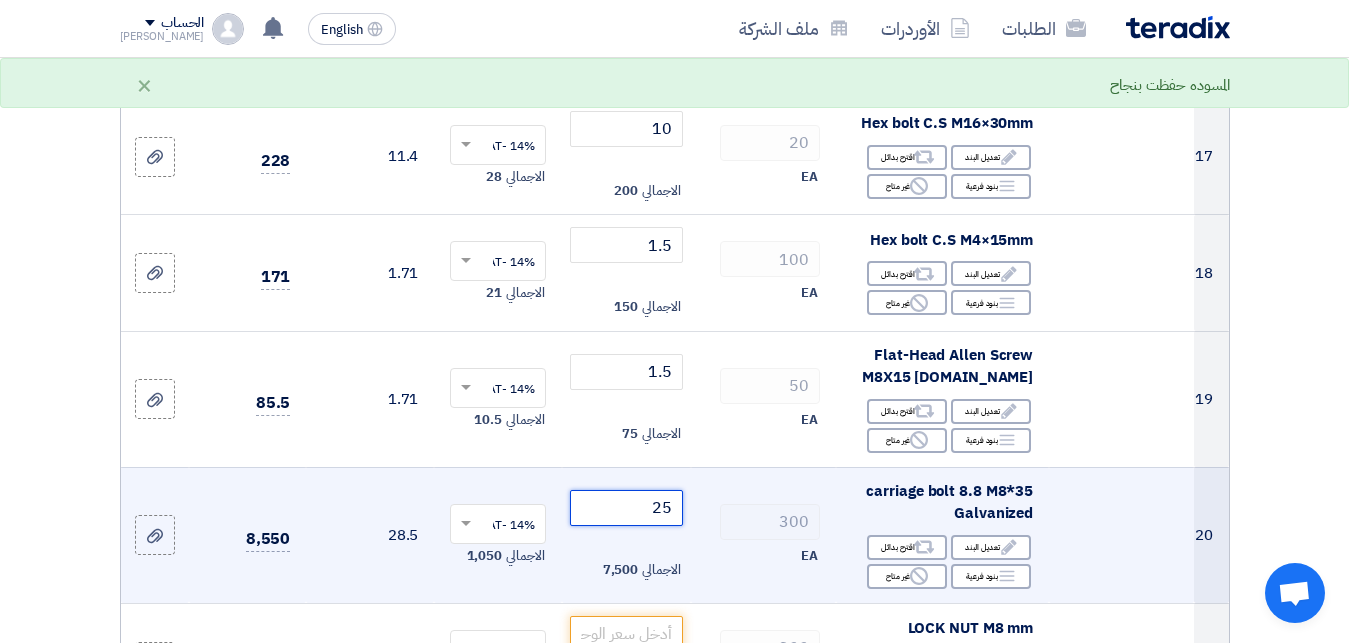 type on "2" 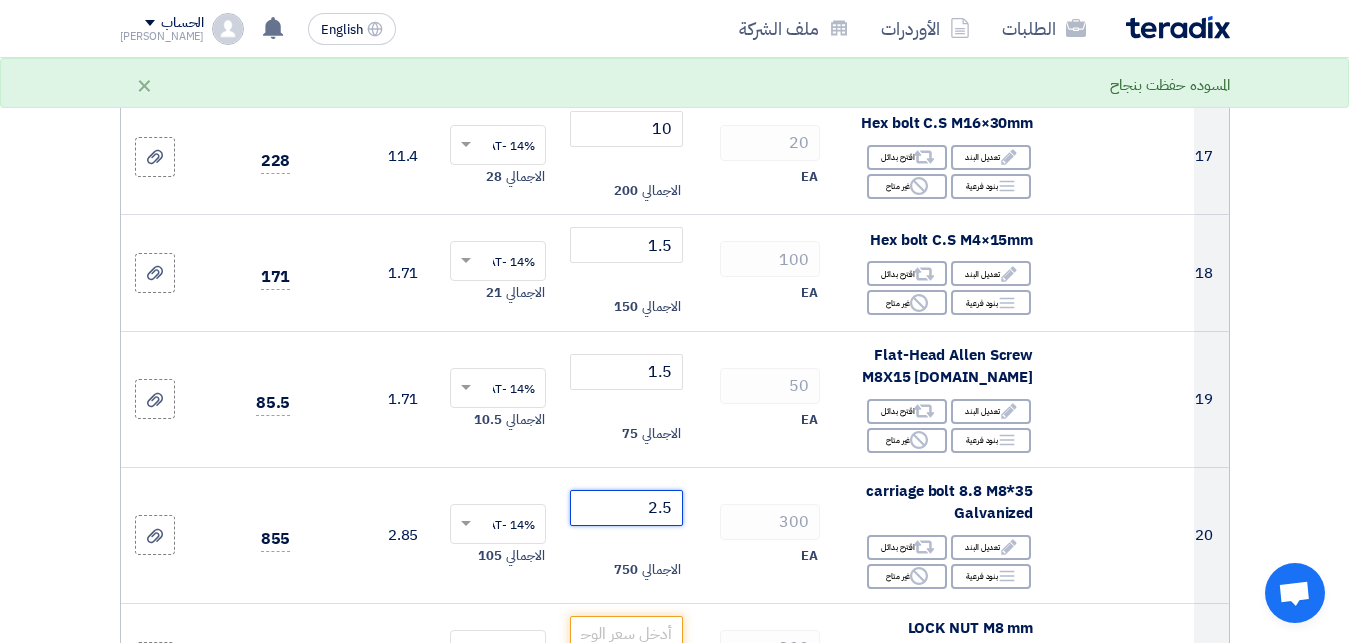 type on "2.5" 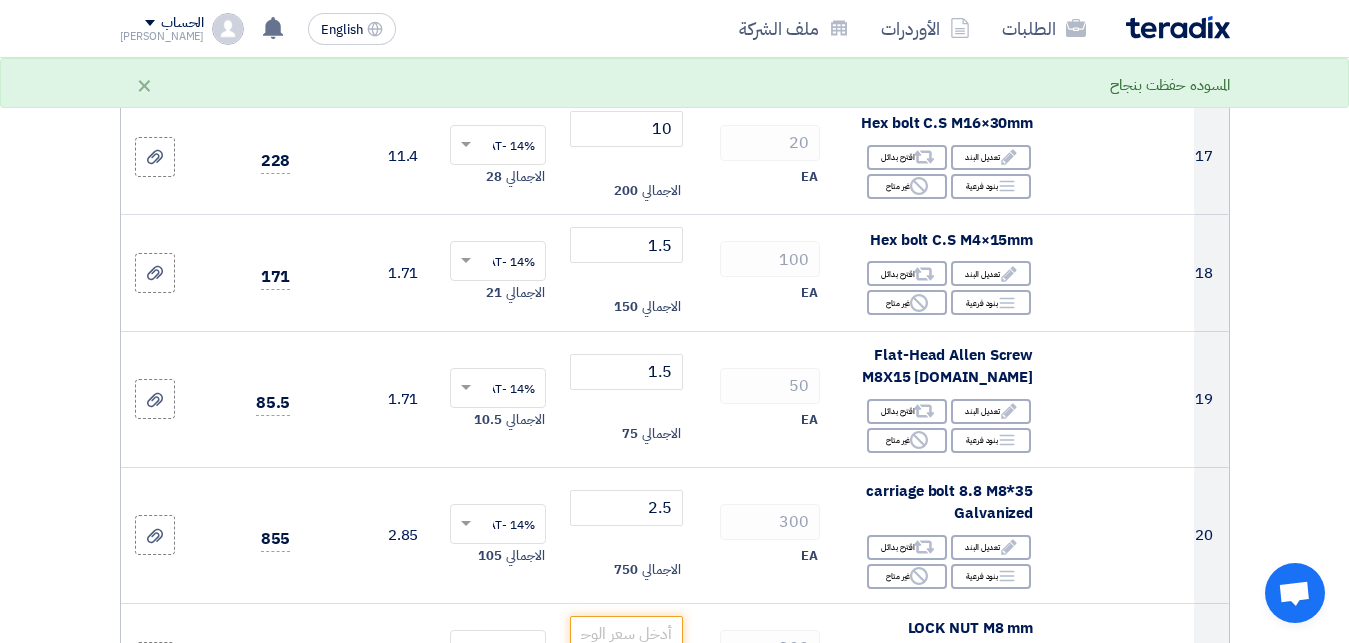 click on "تفاصيل الطلب
#
الكود/الموديل
البيان/الوصف
الكمية/العدد
سعر الوحدة (EGP)
الضرائب
+
'Select taxes...
14% -VAT" 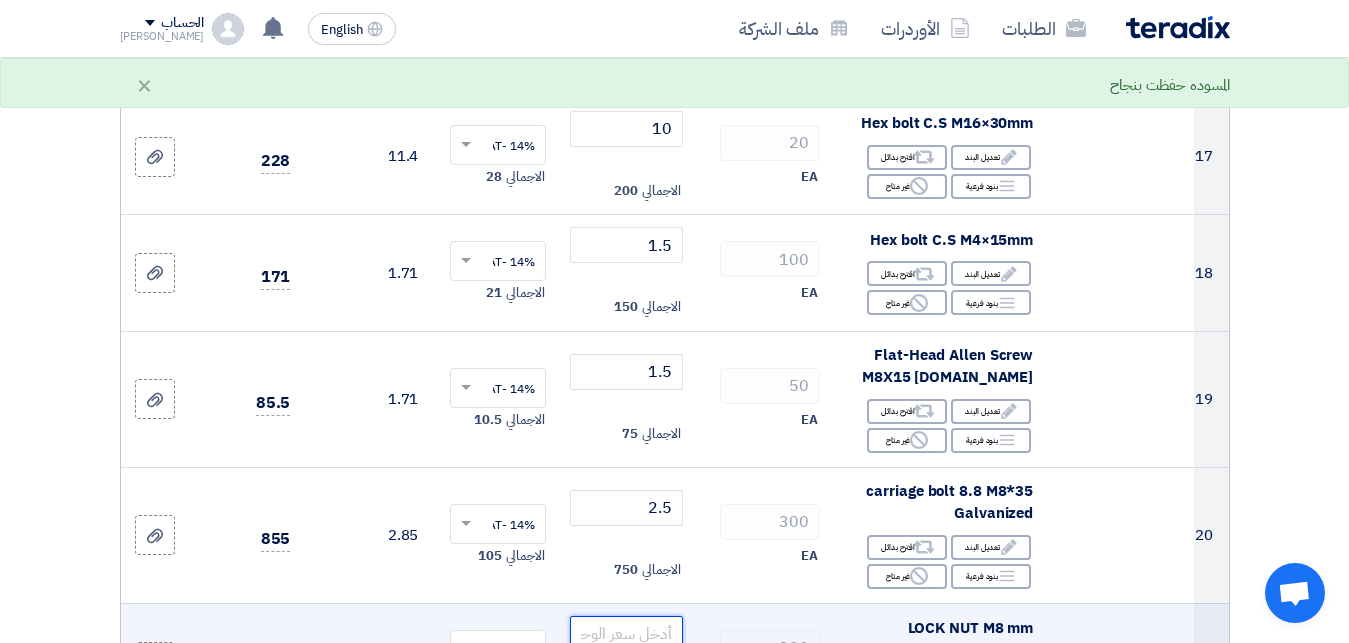 click 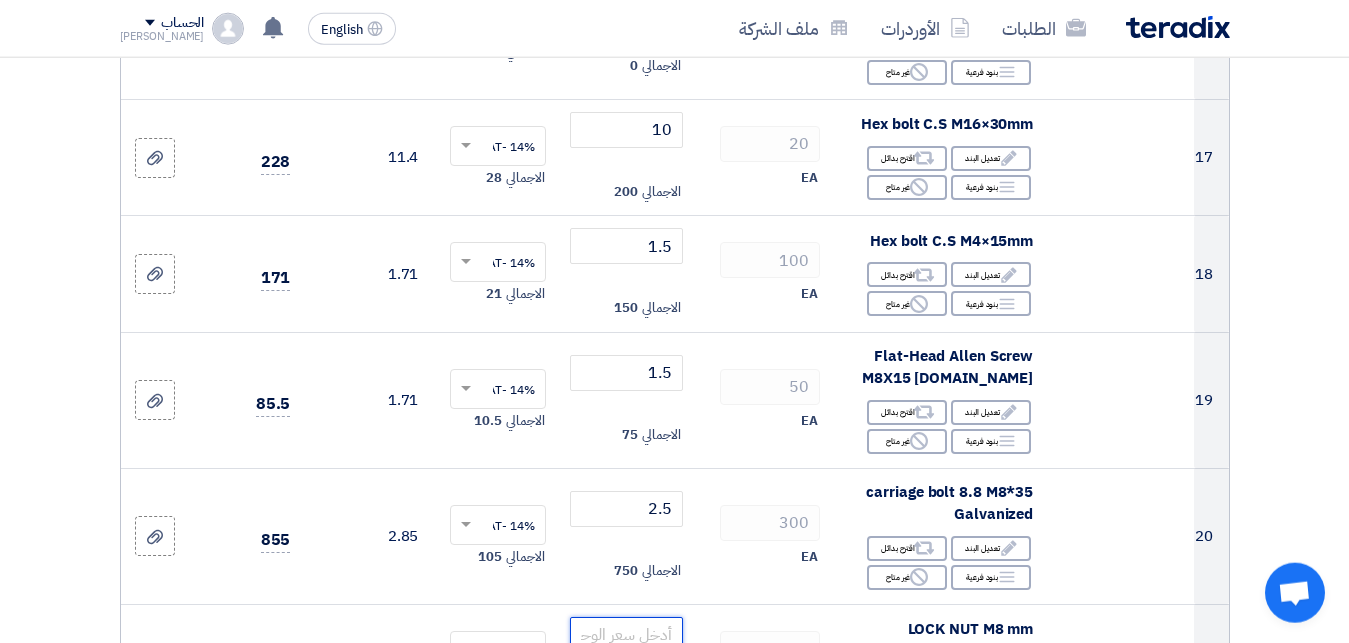scroll, scrollTop: 2601, scrollLeft: 0, axis: vertical 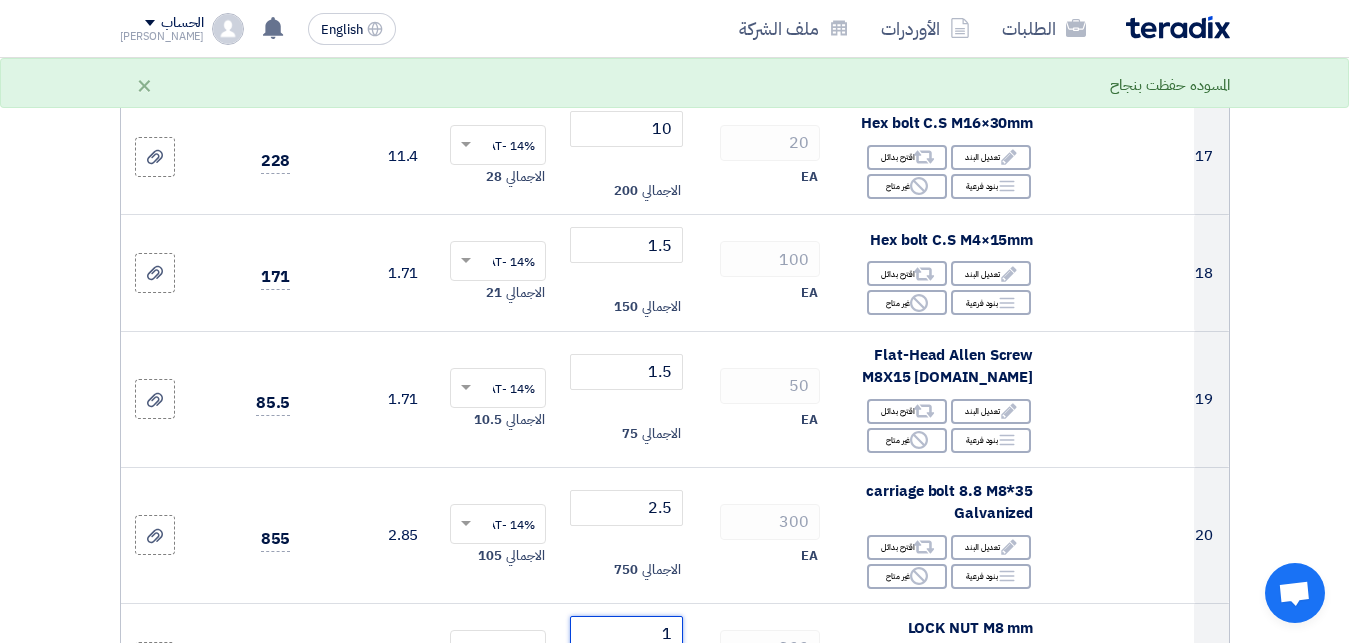 type on "1" 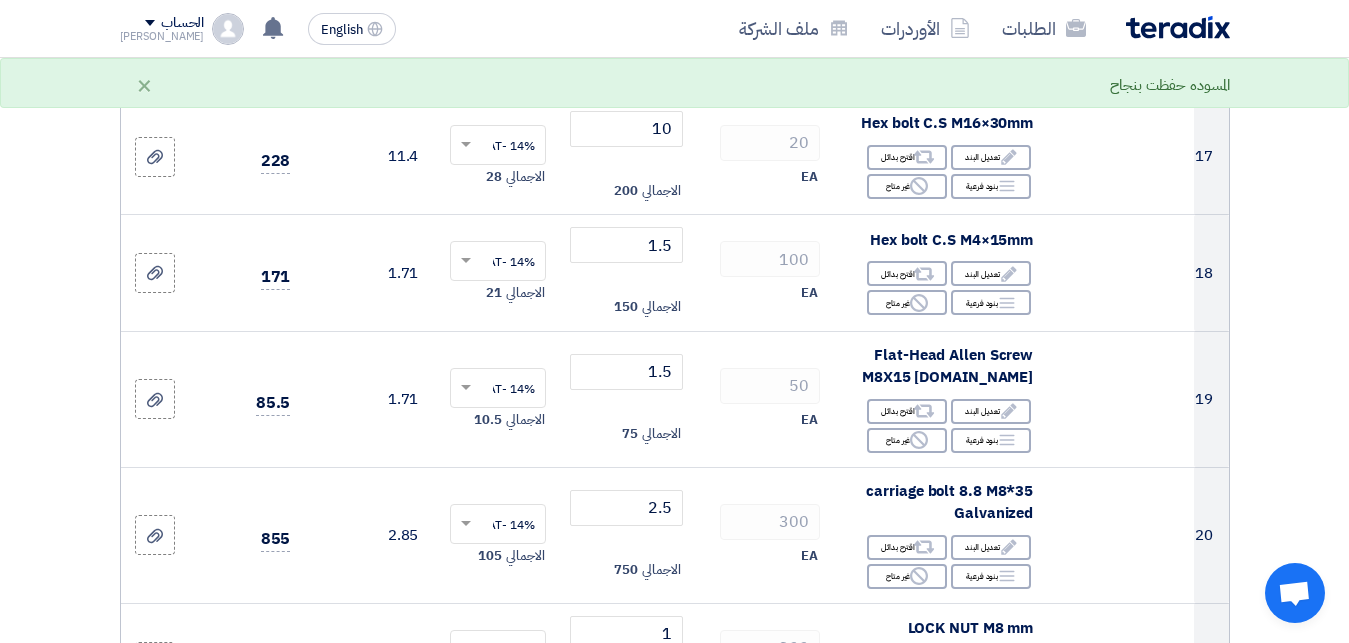 click 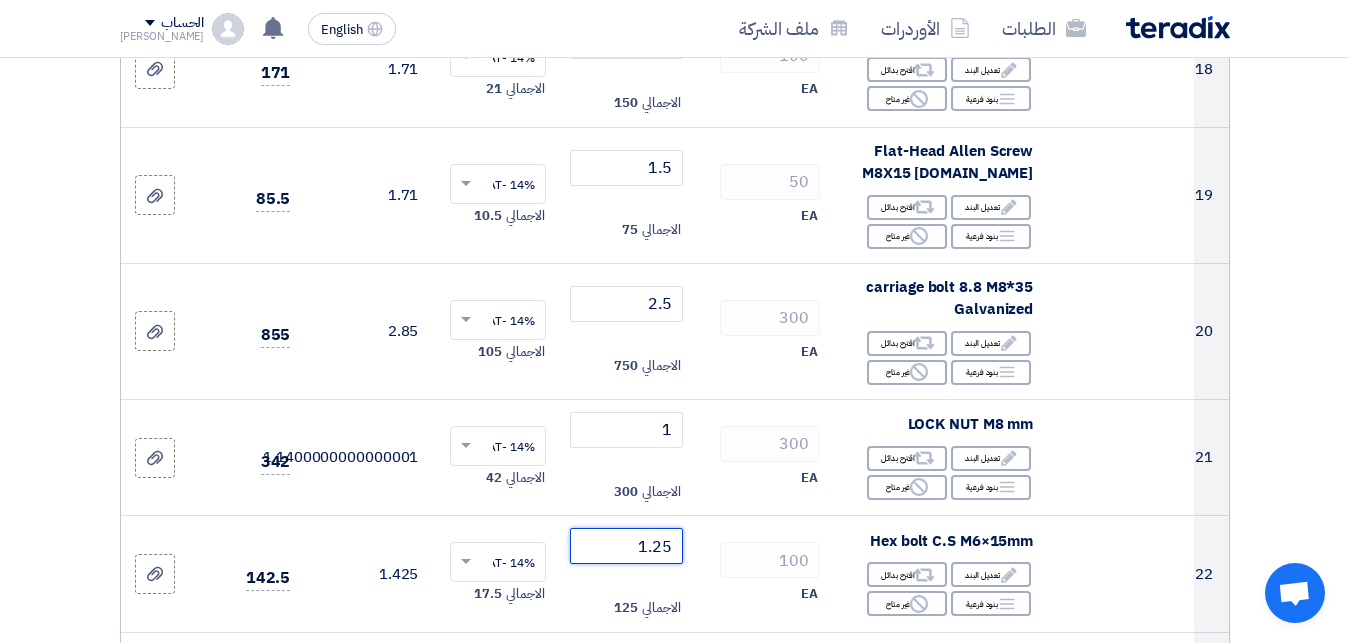 scroll, scrollTop: 2856, scrollLeft: 0, axis: vertical 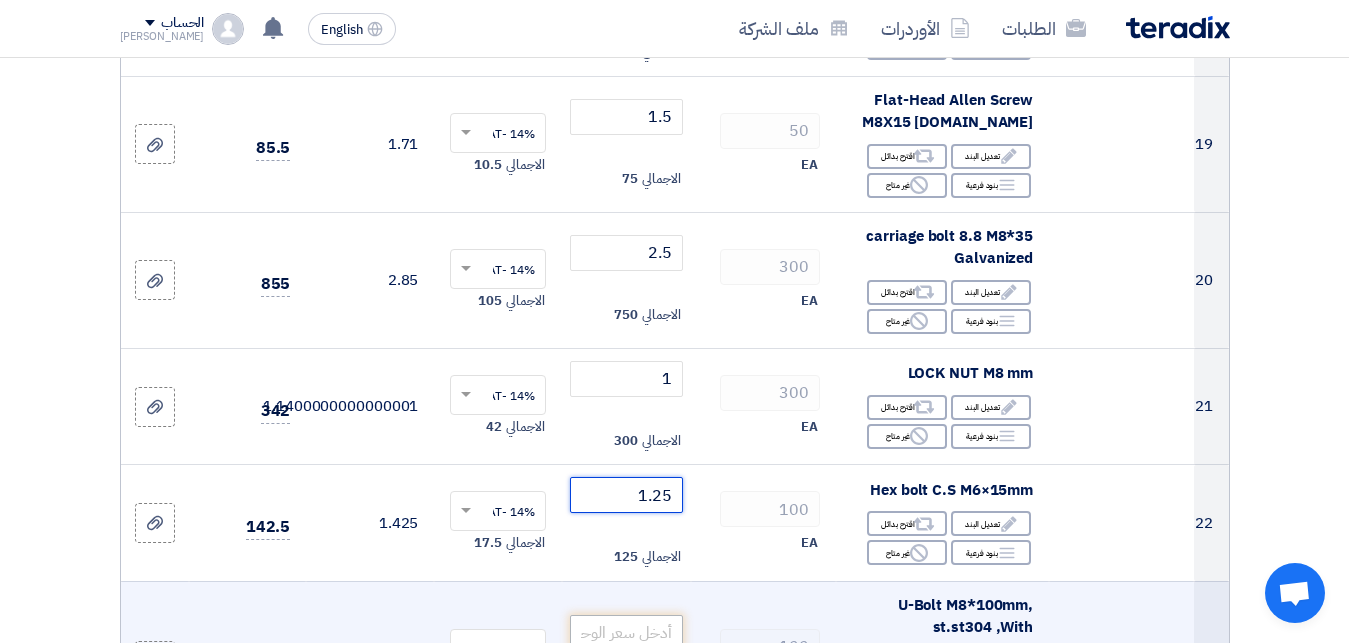 type on "1.25" 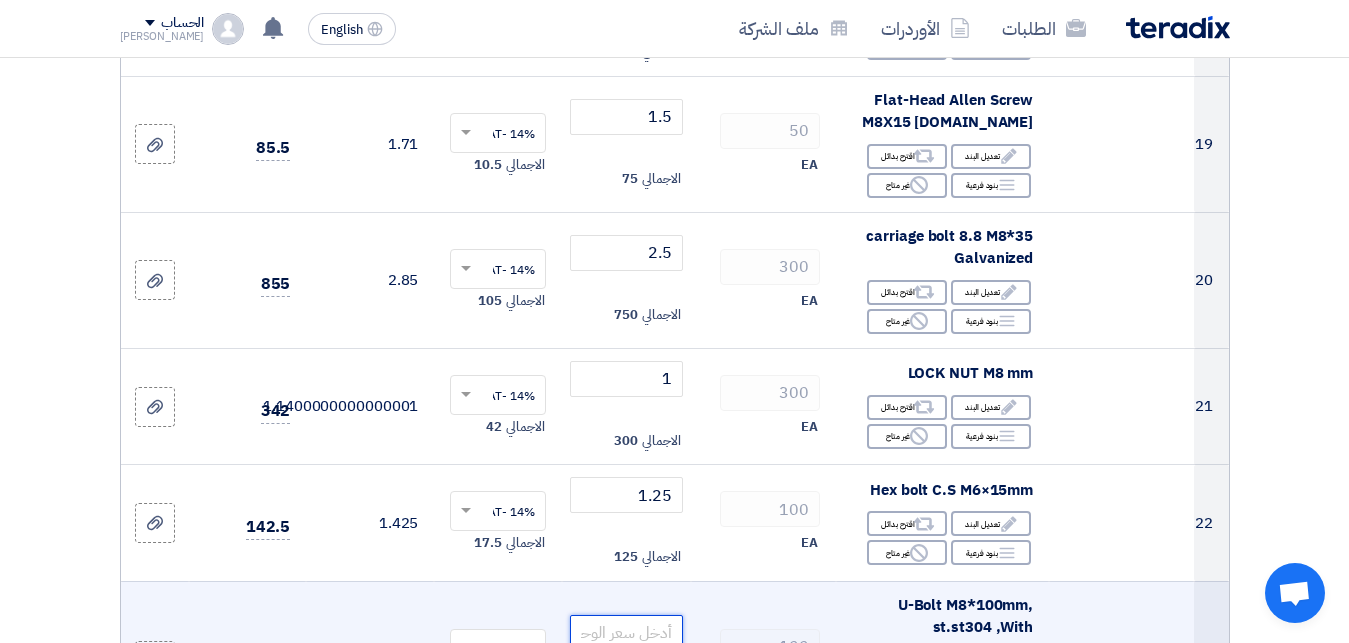 click 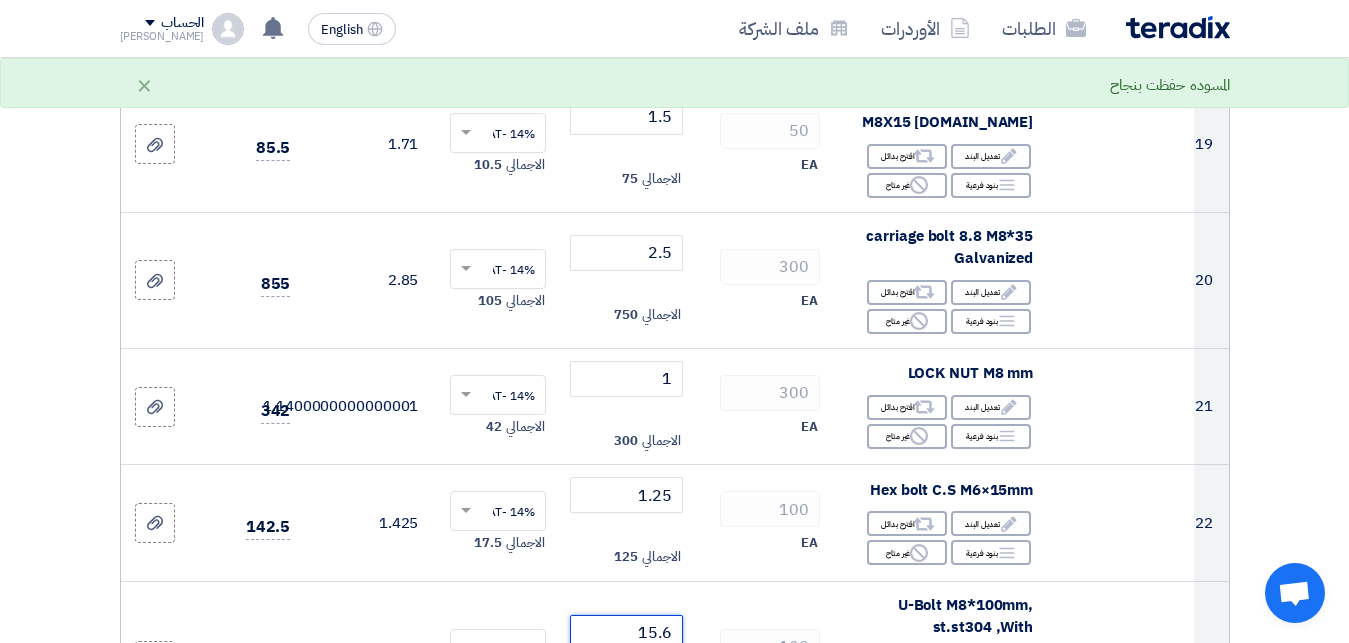 type on "15.6" 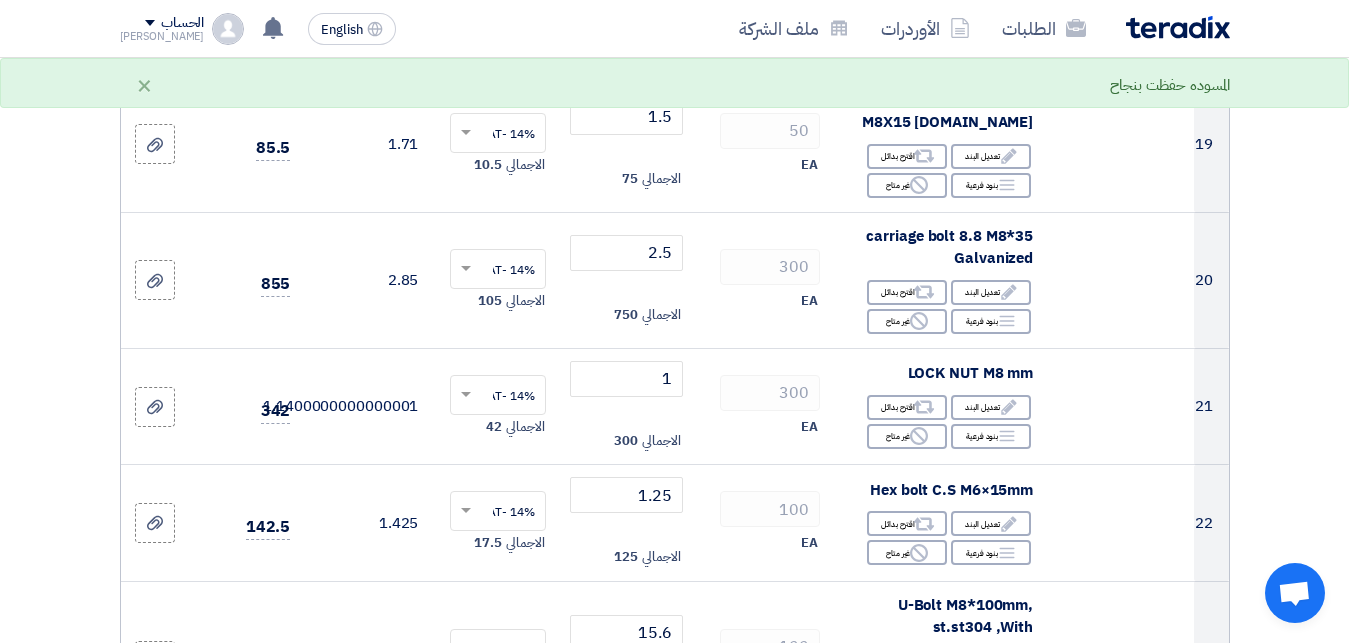 click 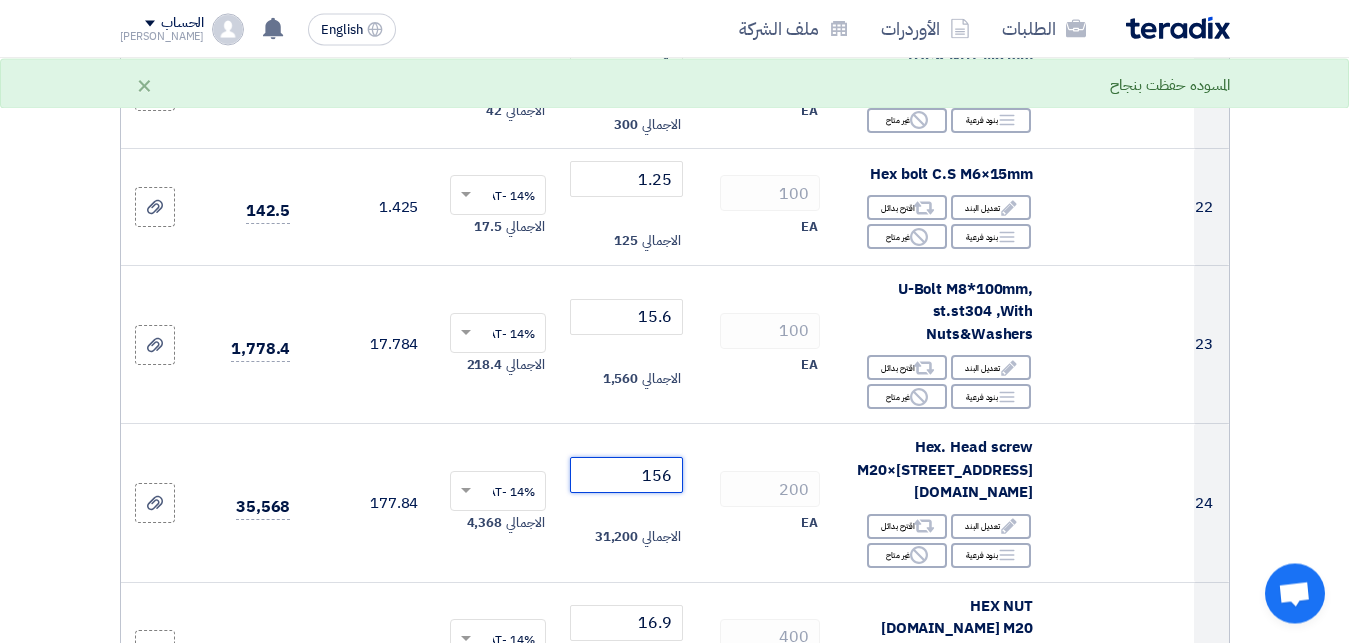 scroll, scrollTop: 3213, scrollLeft: 0, axis: vertical 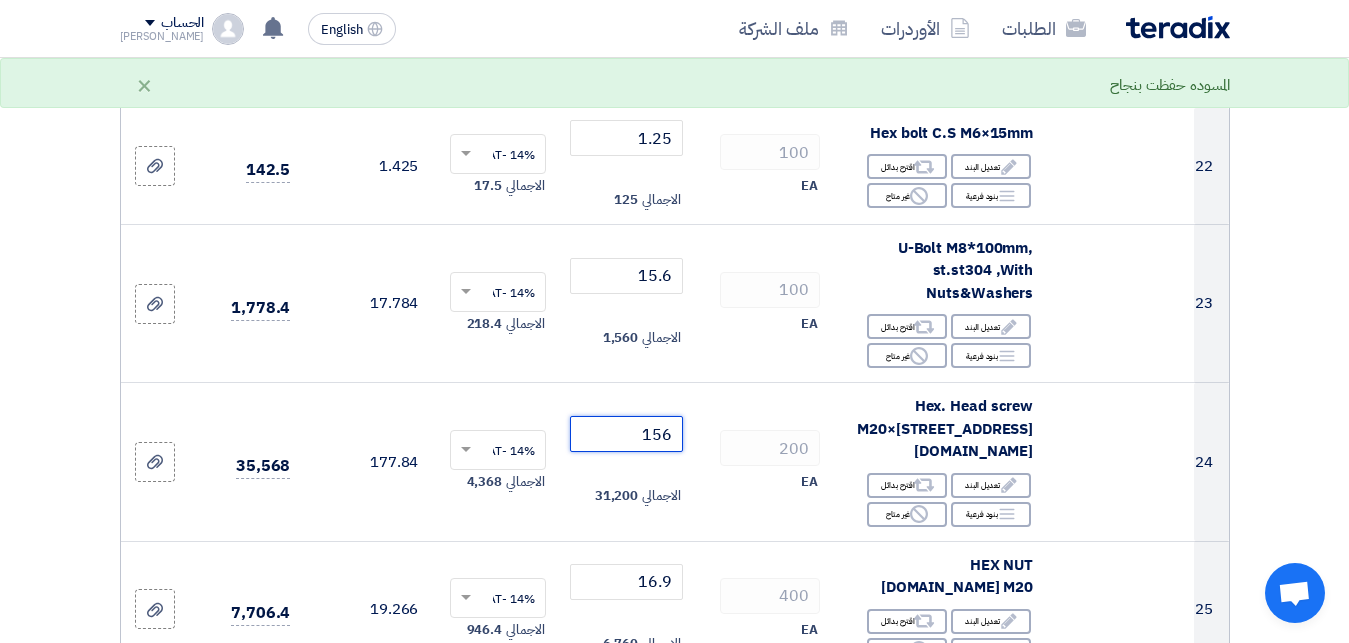 type on "156" 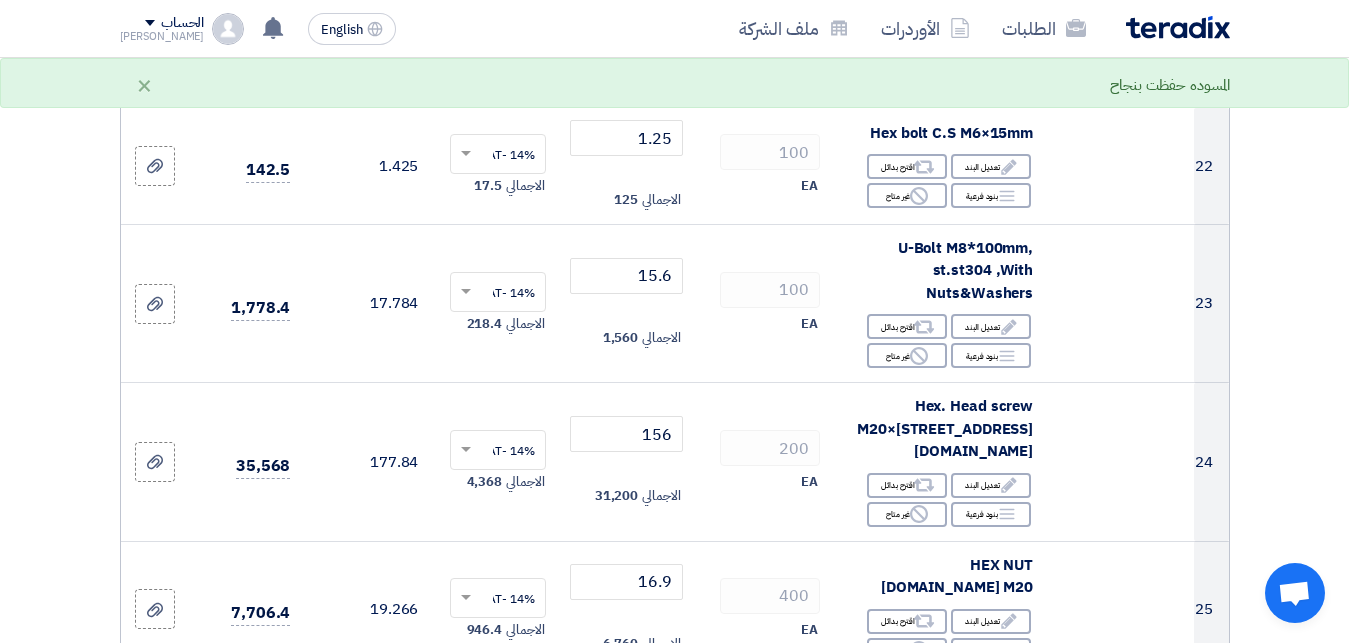 click on "تفاصيل الطلب
#
الكود/الموديل
البيان/الوصف
الكمية/العدد
سعر الوحدة (EGP)
الضرائب
+
'Select taxes...
14% -VAT" 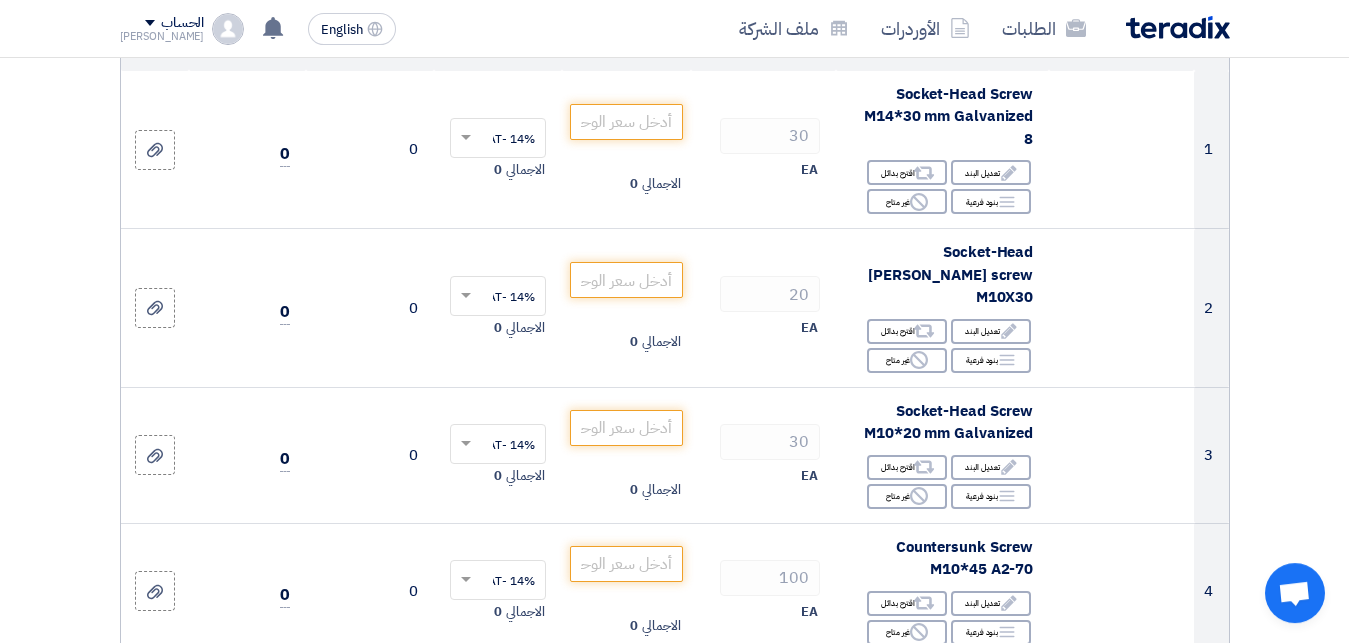 scroll, scrollTop: 306, scrollLeft: 0, axis: vertical 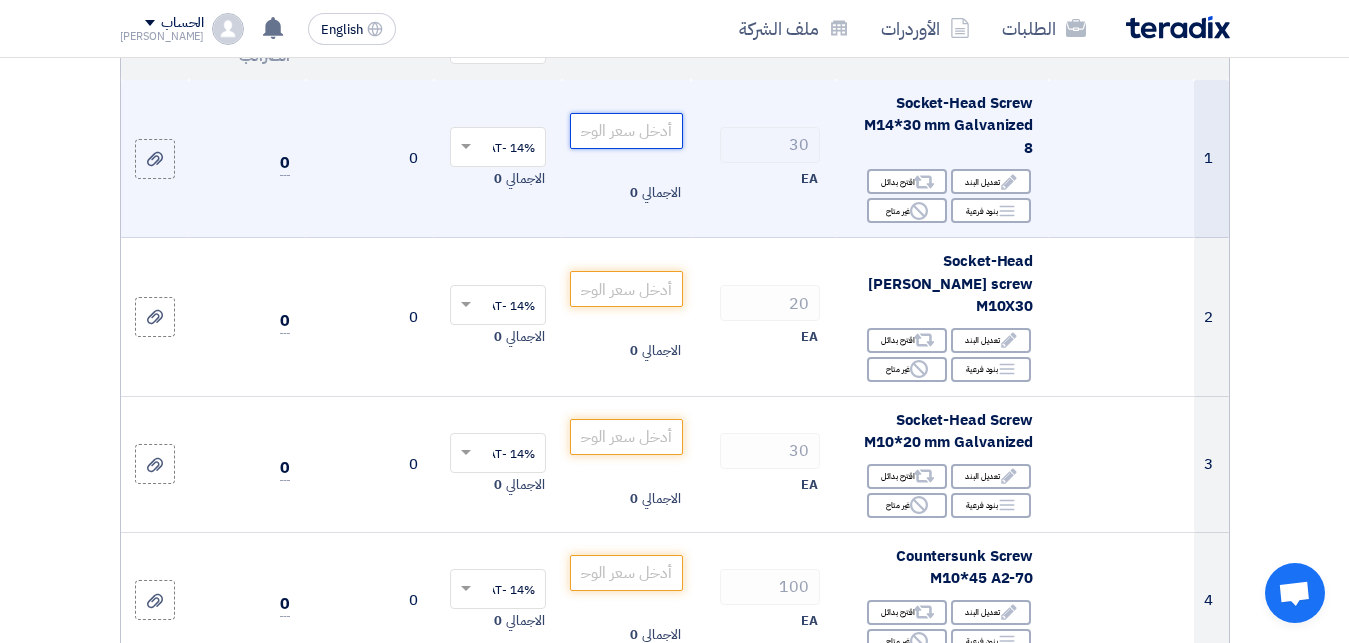click 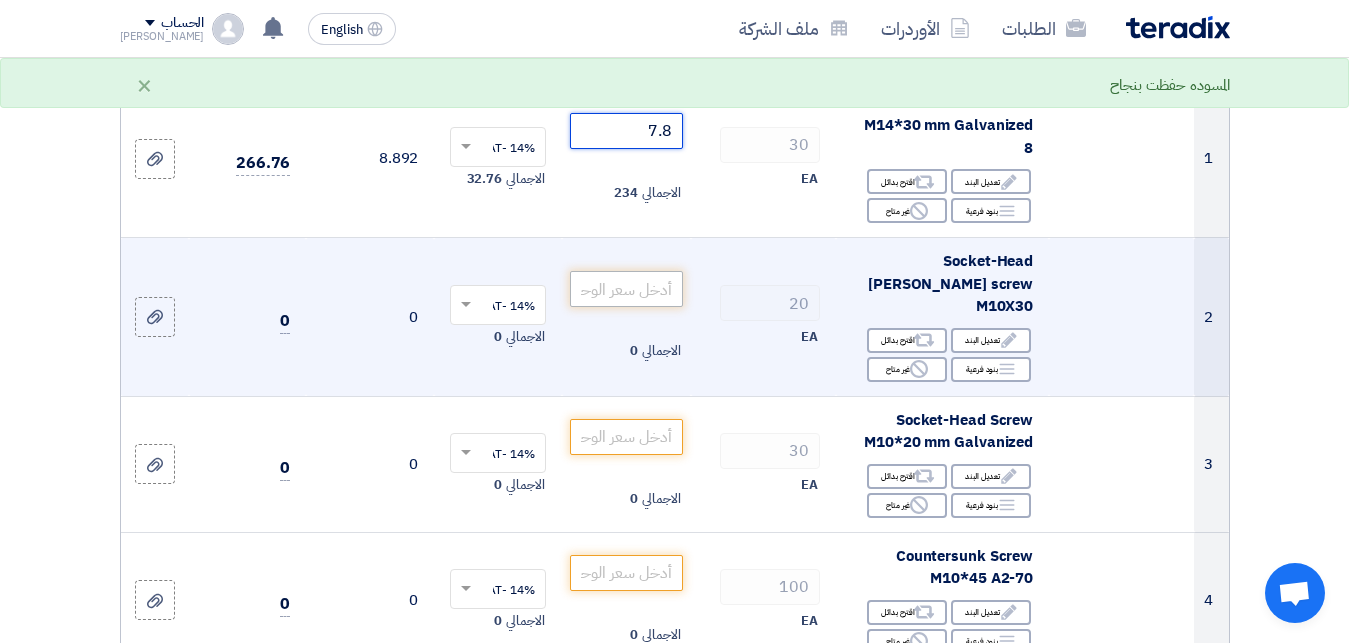 type on "7.8" 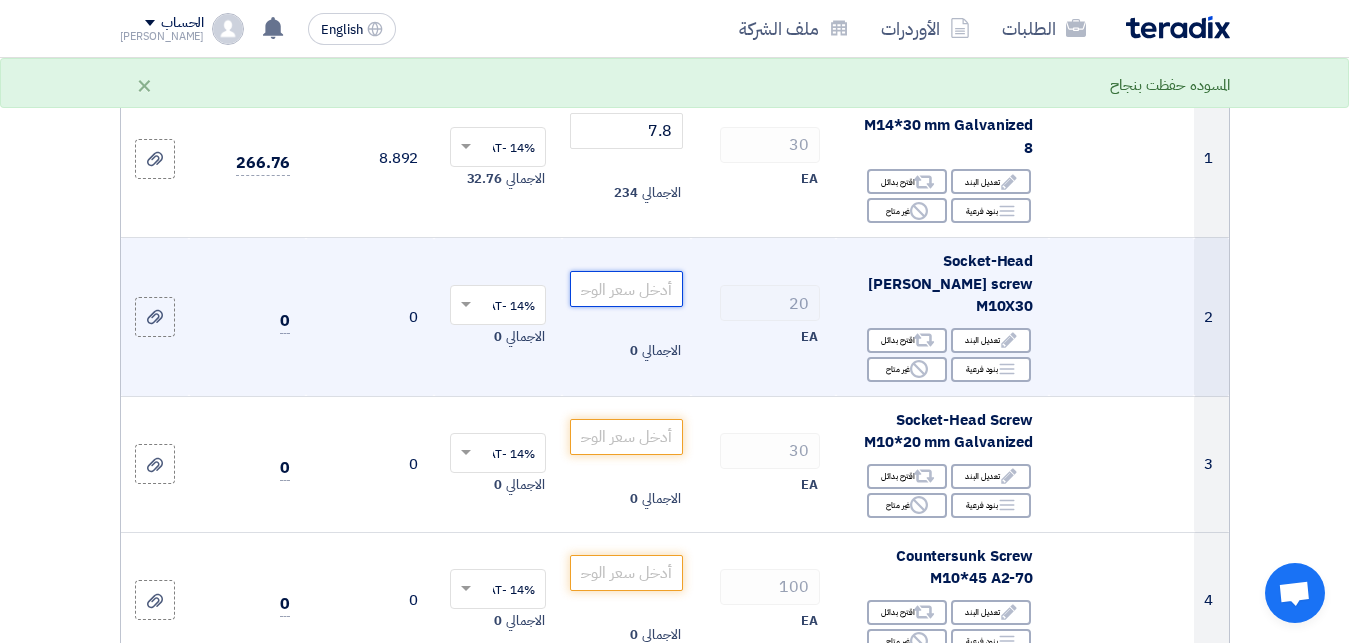 click 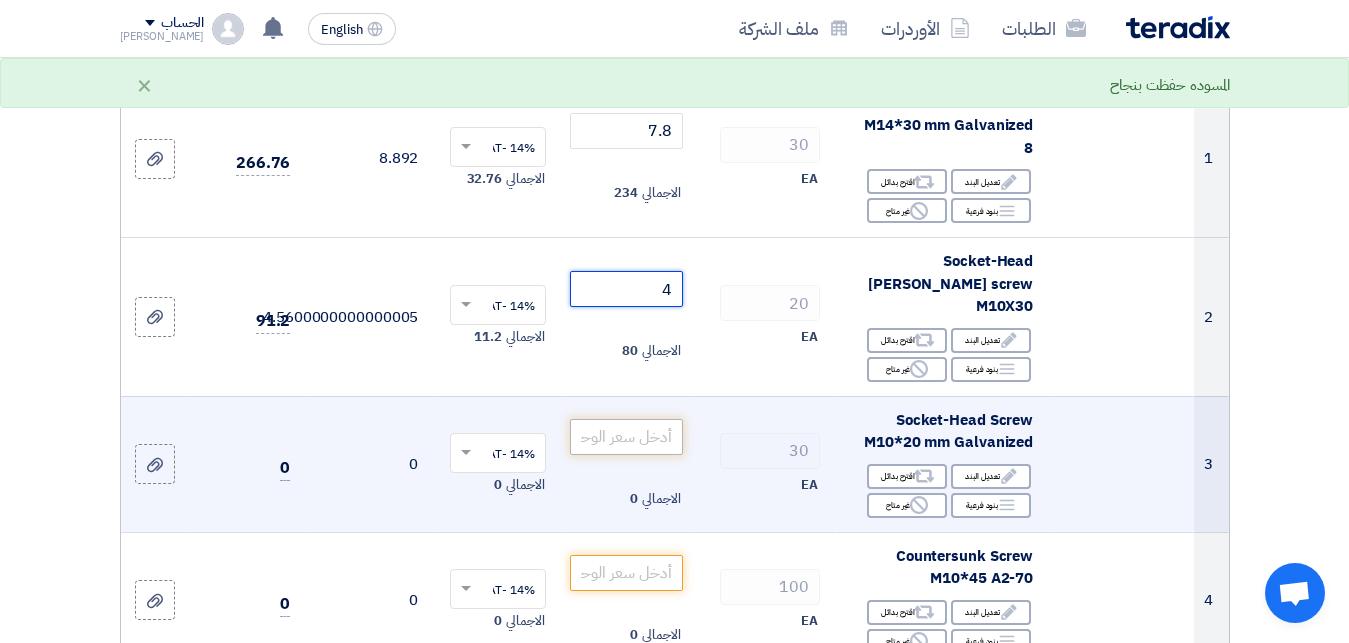 type on "4" 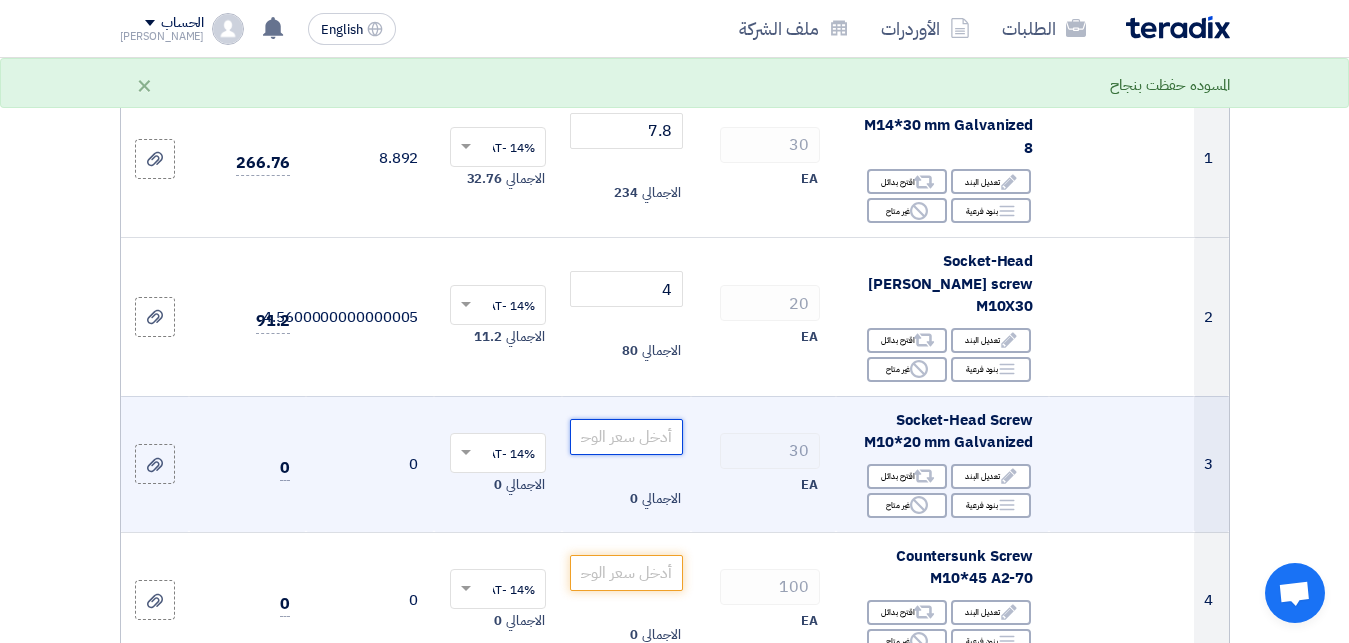 click 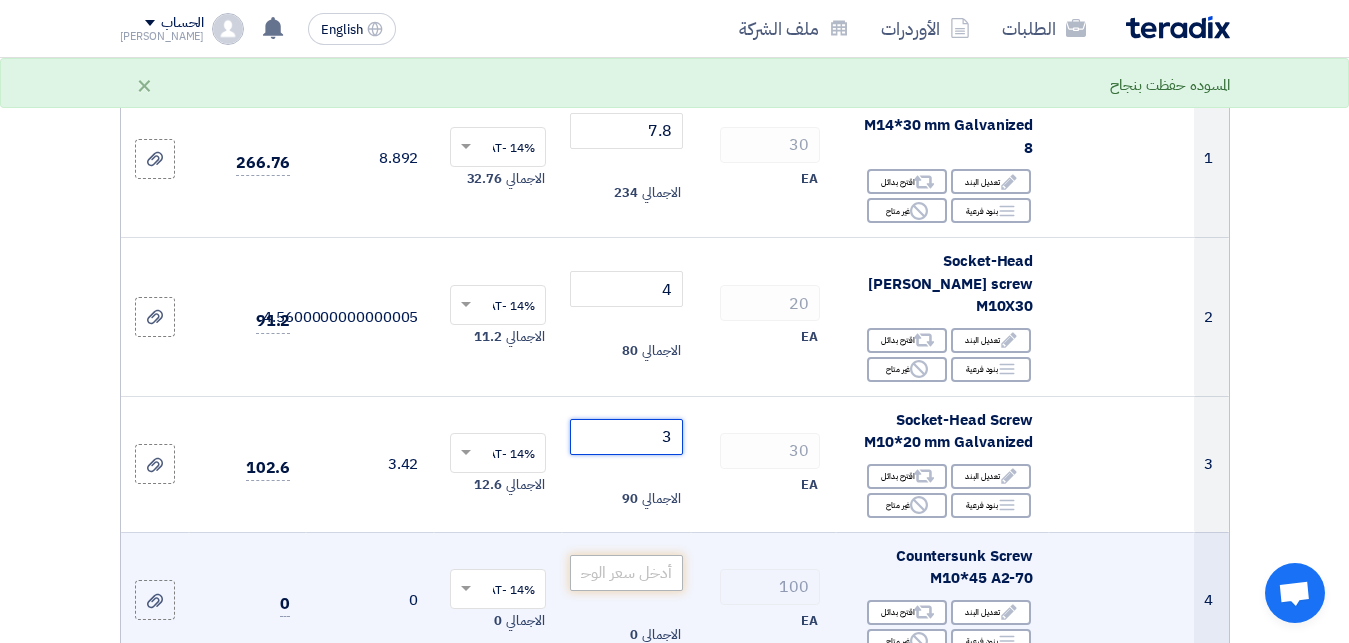 type on "3" 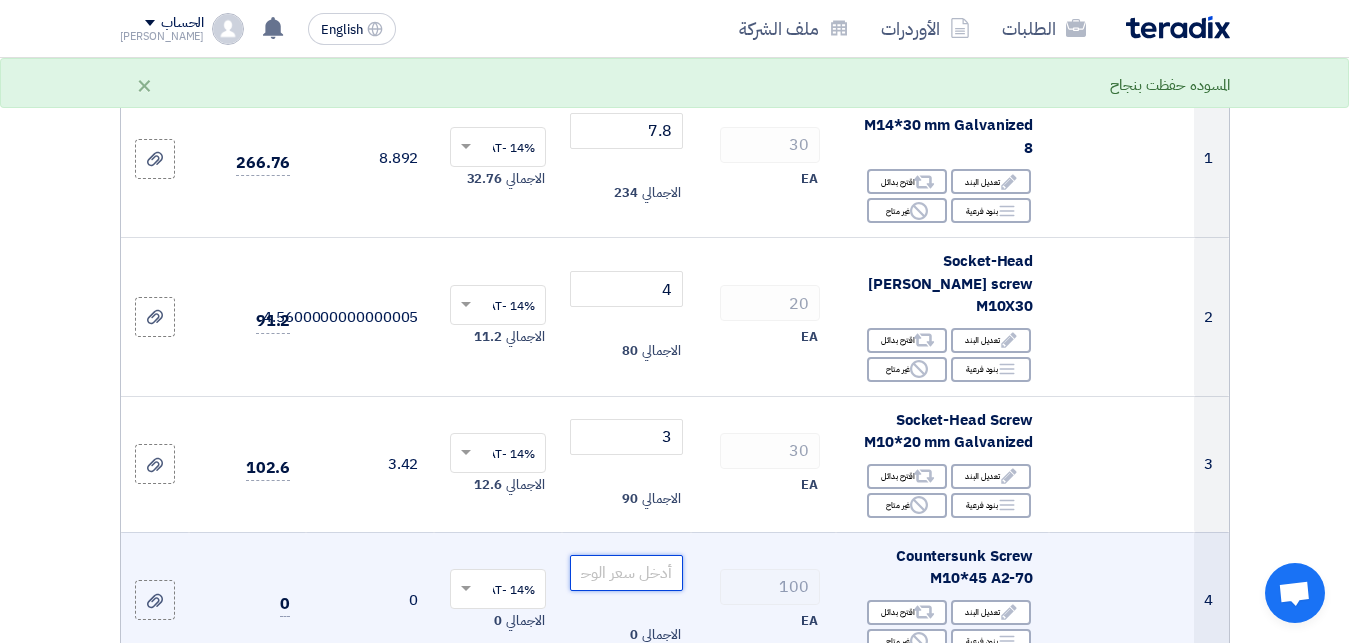 click 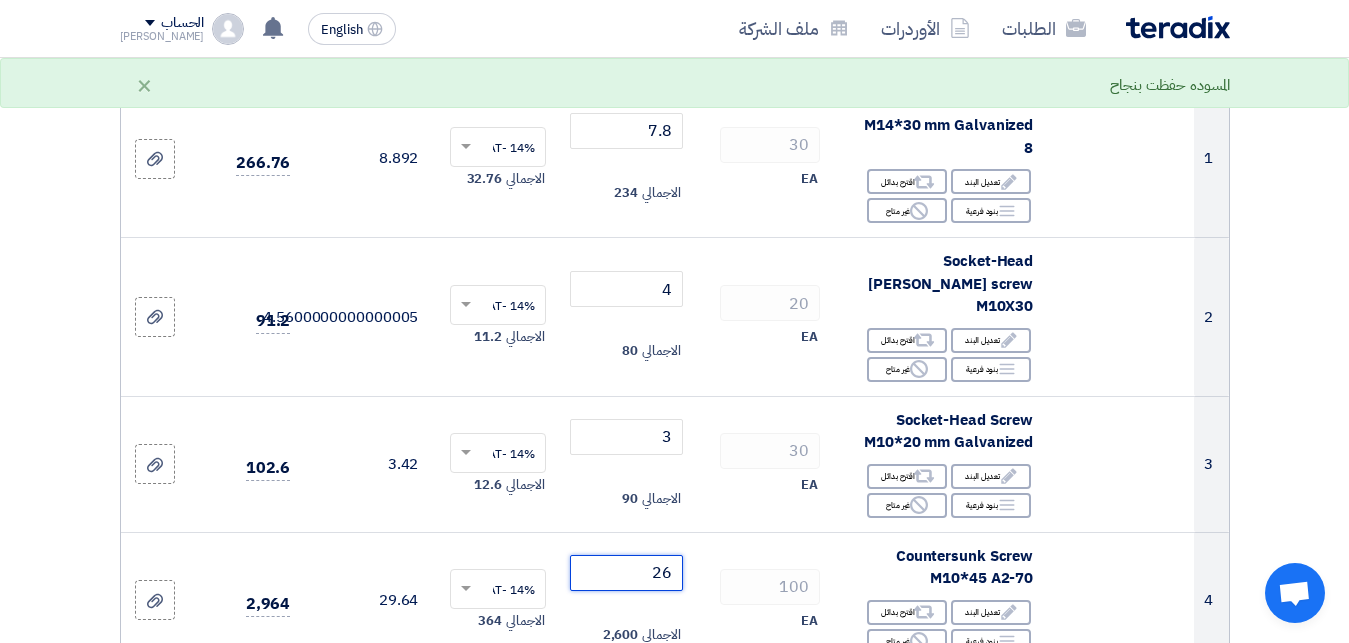 type on "26" 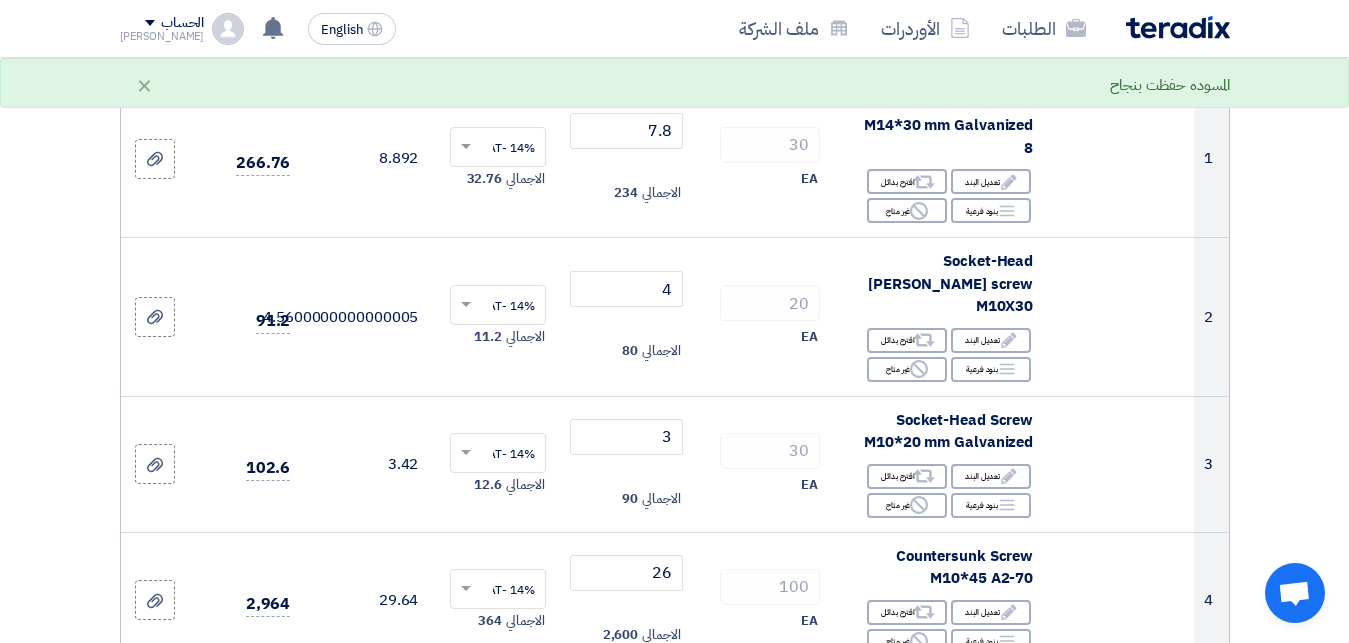 click on "تفاصيل الطلب
#
الكود/الموديل
البيان/الوصف
الكمية/العدد
سعر الوحدة (EGP)
الضرائب
+
'Select taxes...
14% -VAT" 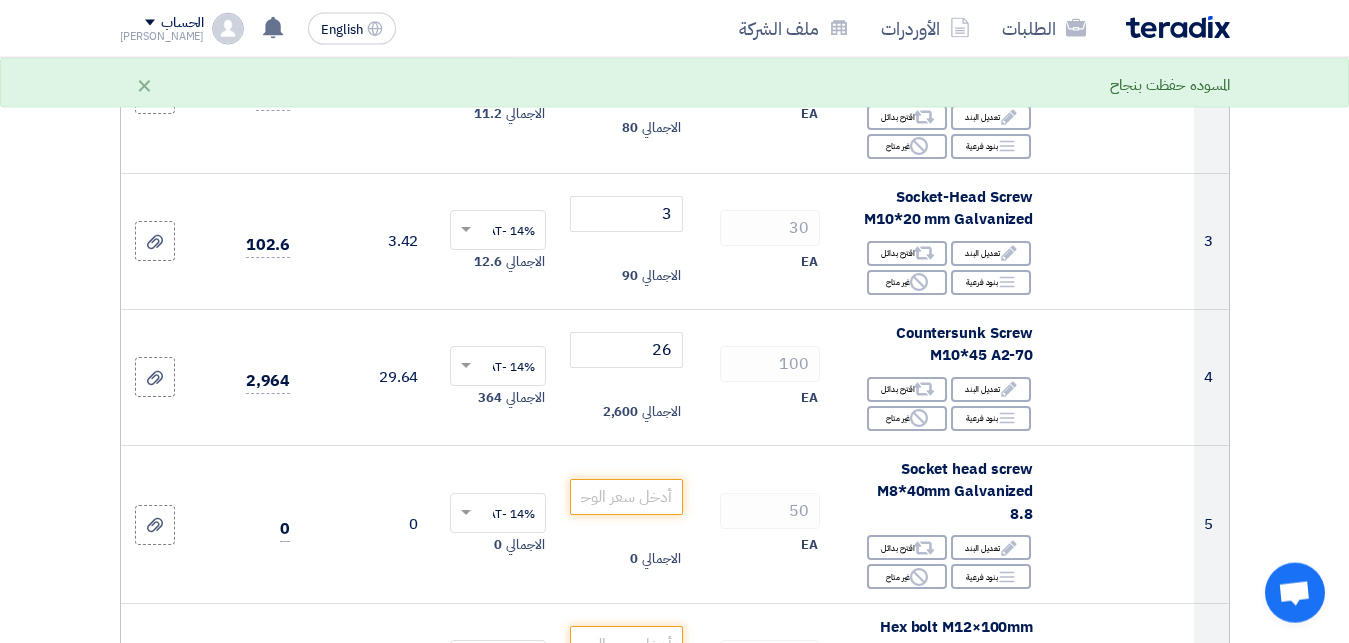 scroll, scrollTop: 561, scrollLeft: 0, axis: vertical 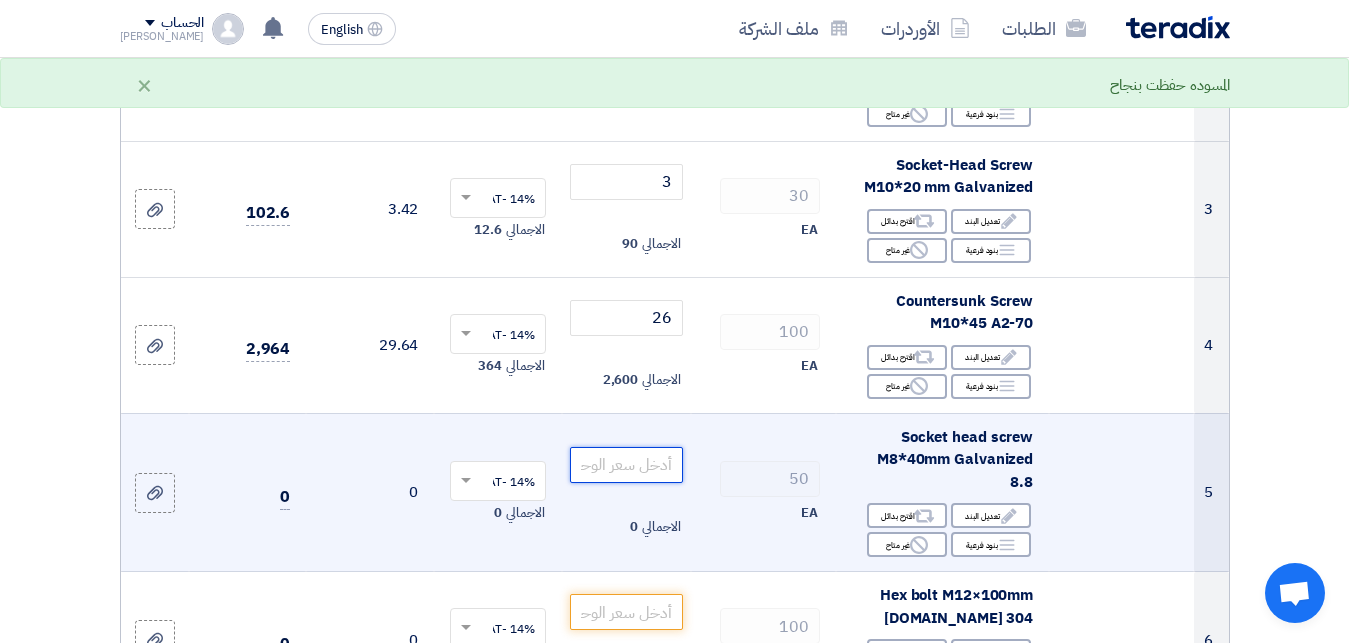 click 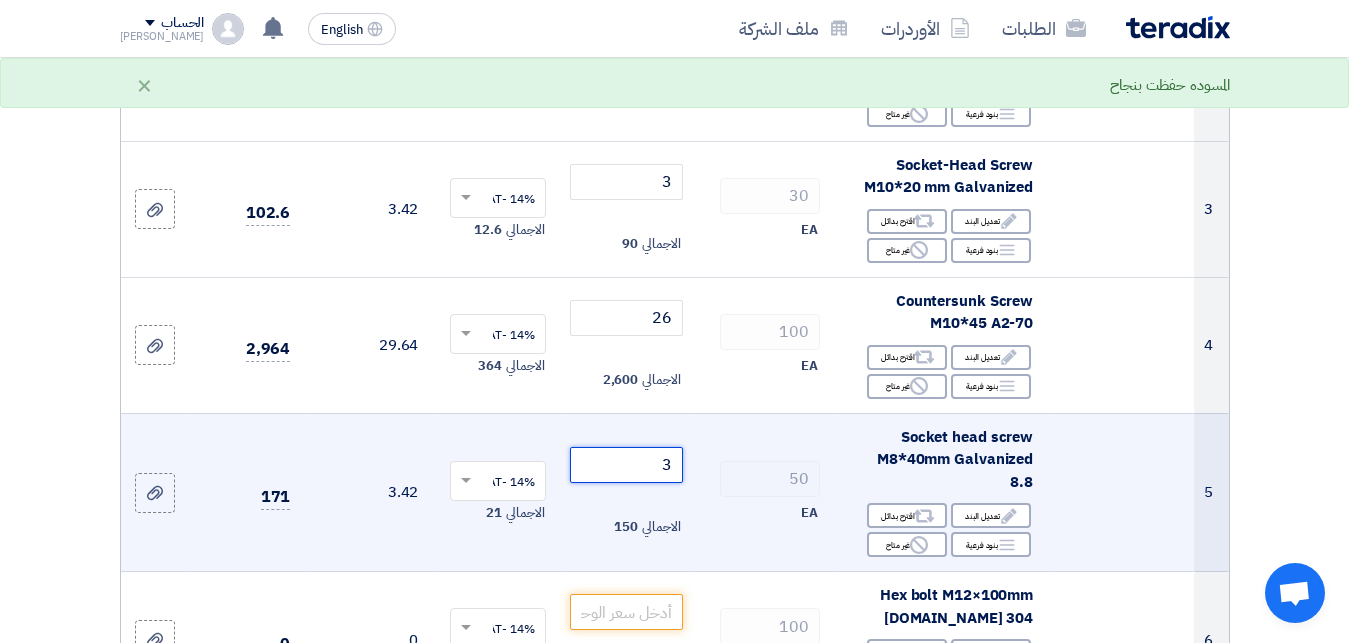 type on "3" 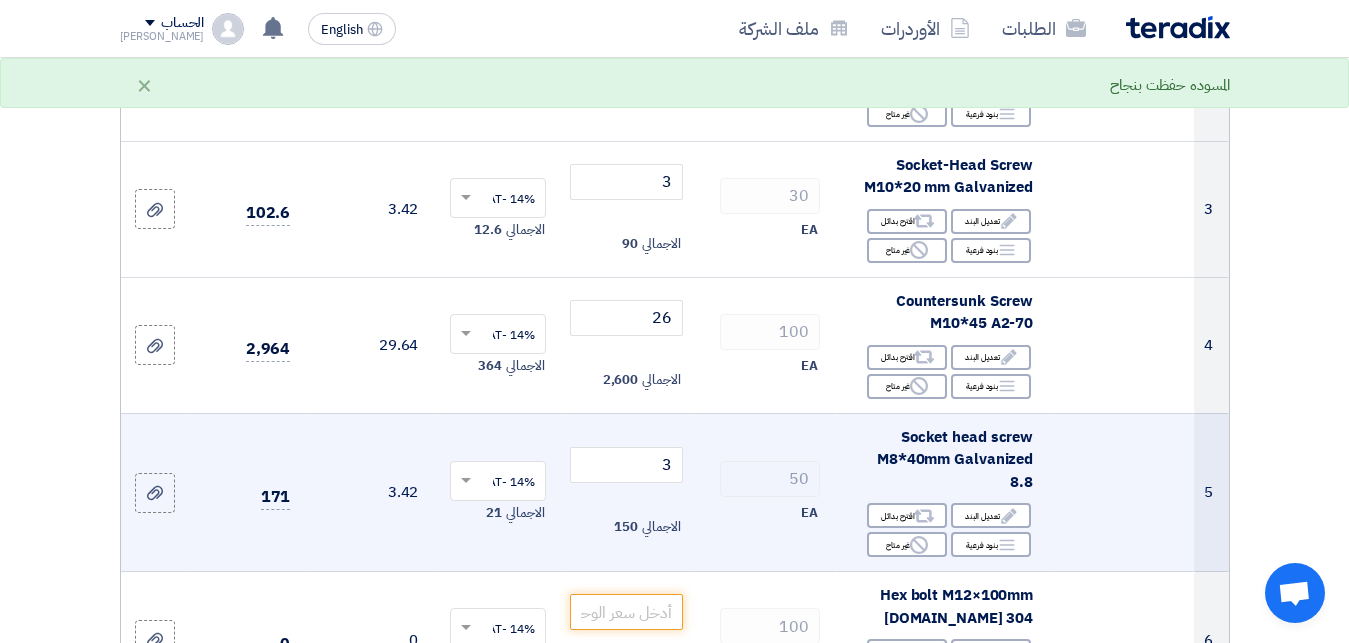 click 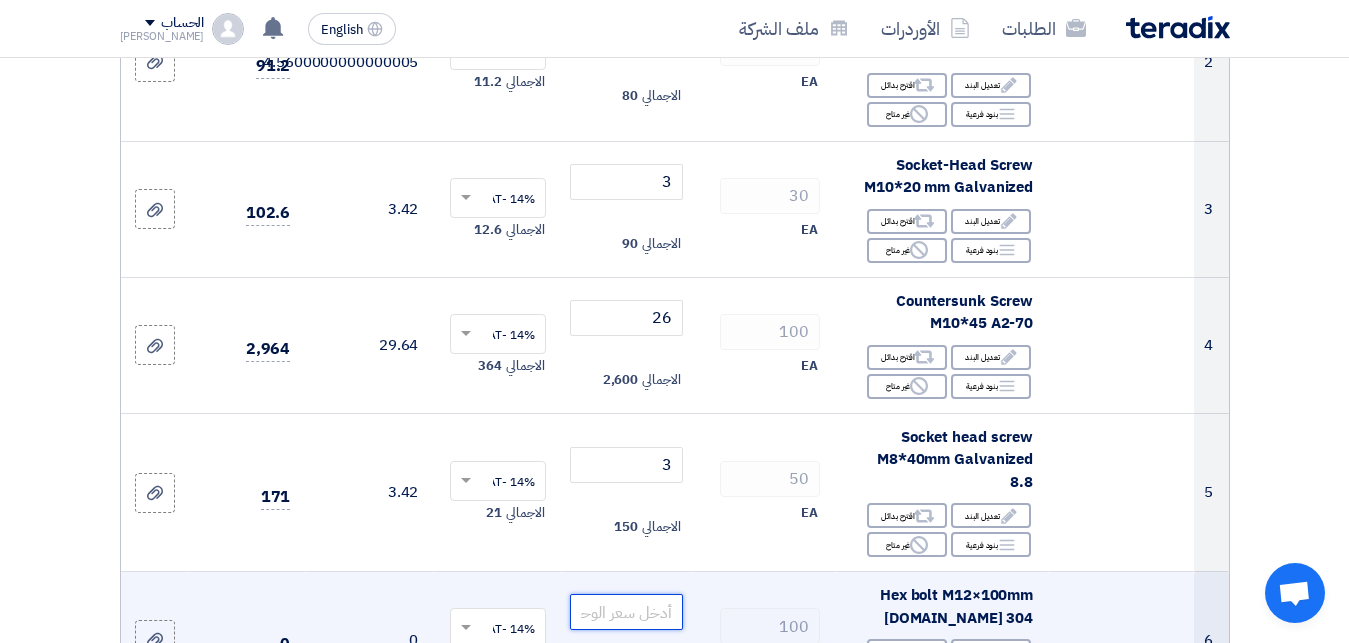 click 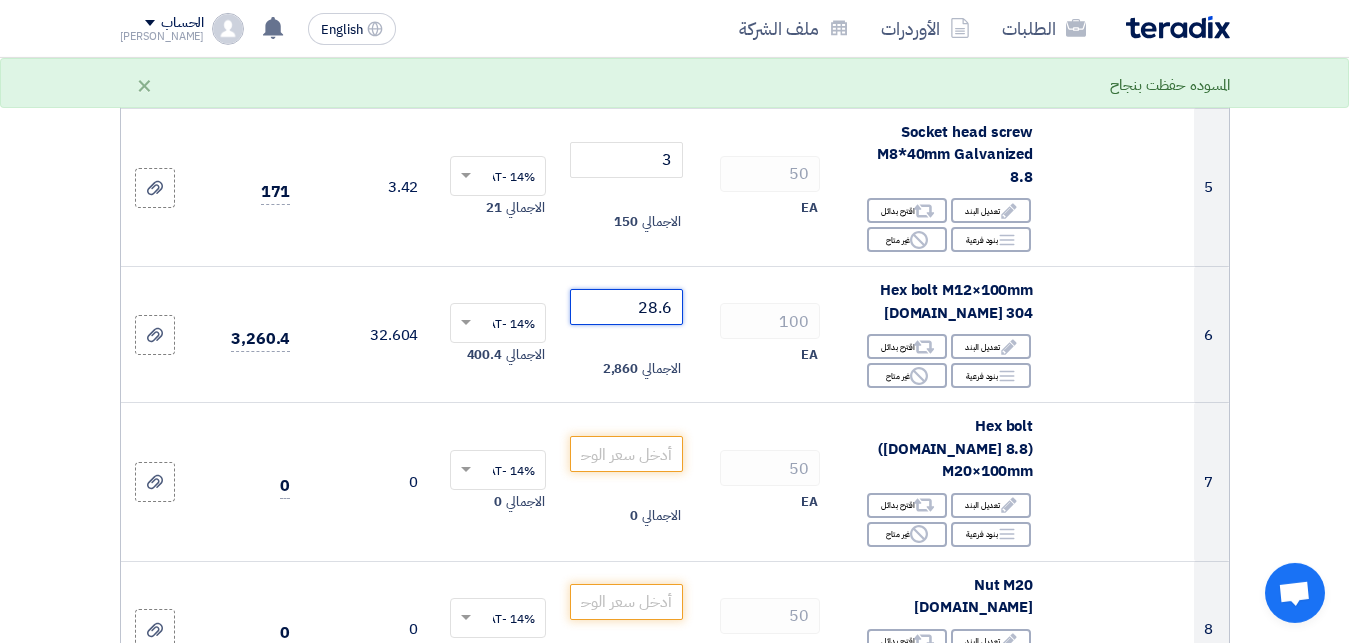 scroll, scrollTop: 867, scrollLeft: 0, axis: vertical 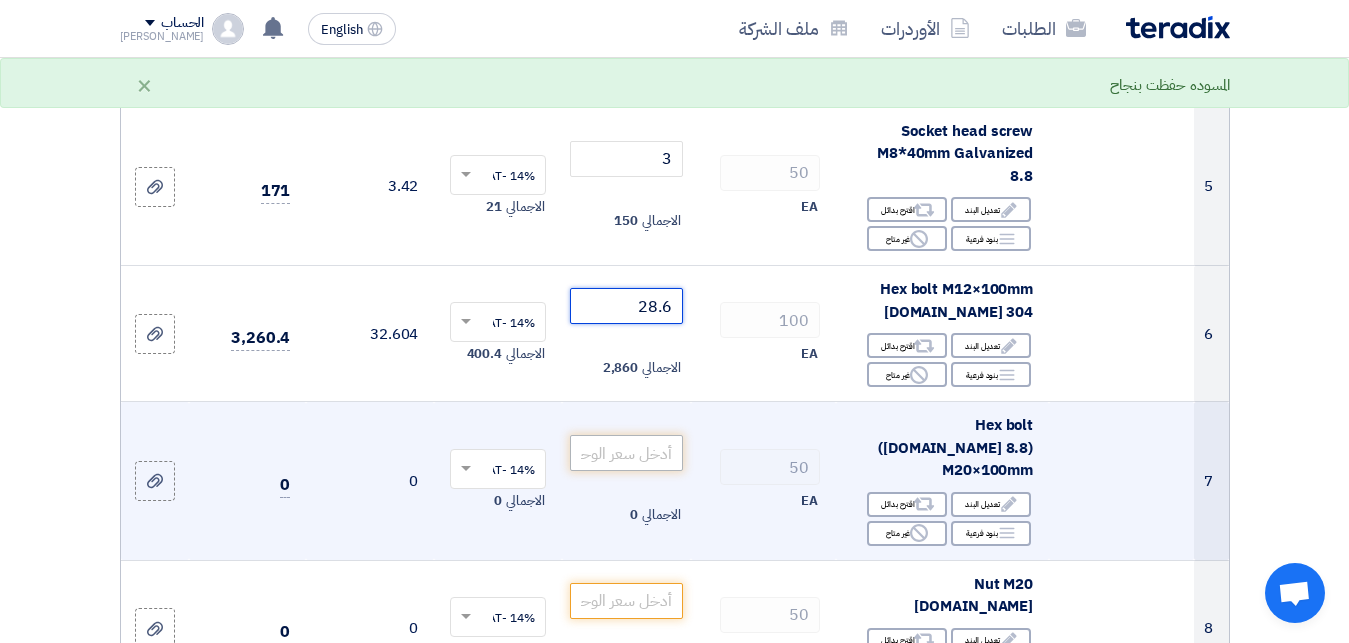 type on "28.6" 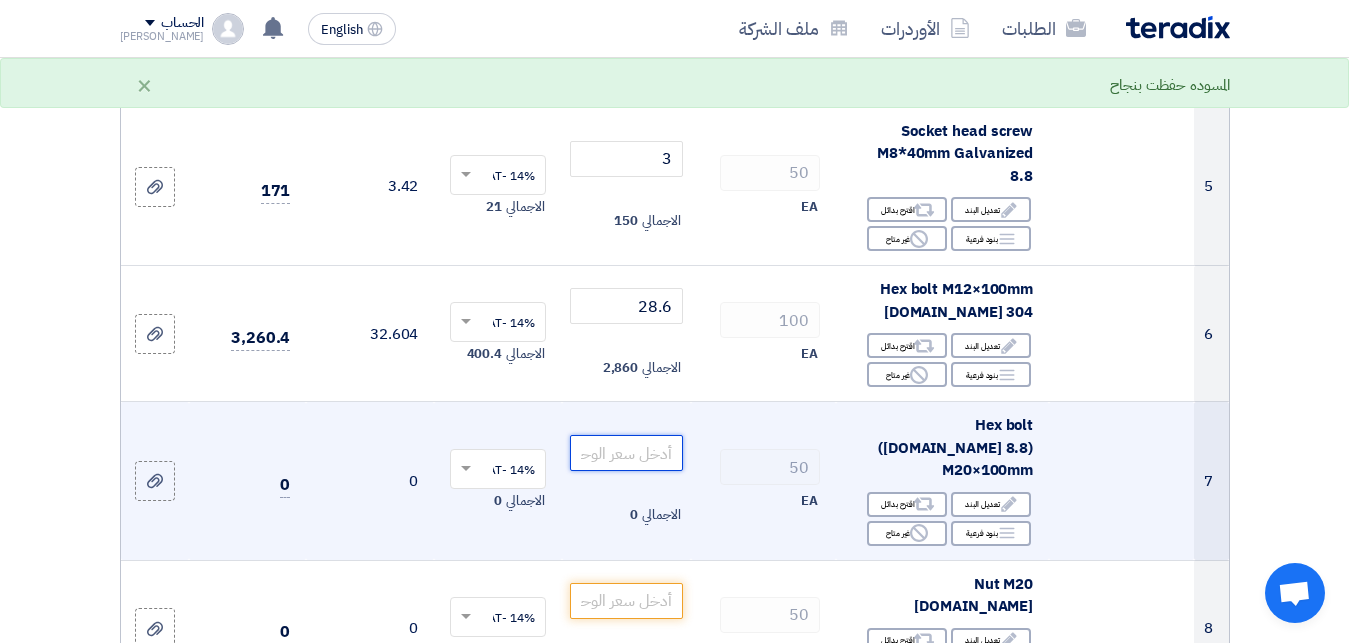 click 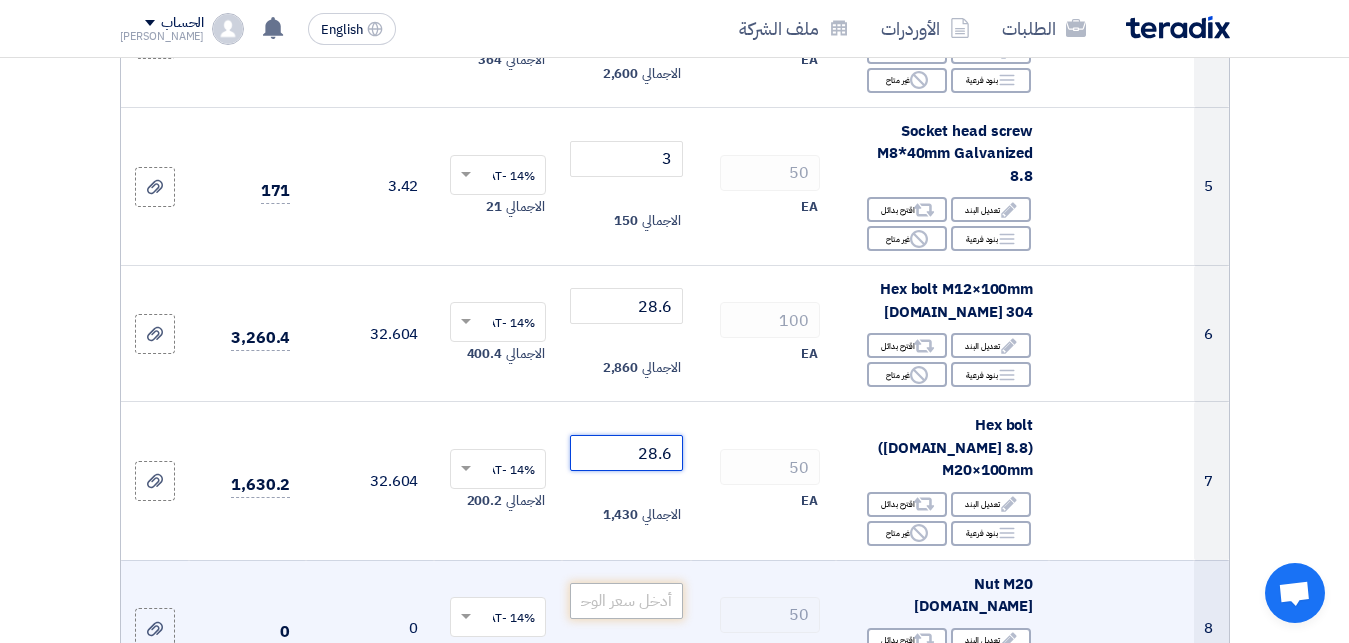type on "28.6" 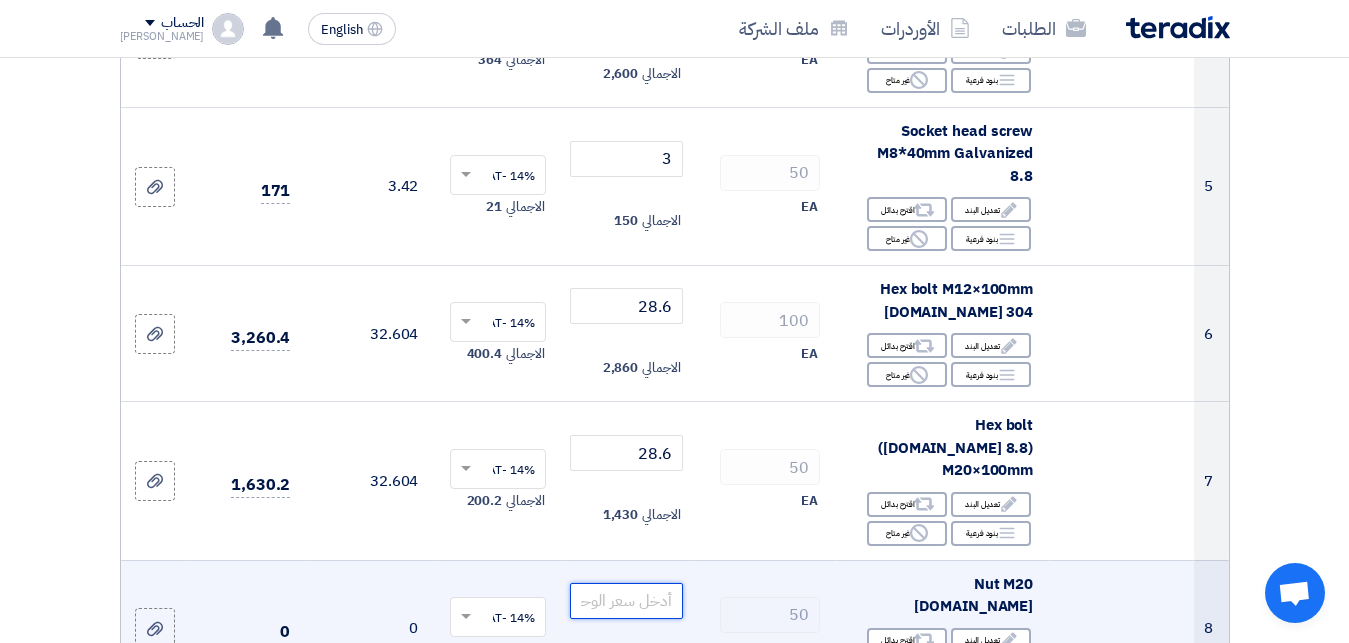 click 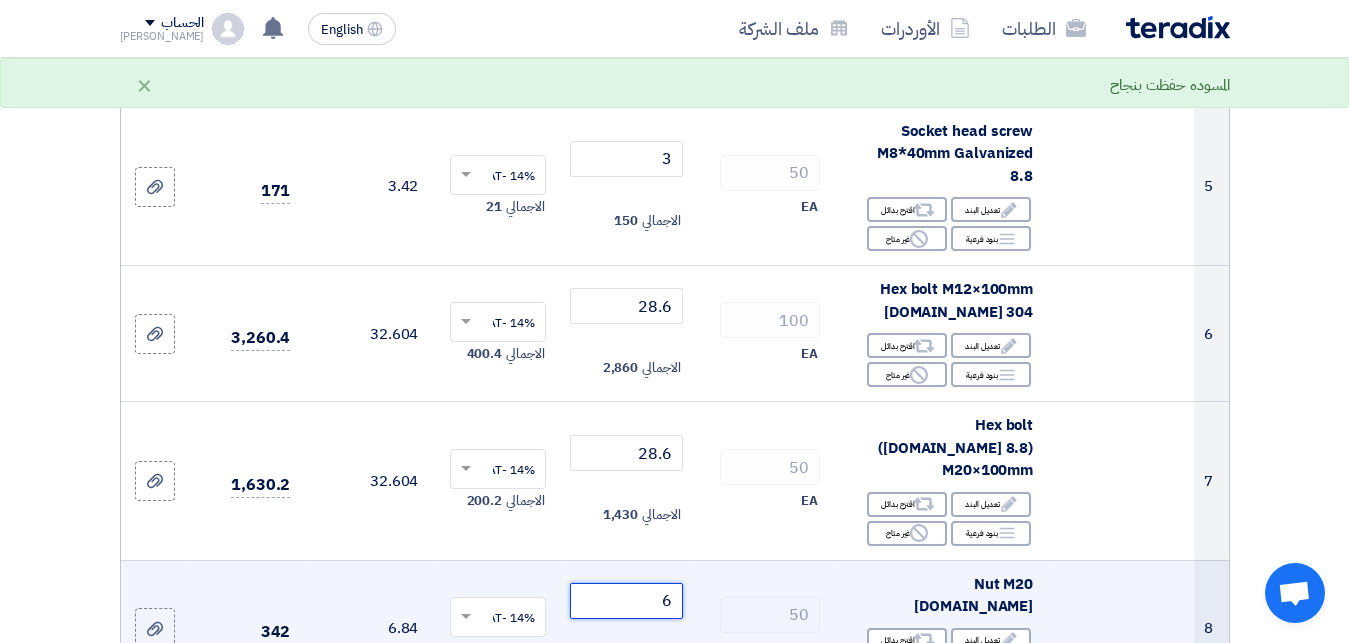 type on "6" 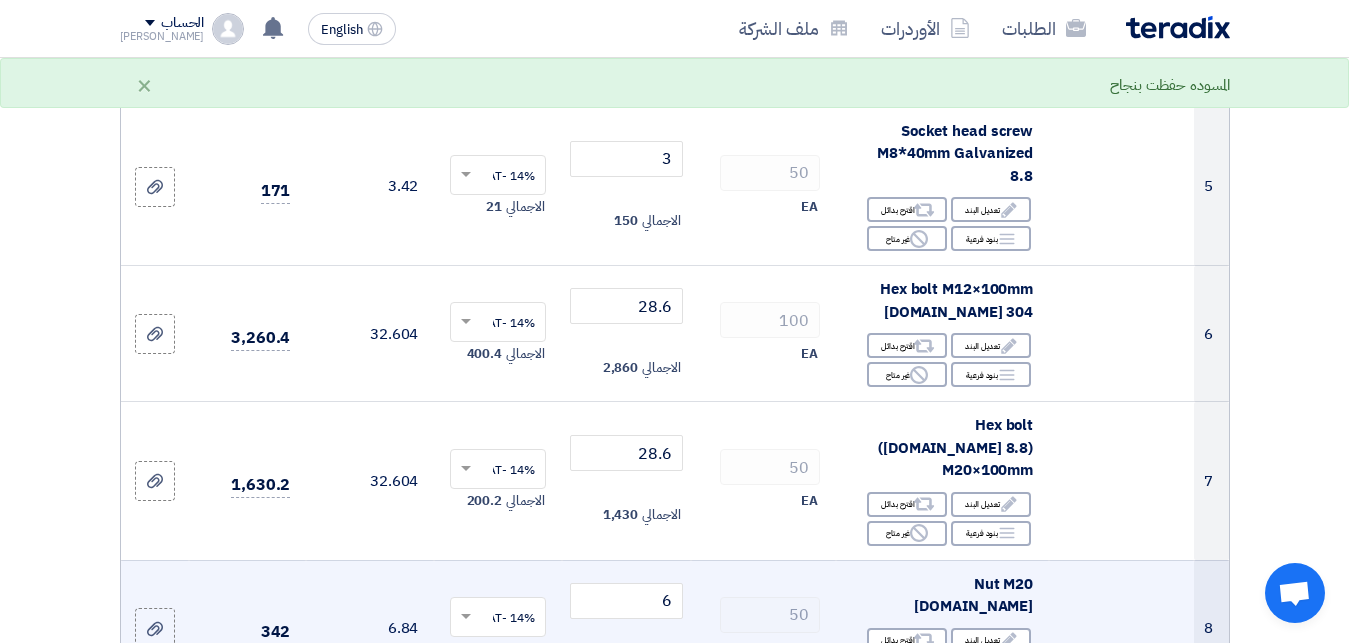 click 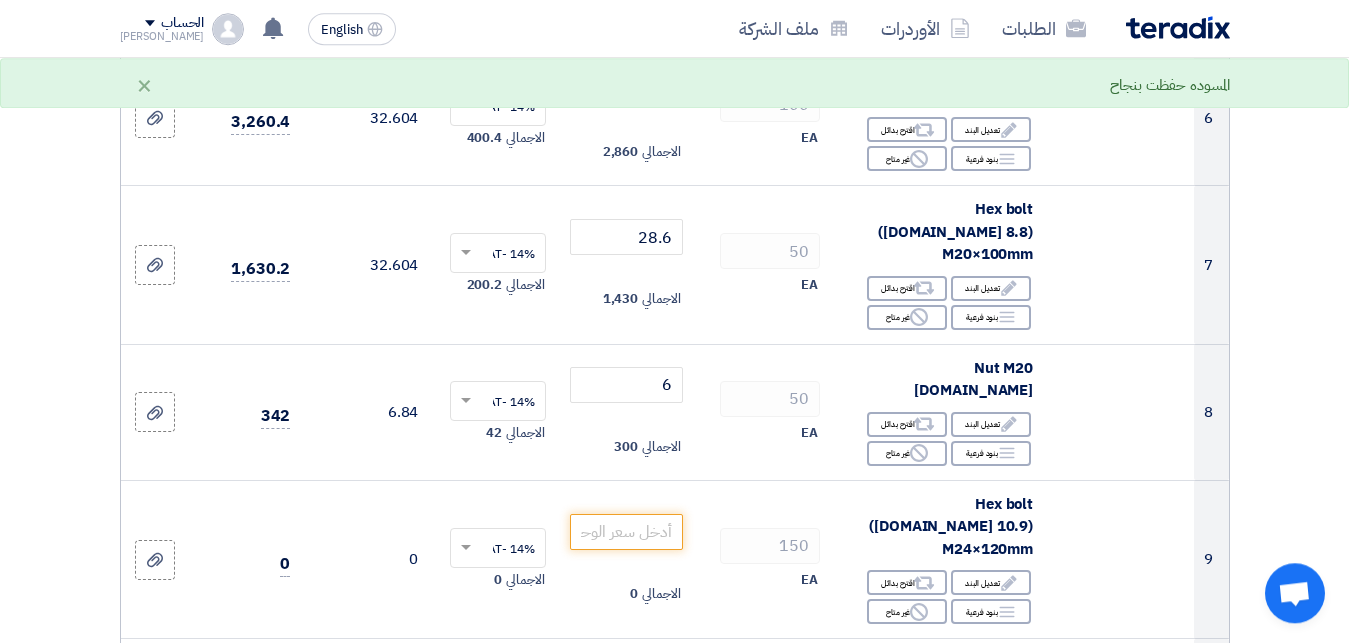 scroll, scrollTop: 1122, scrollLeft: 0, axis: vertical 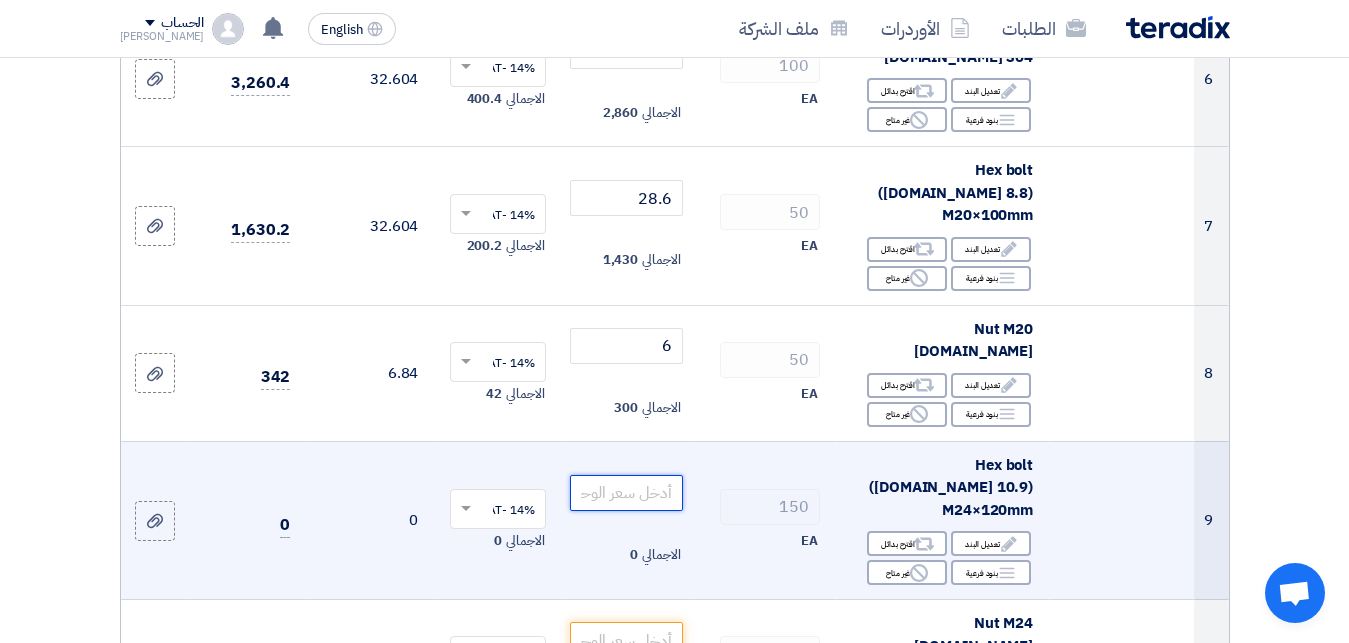 click 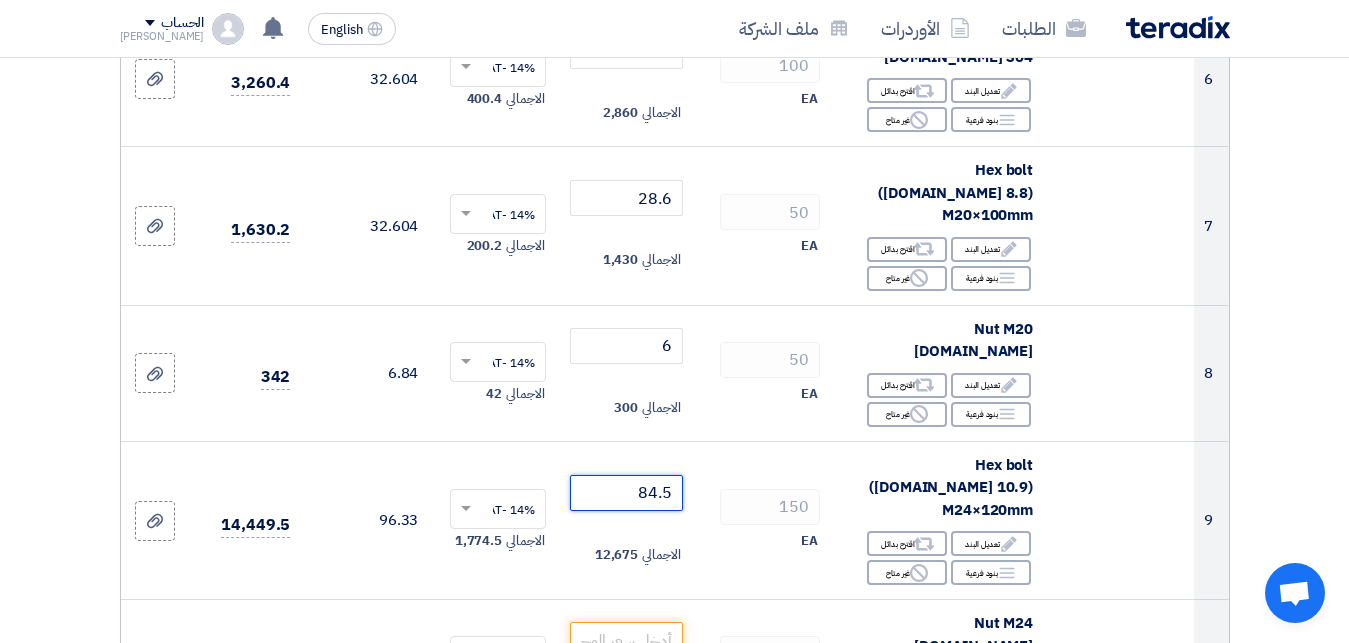 type on "84.5" 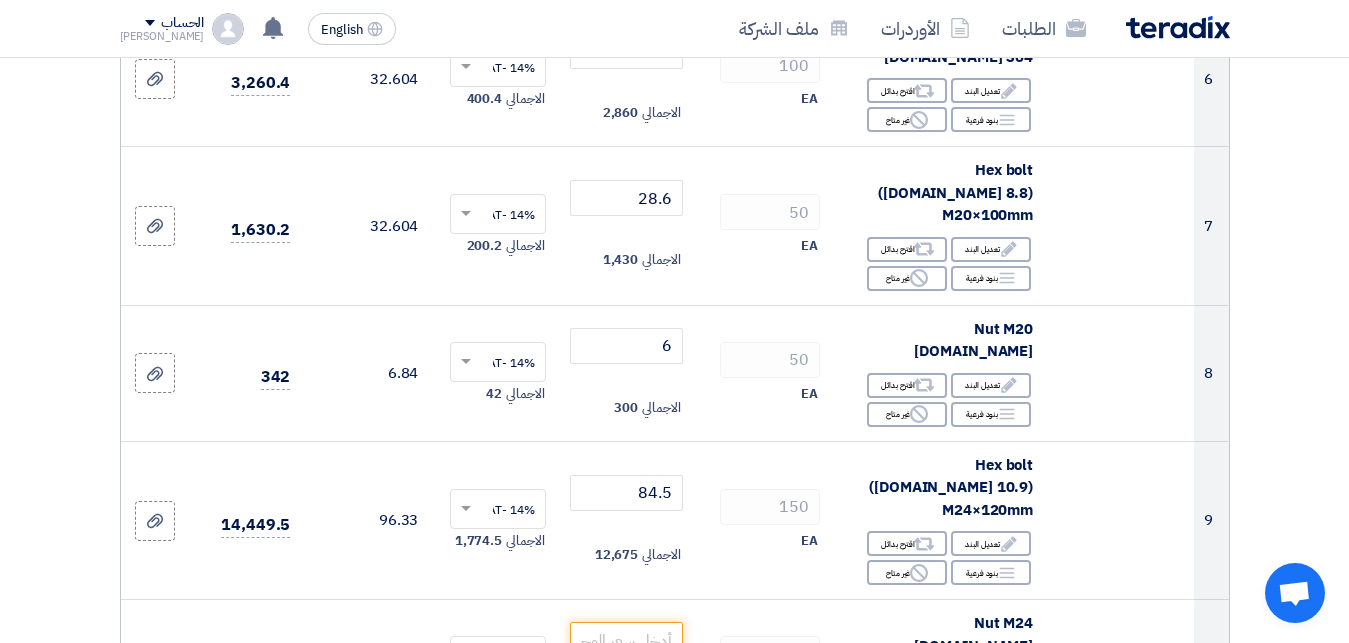 click on "تفاصيل الطلب
#
الكود/الموديل
البيان/الوصف
الكمية/العدد
سعر الوحدة (EGP)
الضرائب
+
'Select taxes...
14% -VAT" 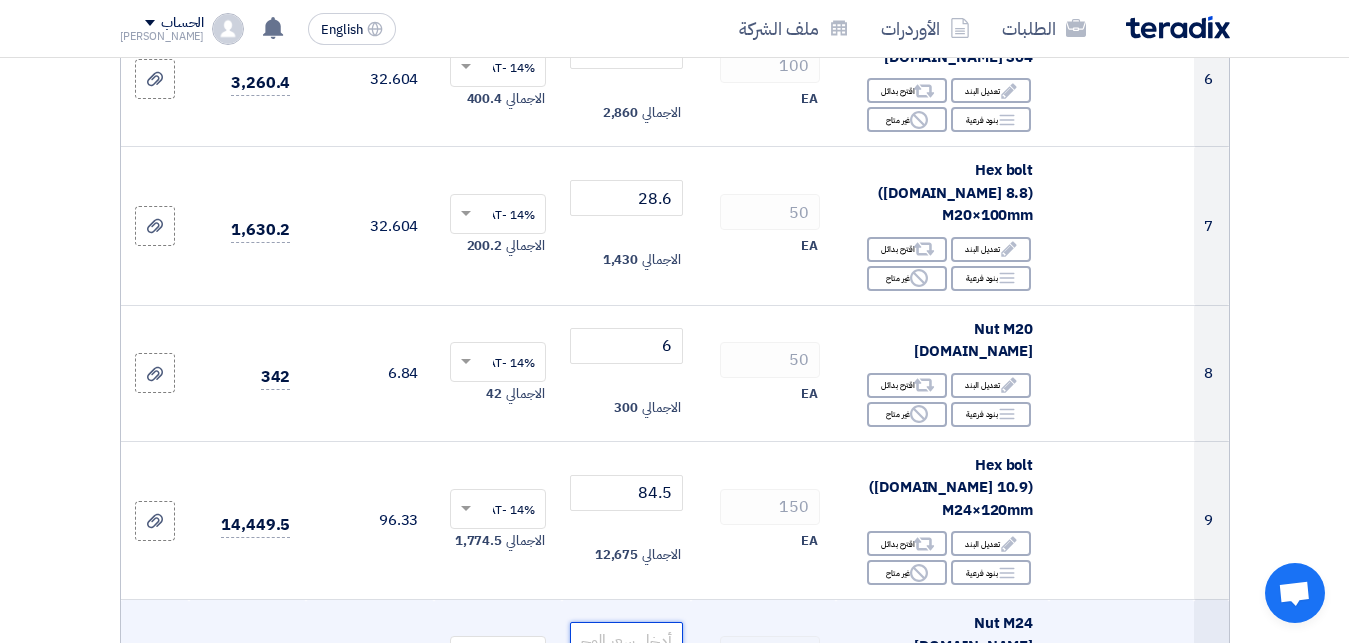 click 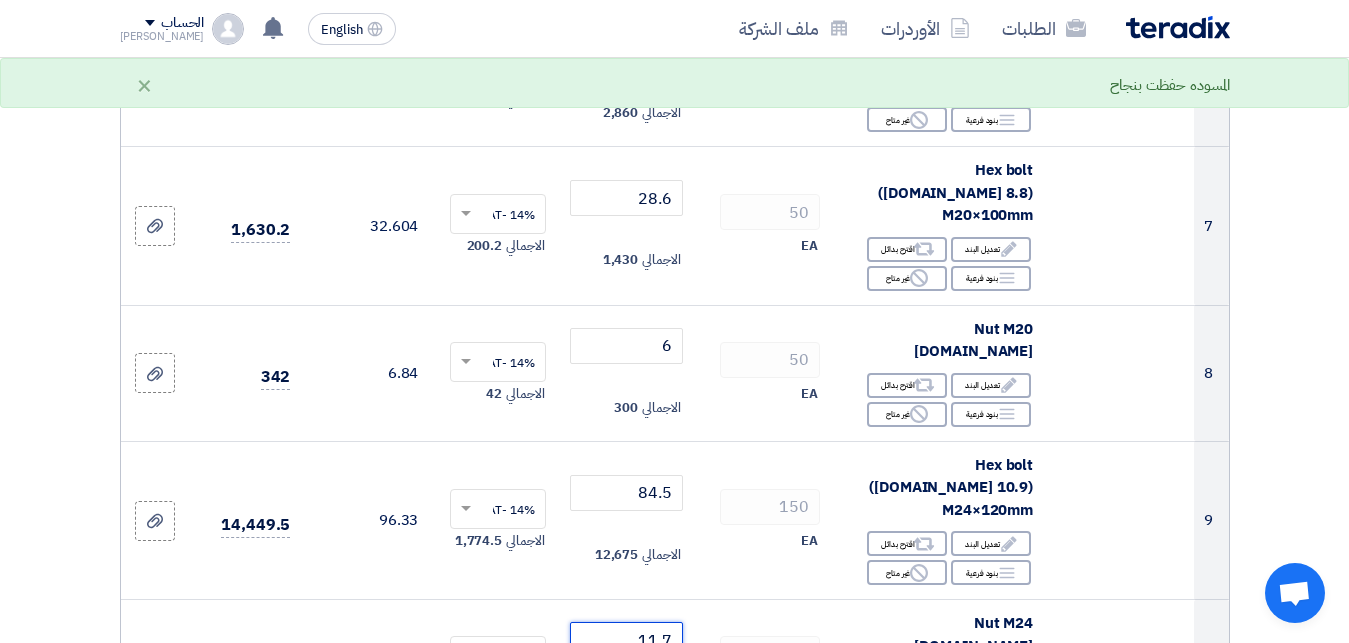 type on "11.7" 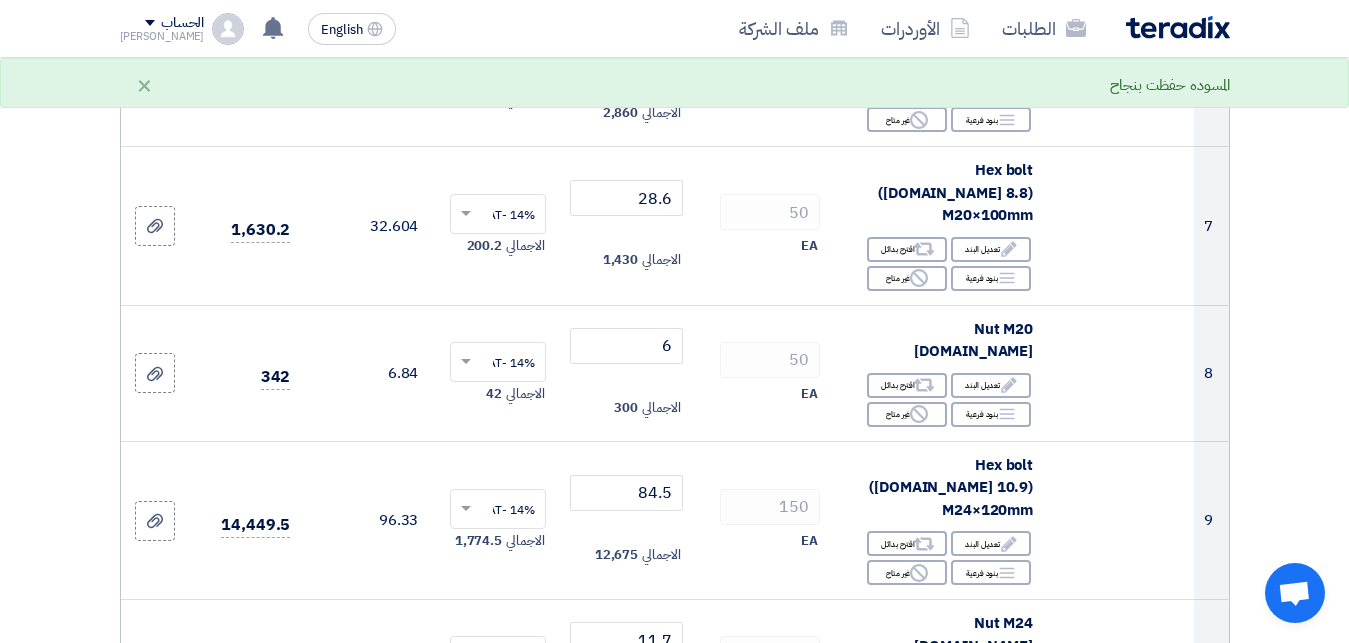 click on "تفاصيل الطلب
#
الكود/الموديل
البيان/الوصف
الكمية/العدد
سعر الوحدة (EGP)
الضرائب
+
'Select taxes...
14% -VAT" 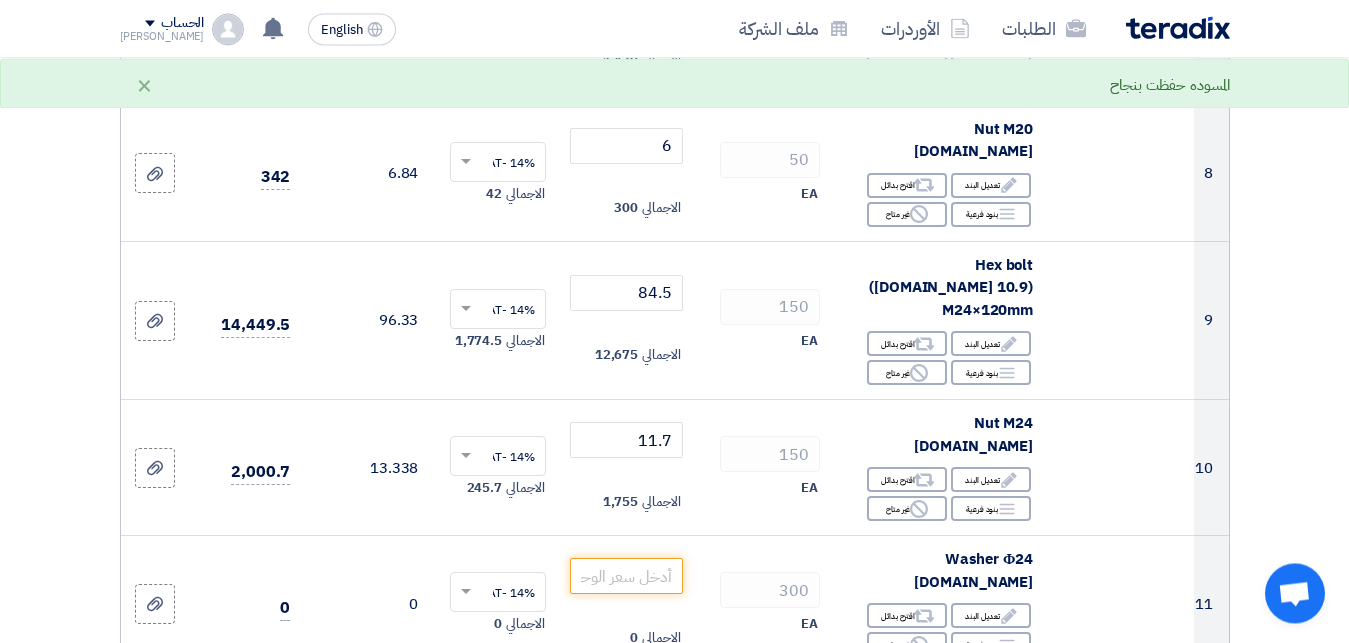 scroll, scrollTop: 1326, scrollLeft: 0, axis: vertical 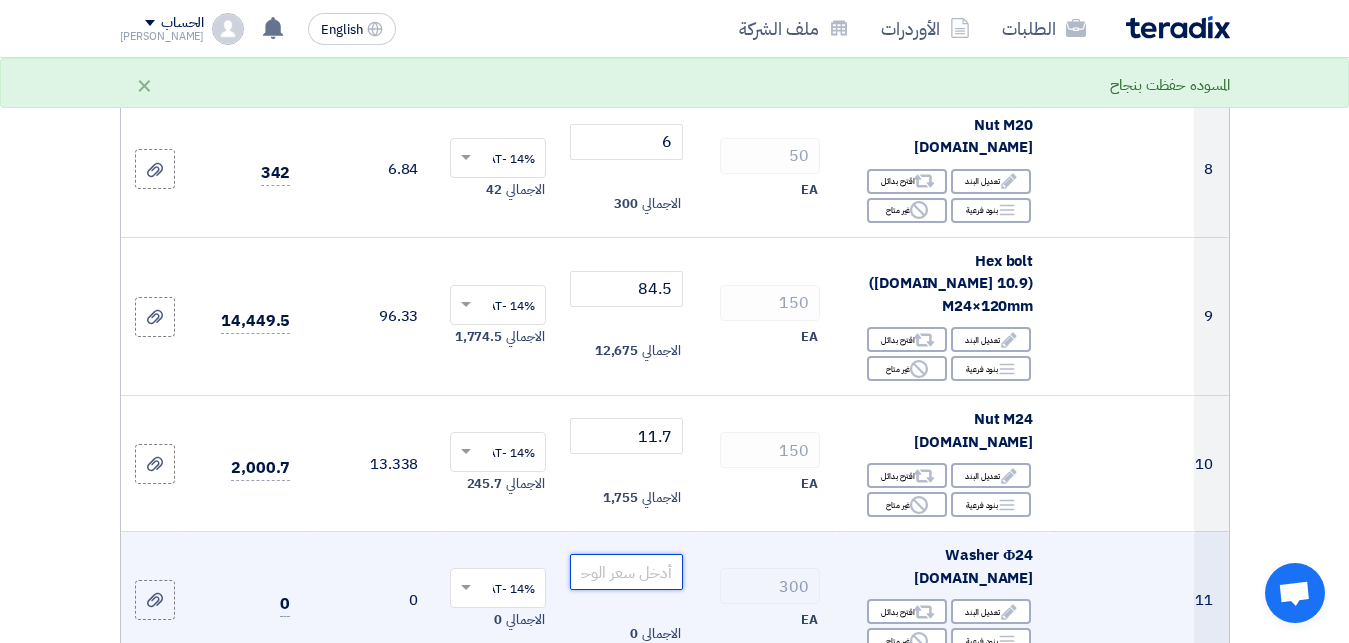click 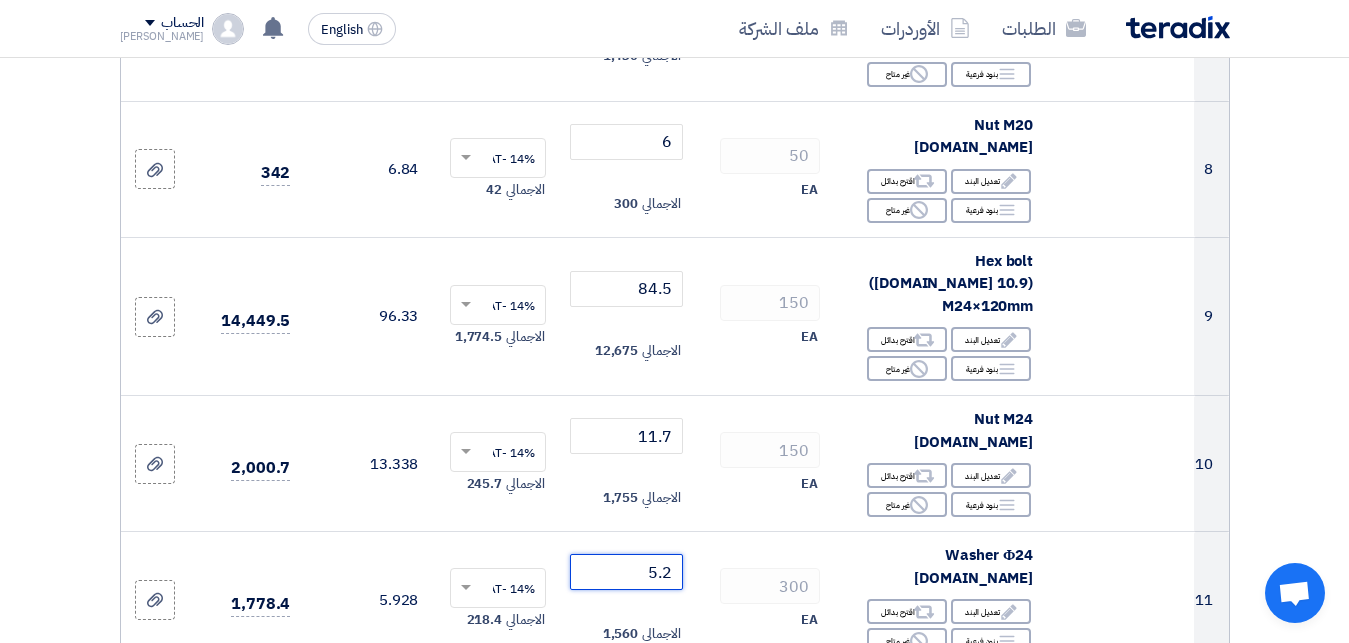type on "5.2" 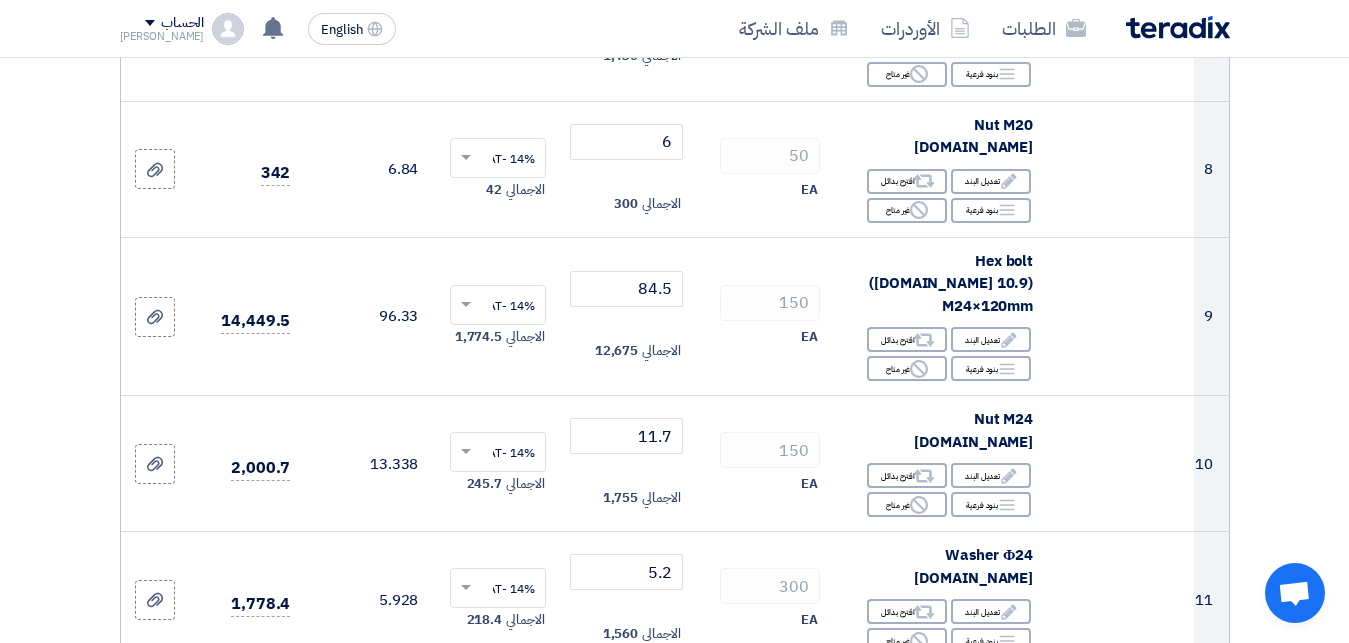 click 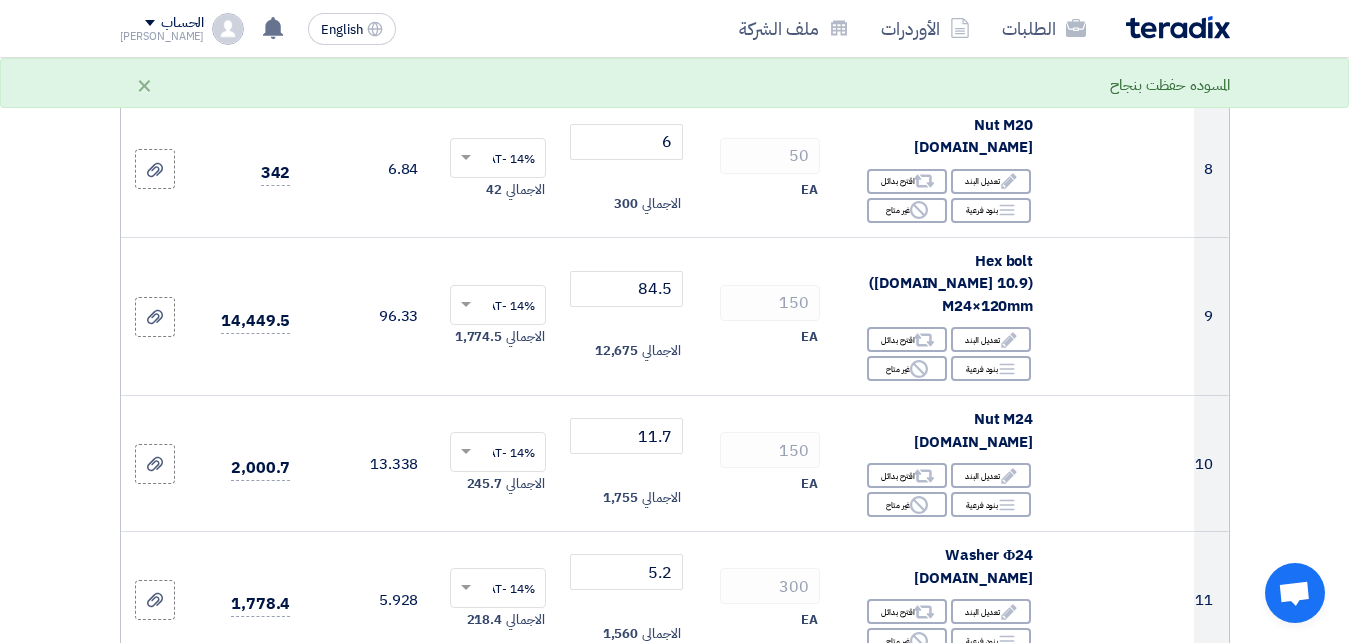 click 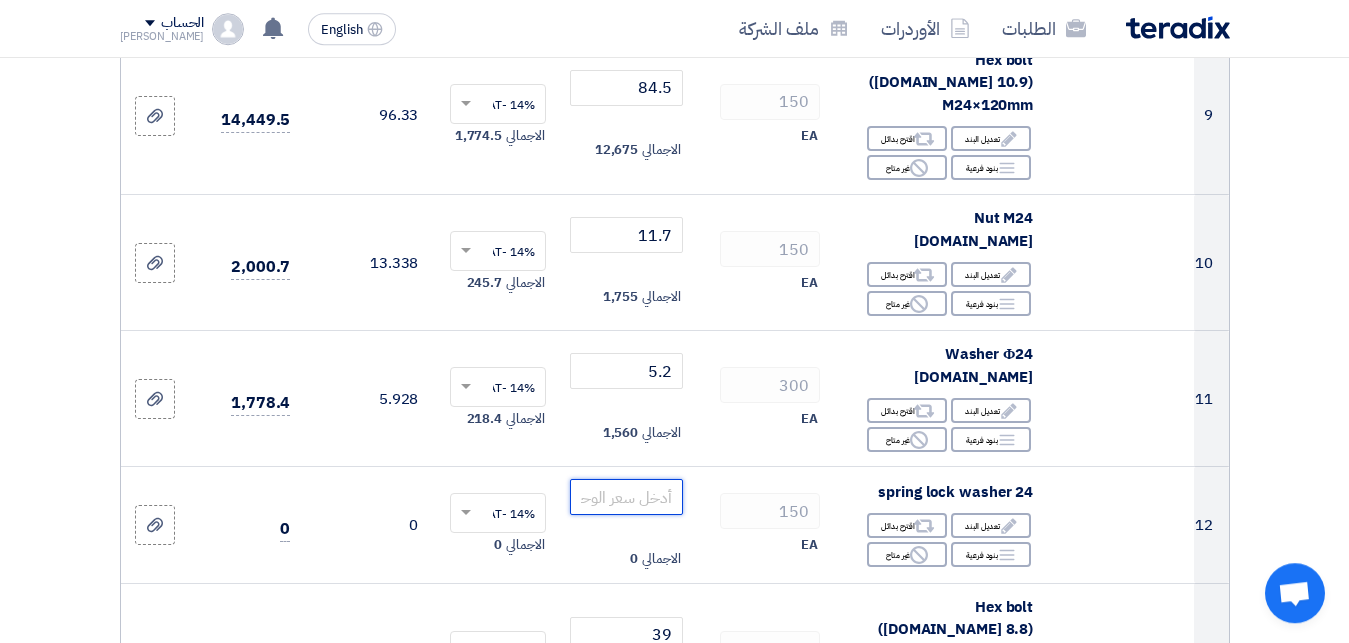 scroll, scrollTop: 1530, scrollLeft: 0, axis: vertical 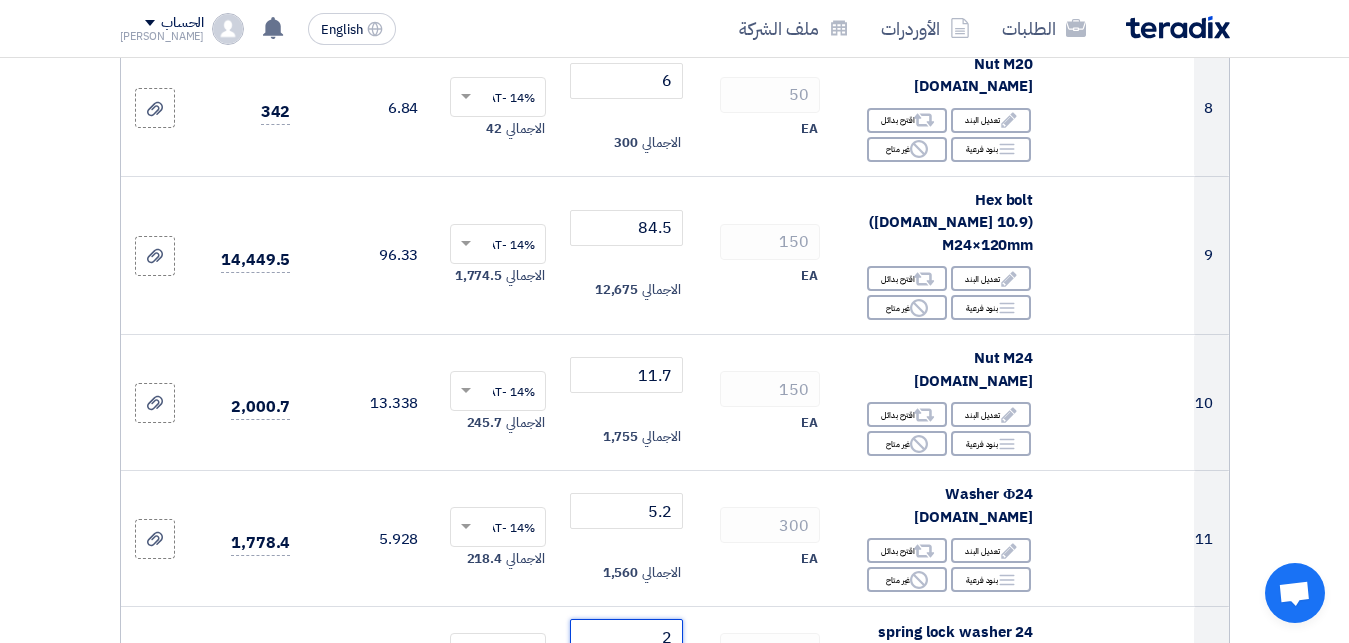 type on "3" 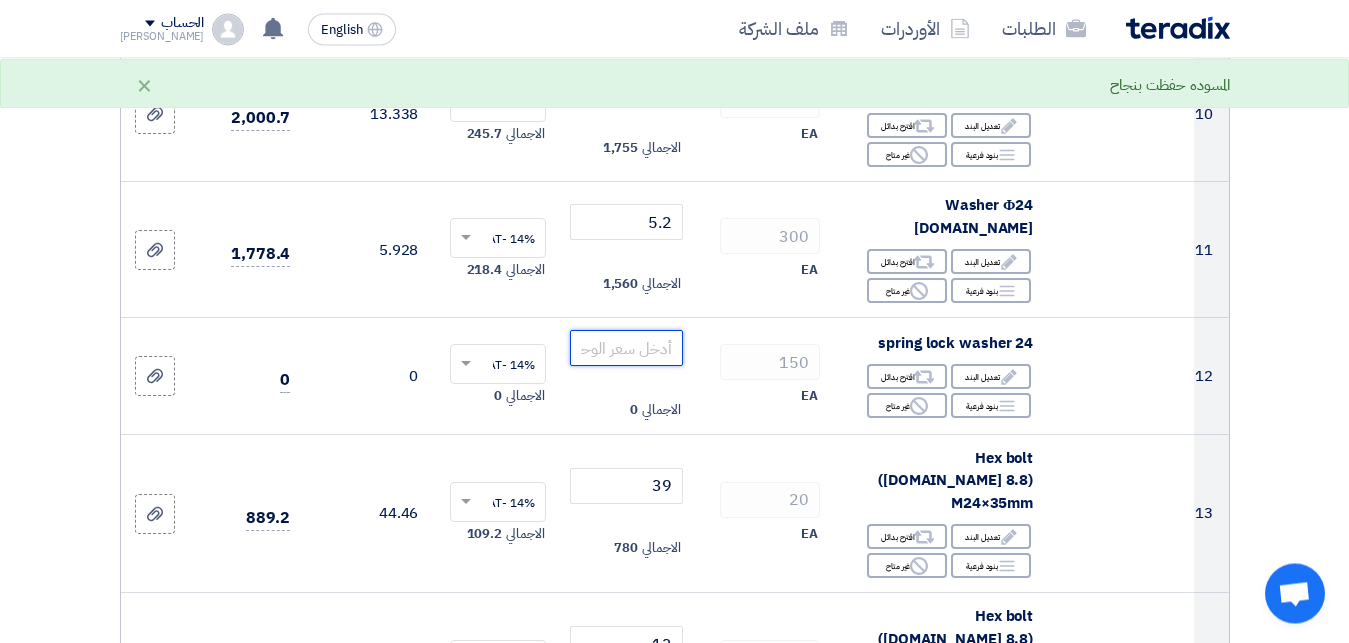 scroll, scrollTop: 1888, scrollLeft: 0, axis: vertical 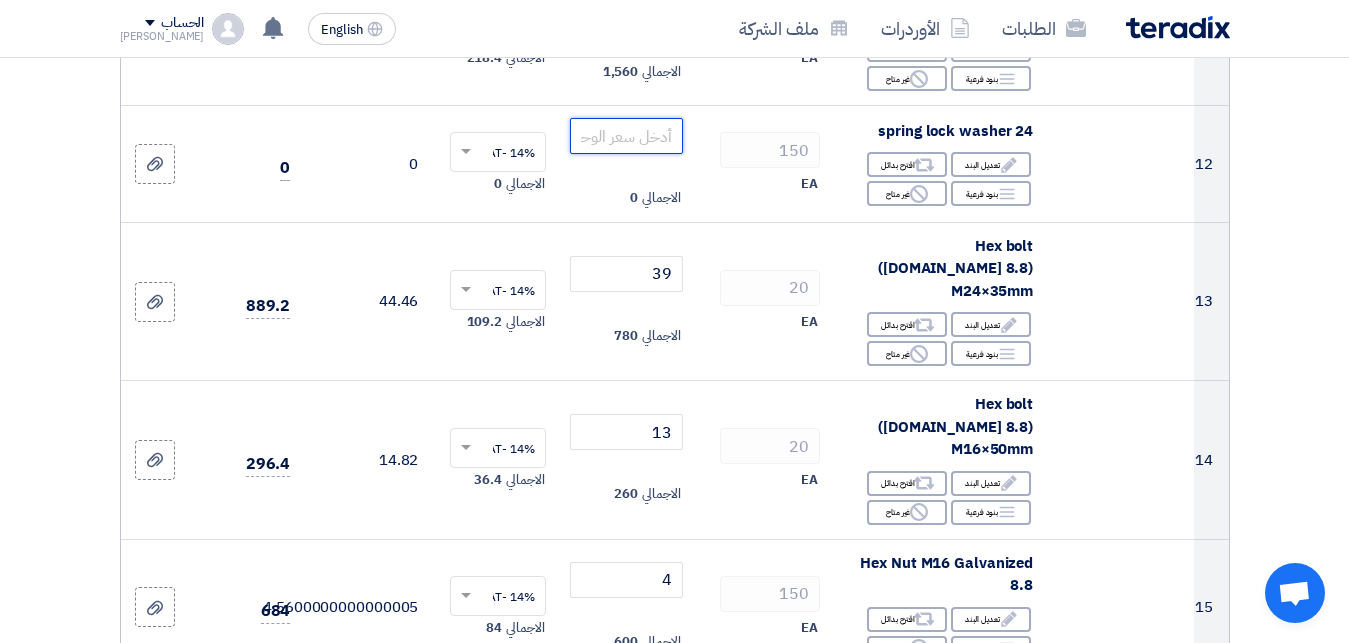 type 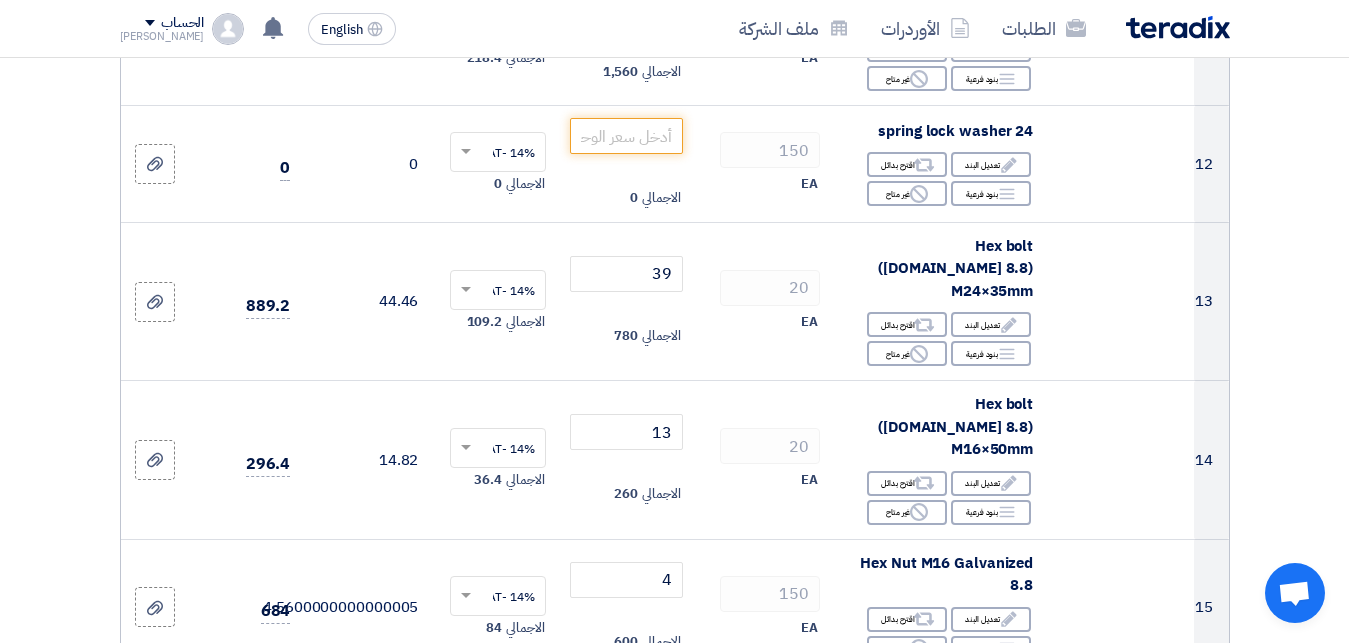 click 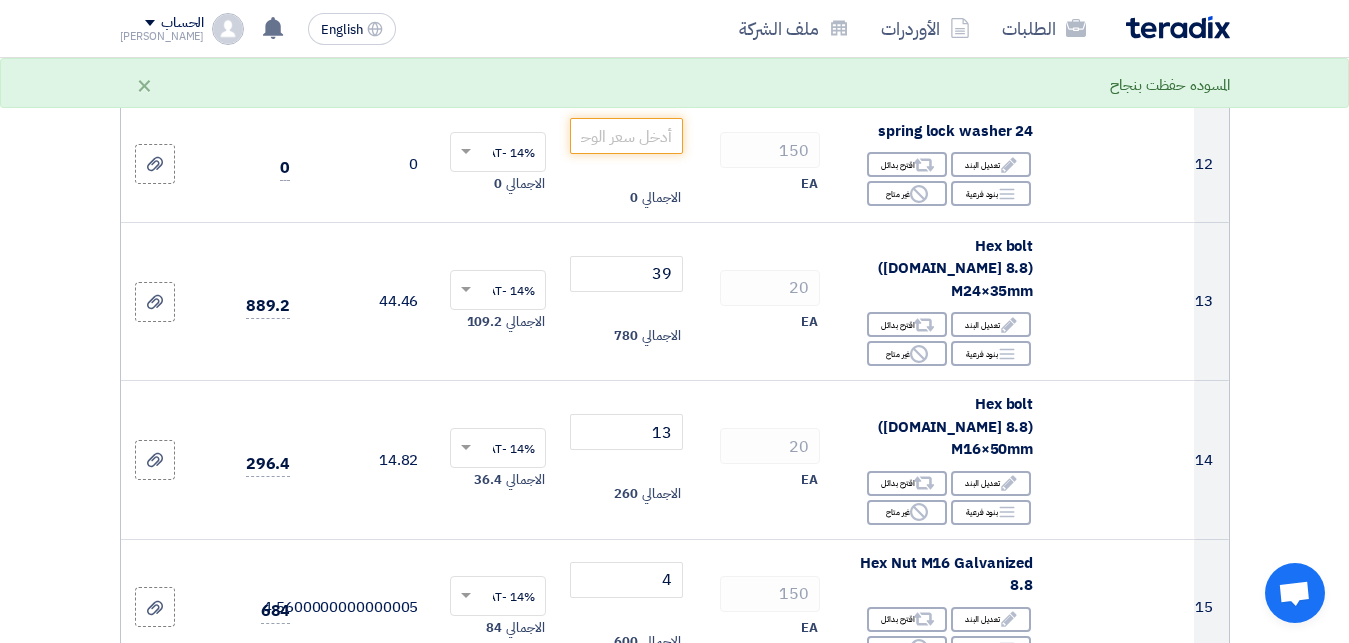 type on "1.75" 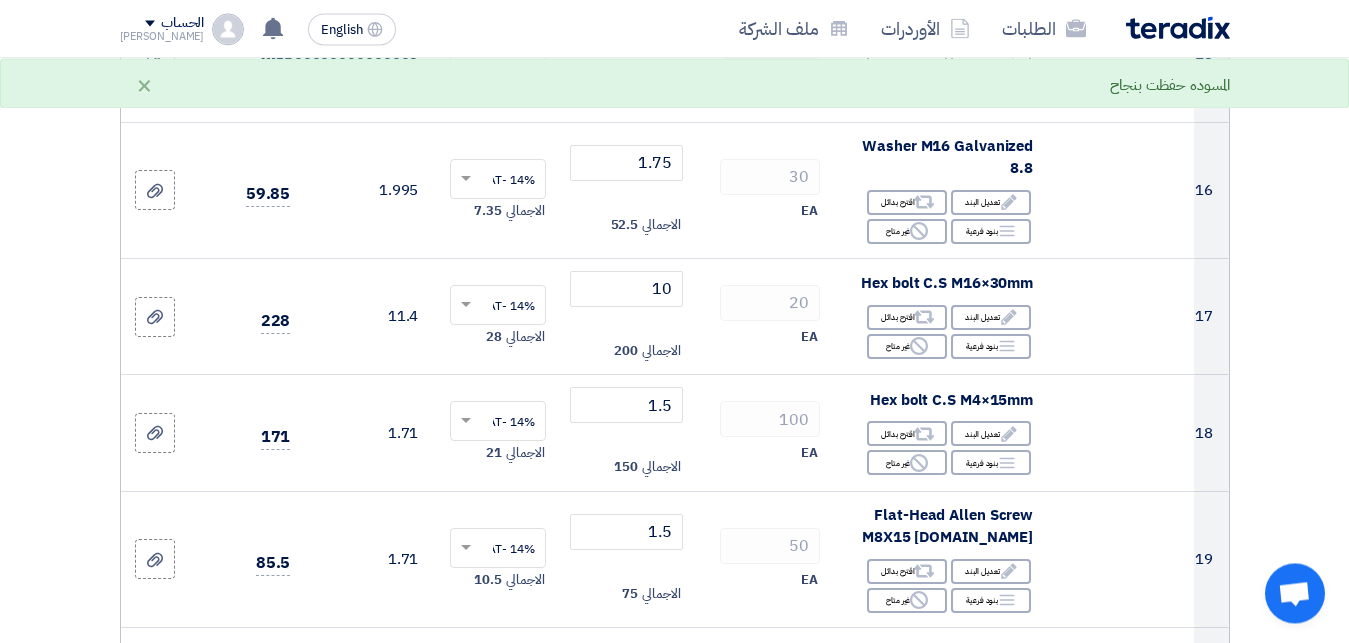 scroll, scrollTop: 2449, scrollLeft: 0, axis: vertical 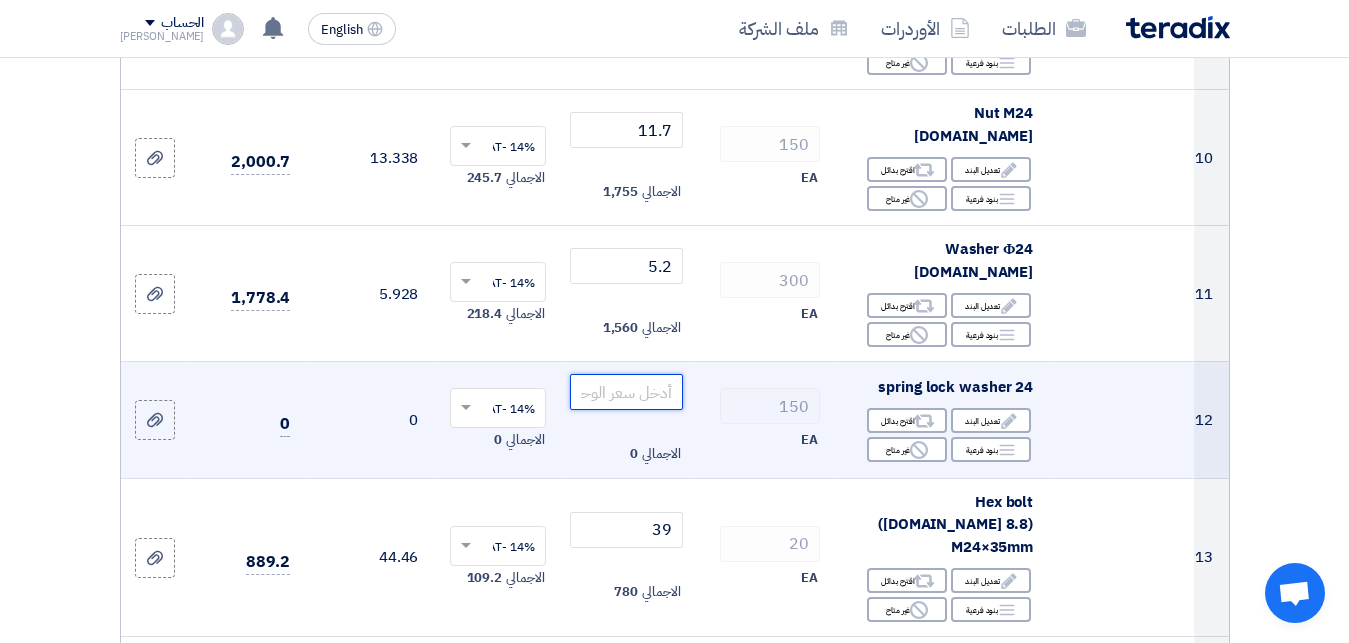 click 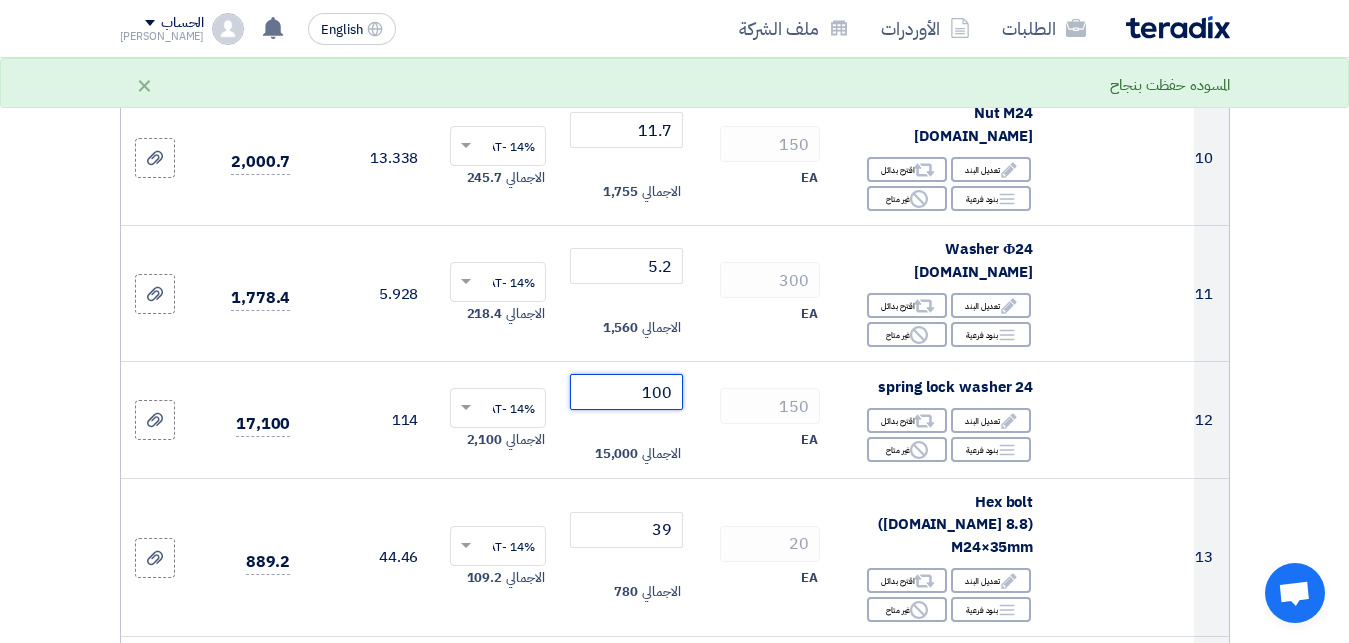 type on "100" 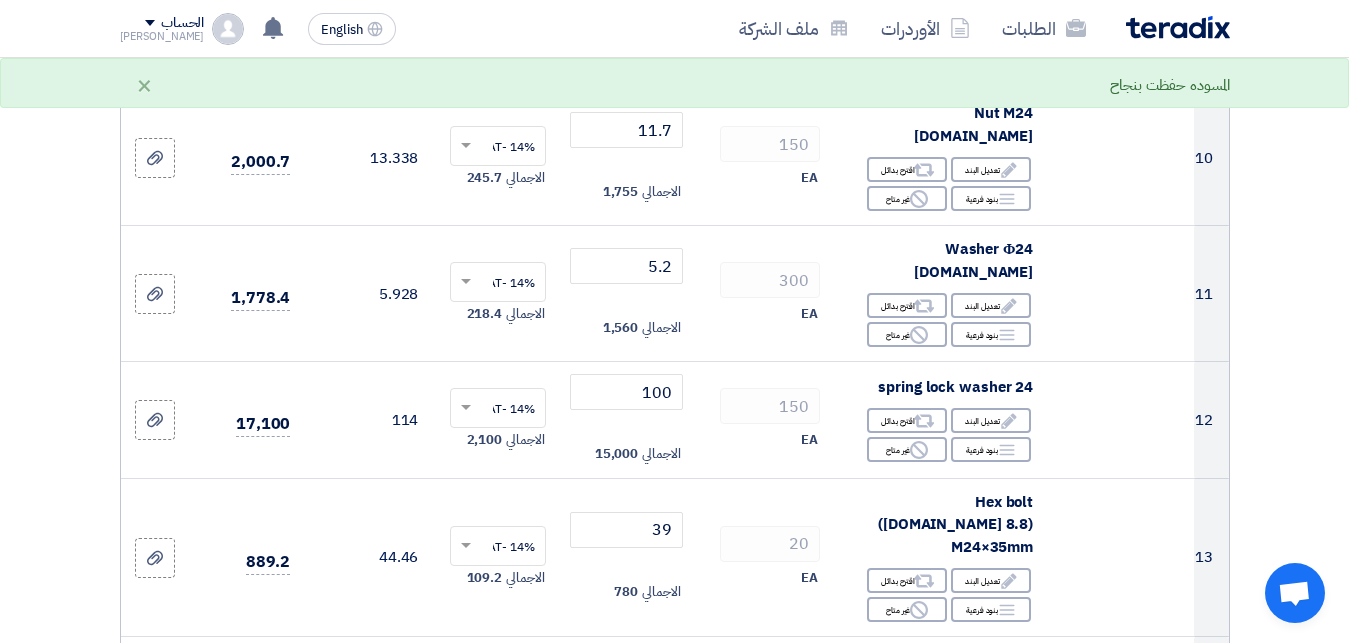 click on "تفاصيل الطلب
#
الكود/الموديل
البيان/الوصف
الكمية/العدد
سعر الوحدة (EGP)
الضرائب
+
'Select taxes...
14% -VAT" 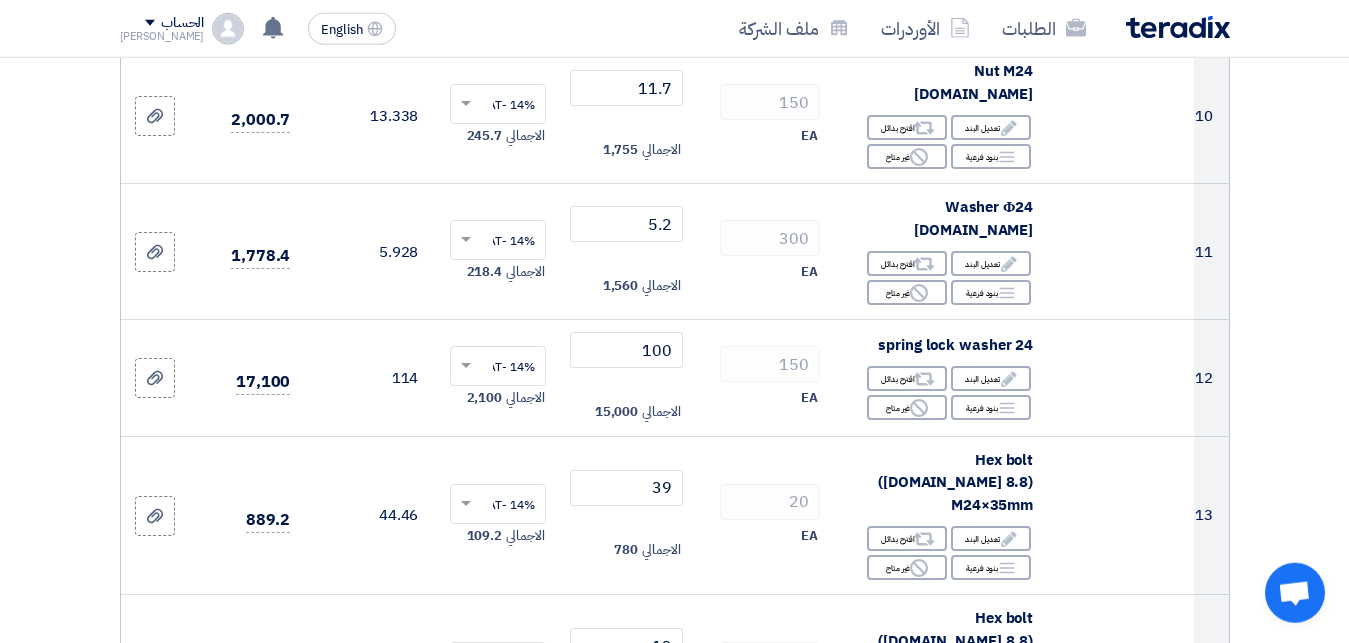 scroll, scrollTop: 1683, scrollLeft: 0, axis: vertical 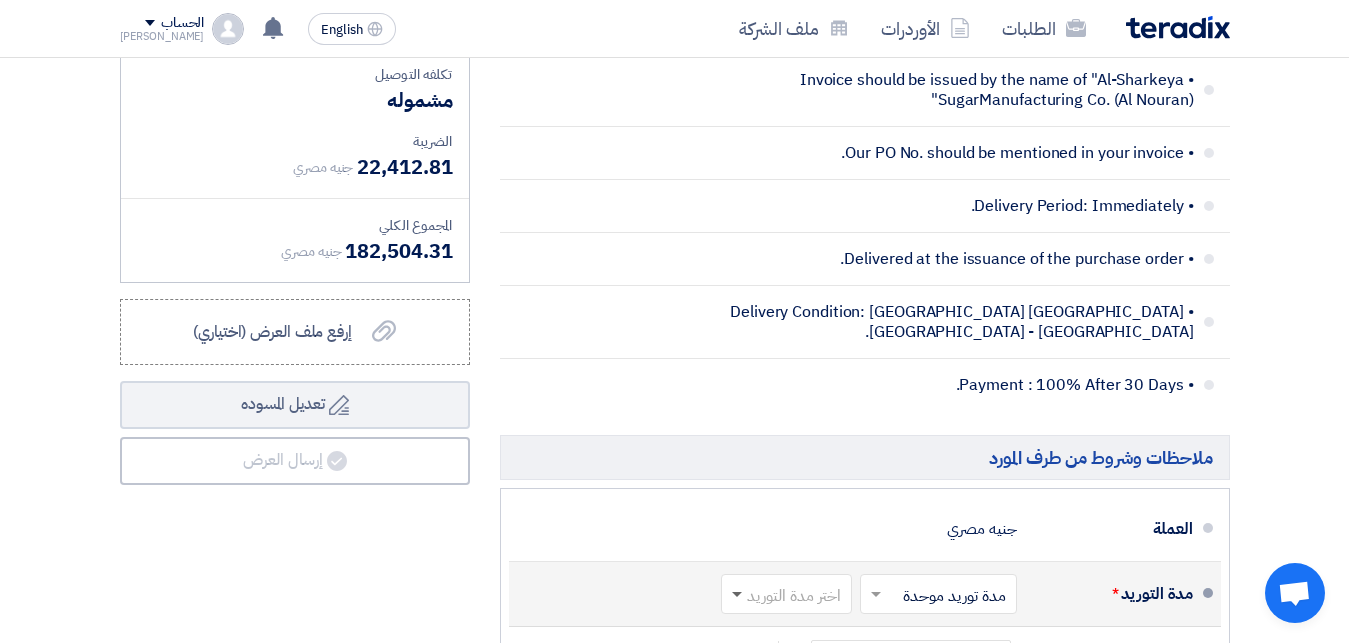 click 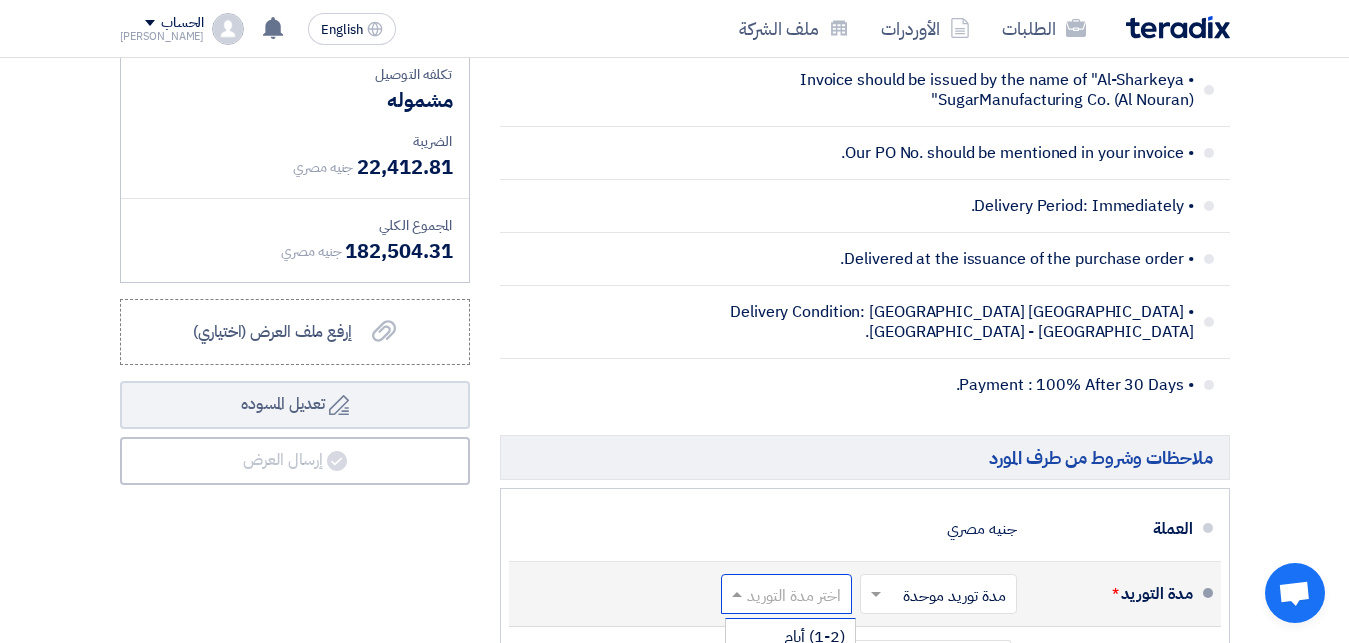 click on "(3-5) أيام" at bounding box center [814, 674] 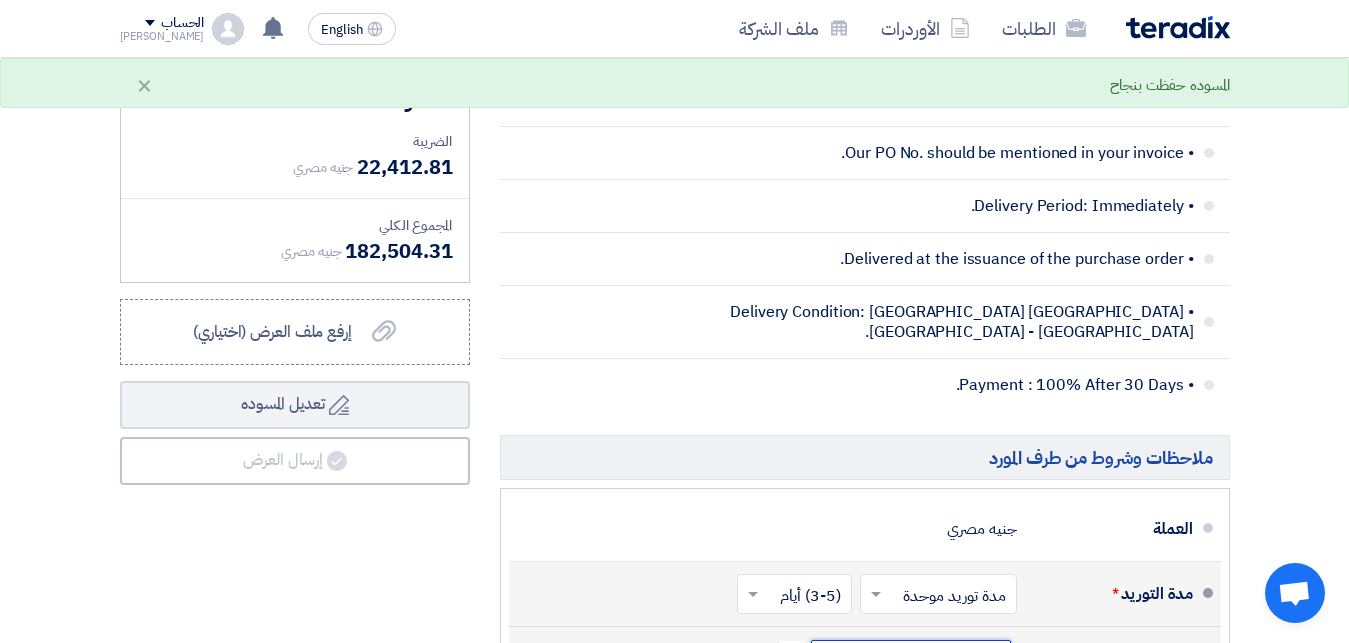 click 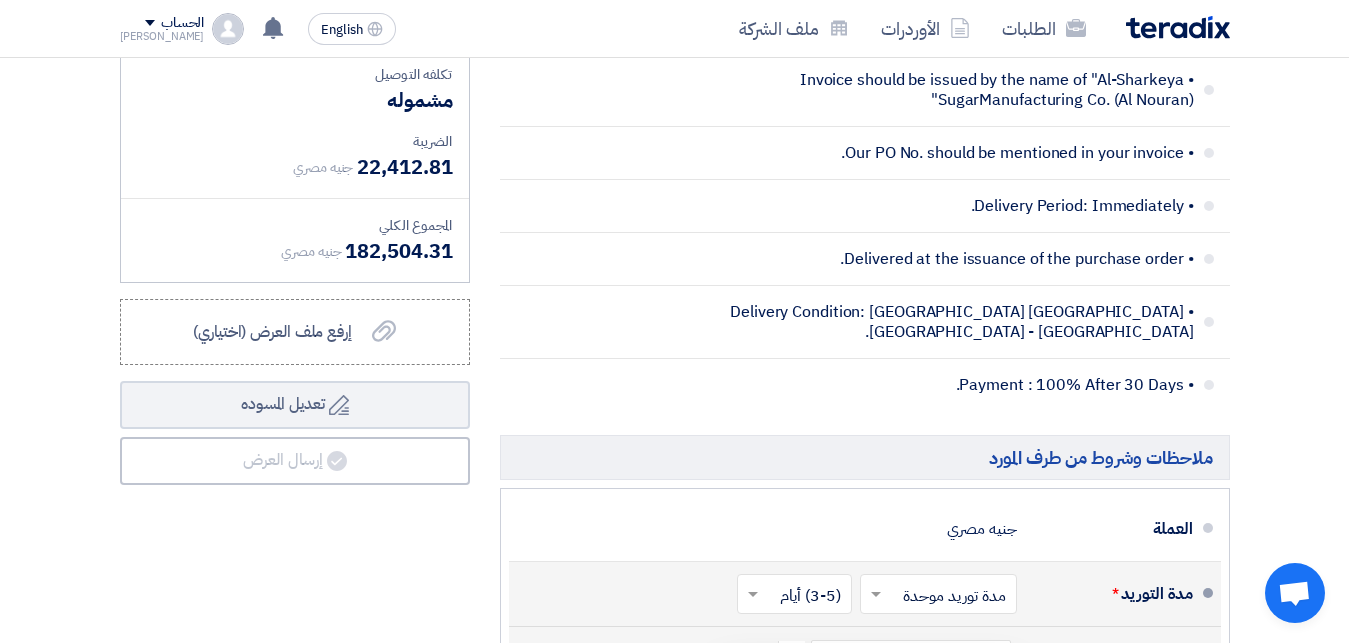 click 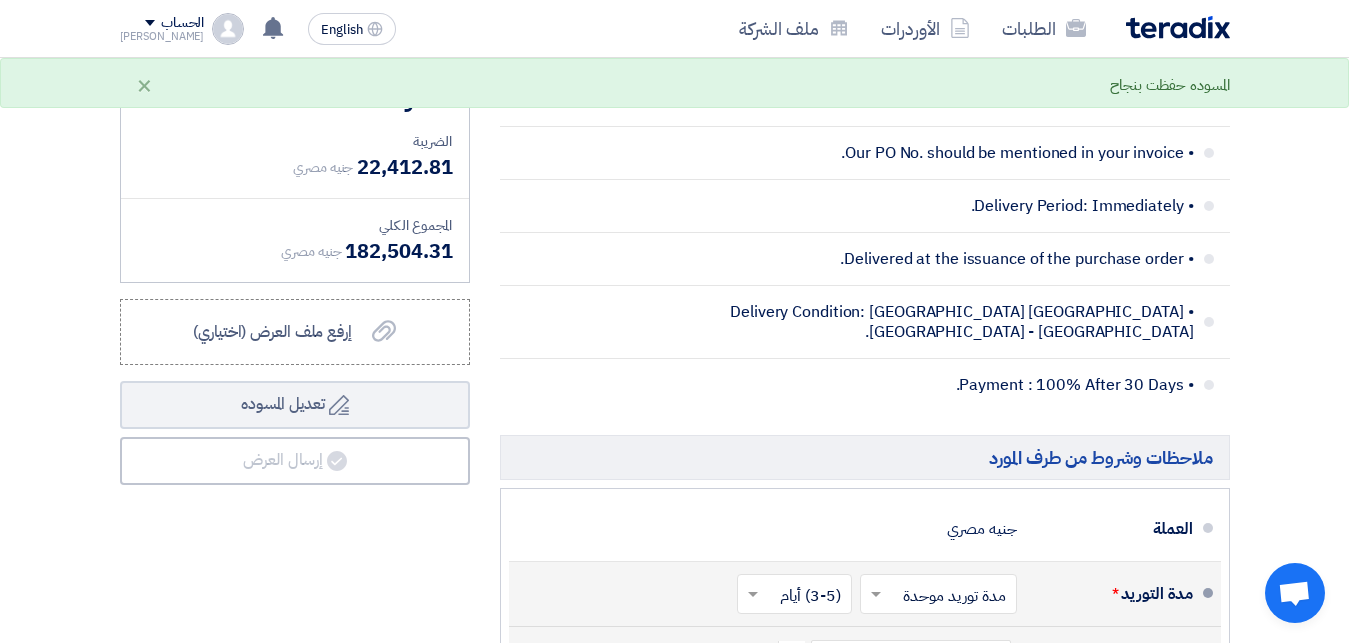 click 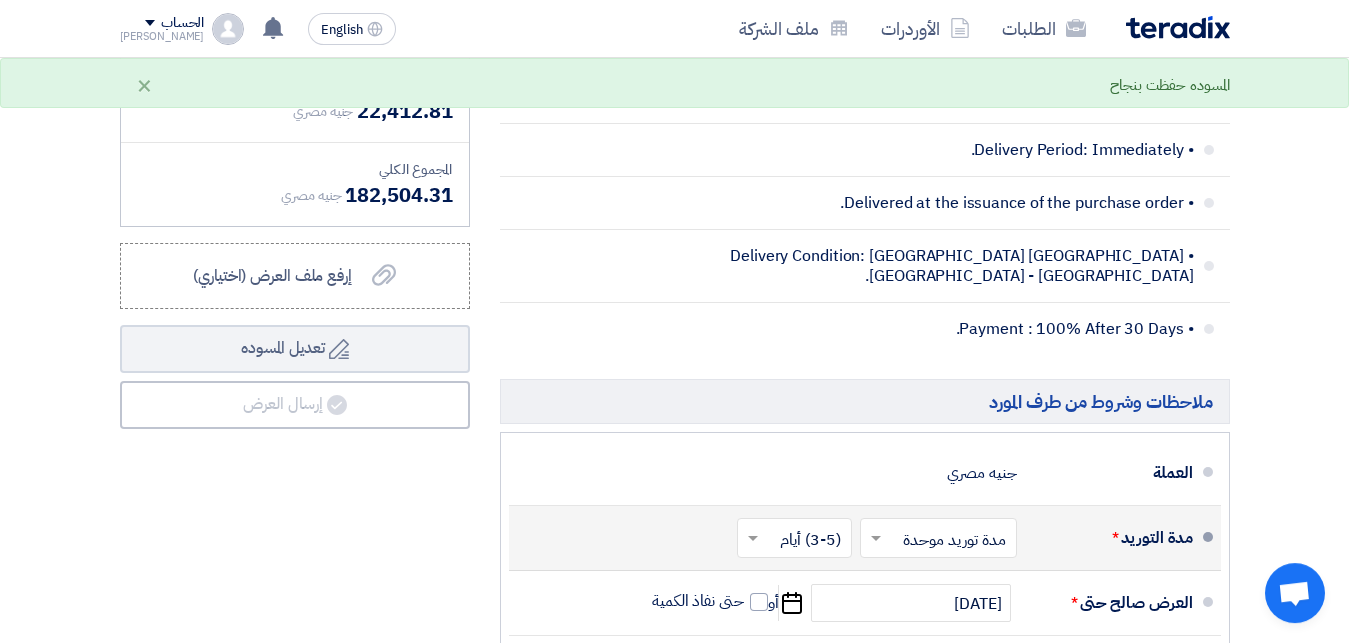 scroll, scrollTop: 4896, scrollLeft: 0, axis: vertical 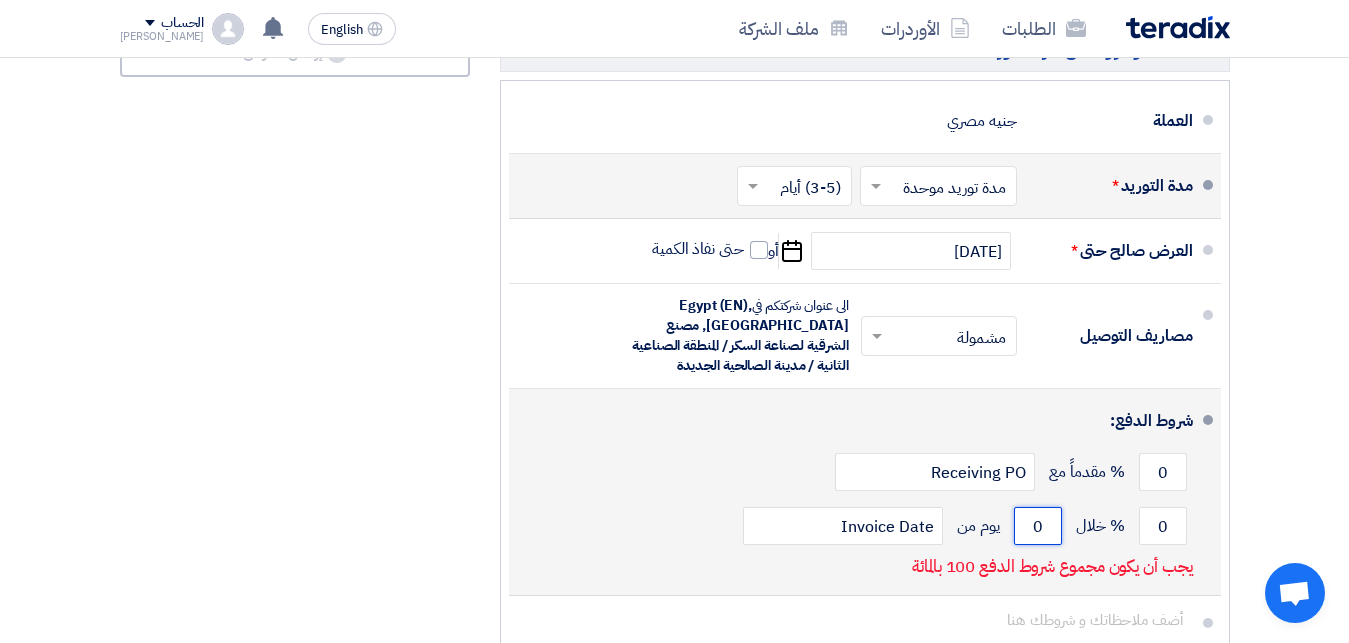 click on "0" 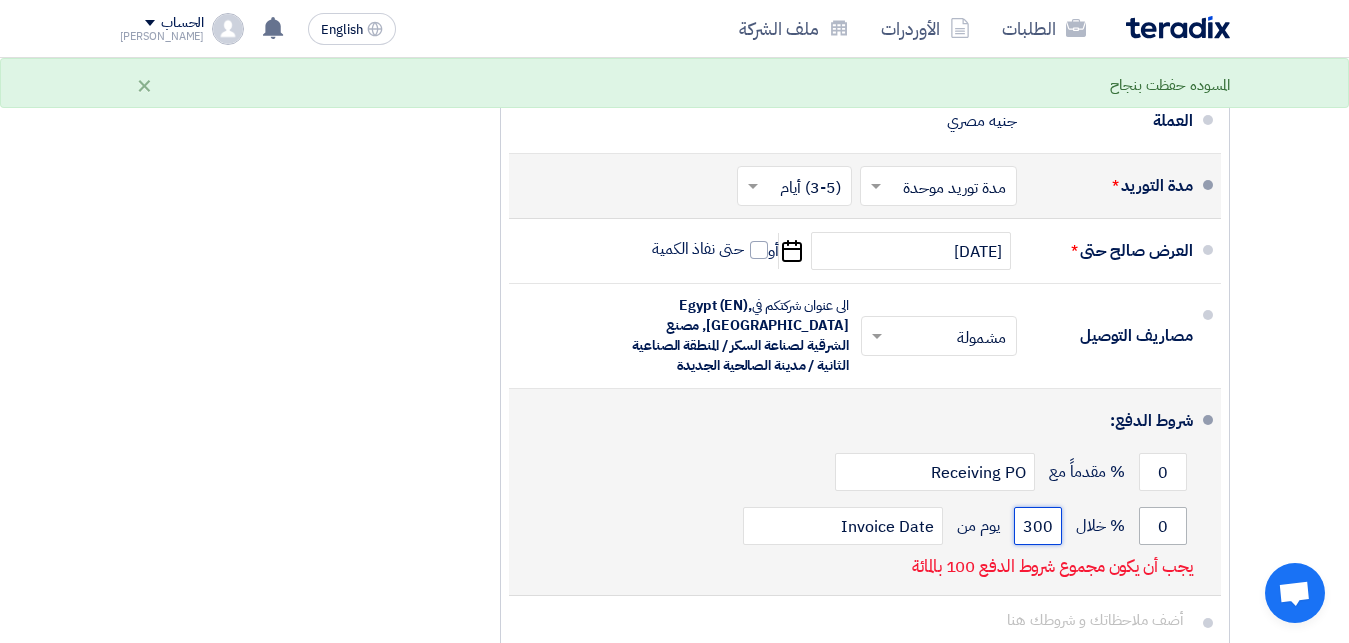 type on "300" 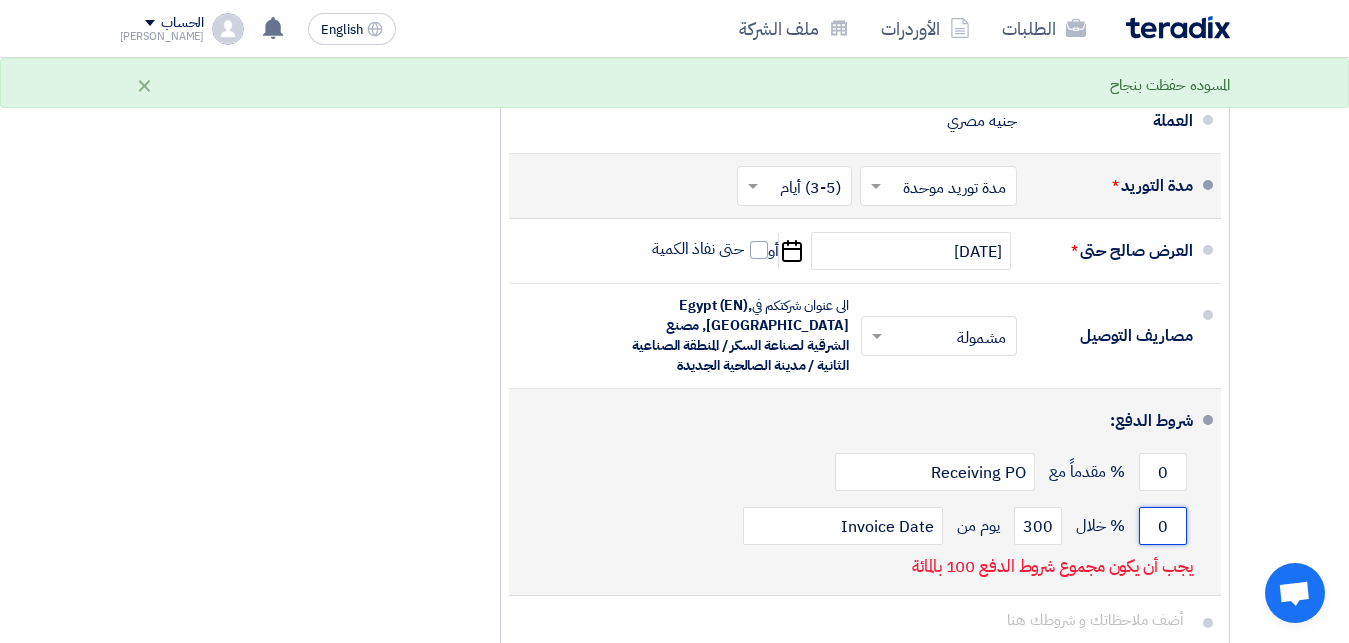 click on "0" 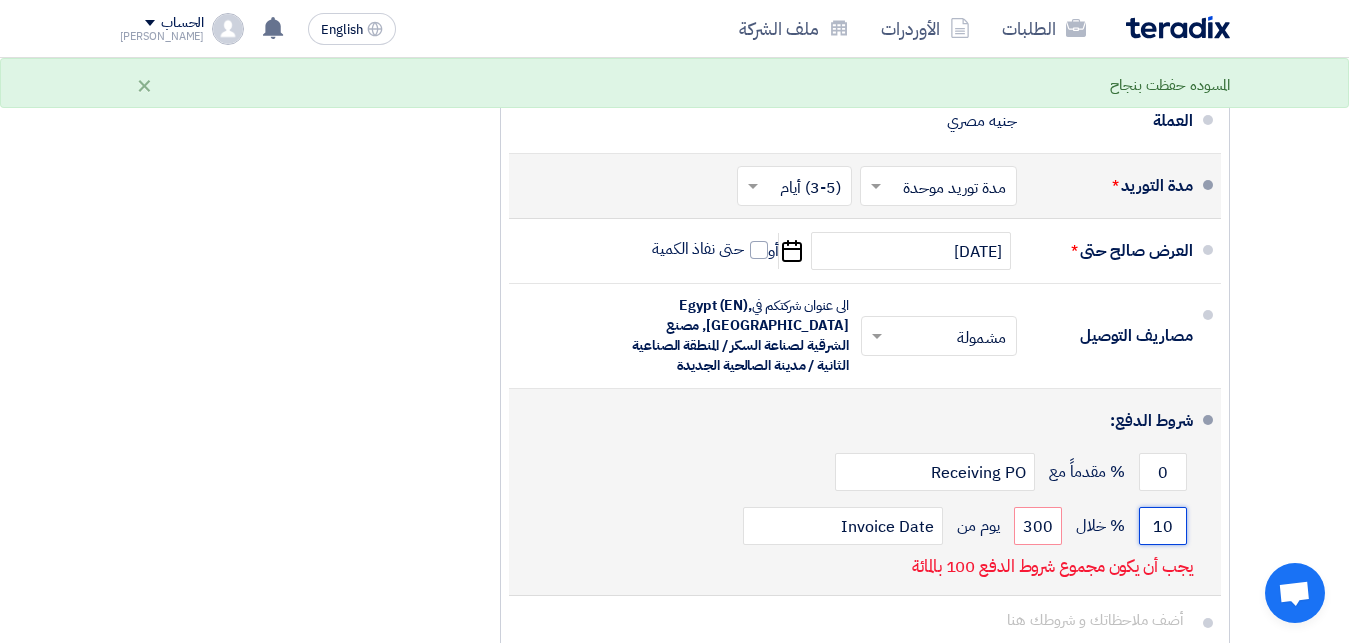 type on "0" 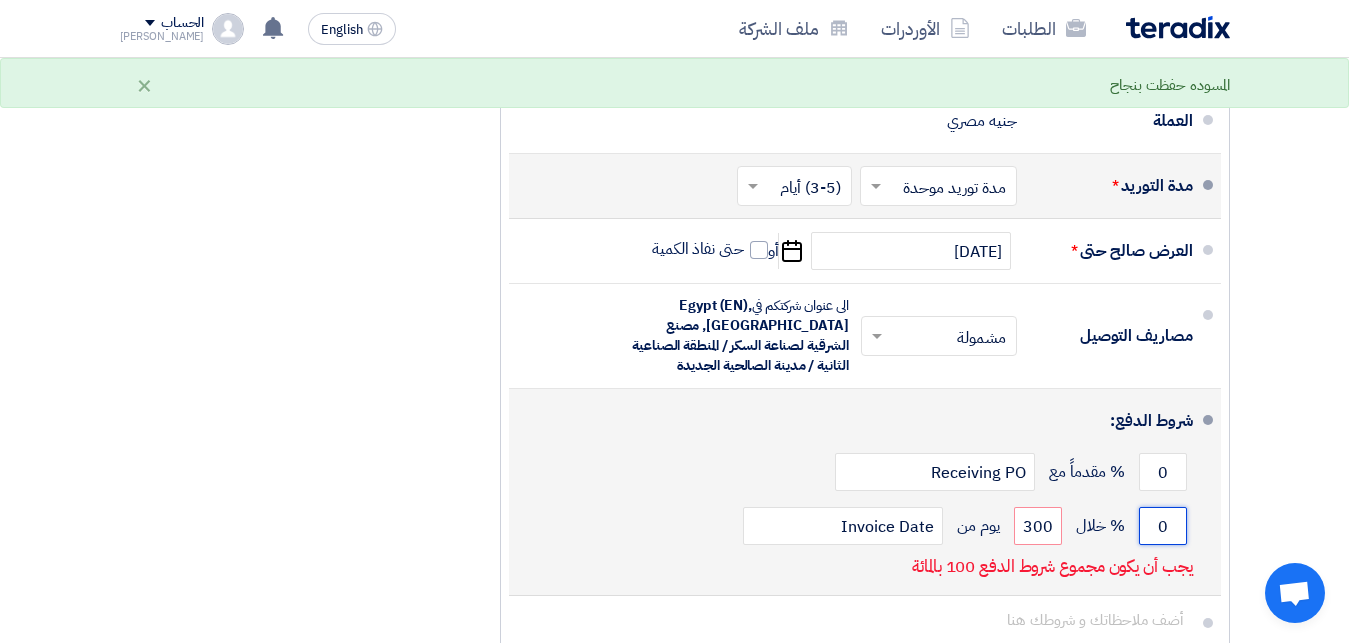 click on "0" 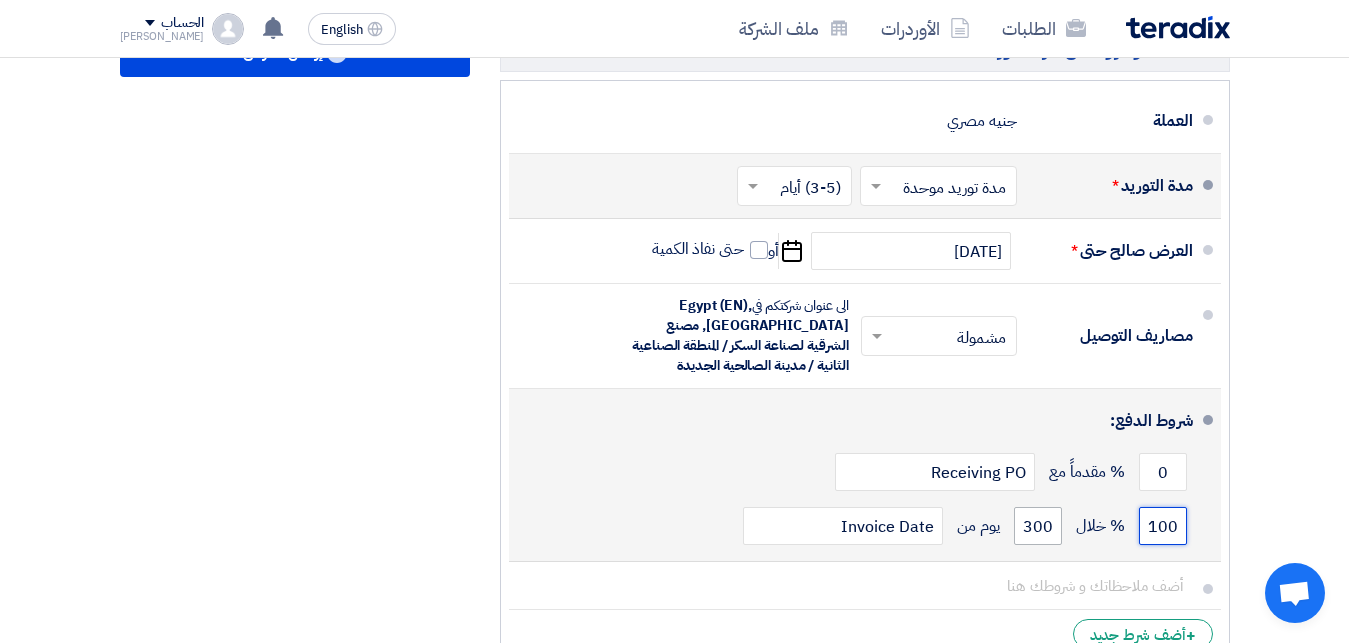 type on "100" 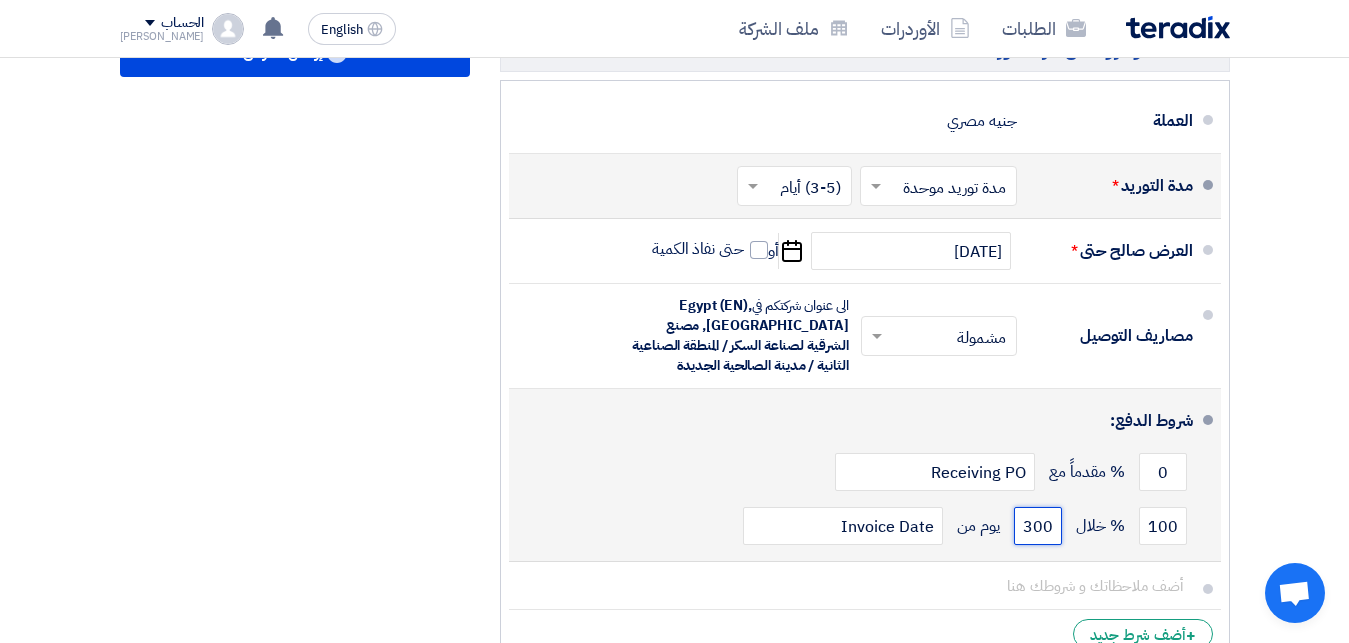 drag, startPoint x: 1018, startPoint y: 266, endPoint x: 1056, endPoint y: 265, distance: 38.013157 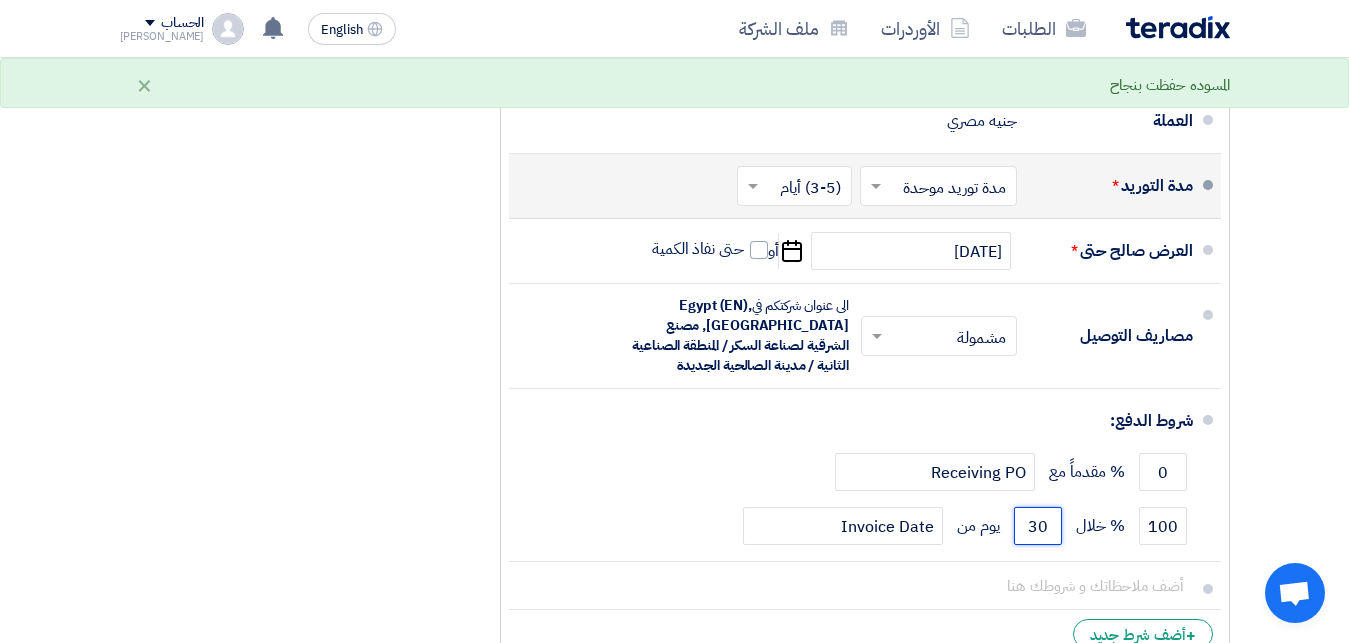 type on "30" 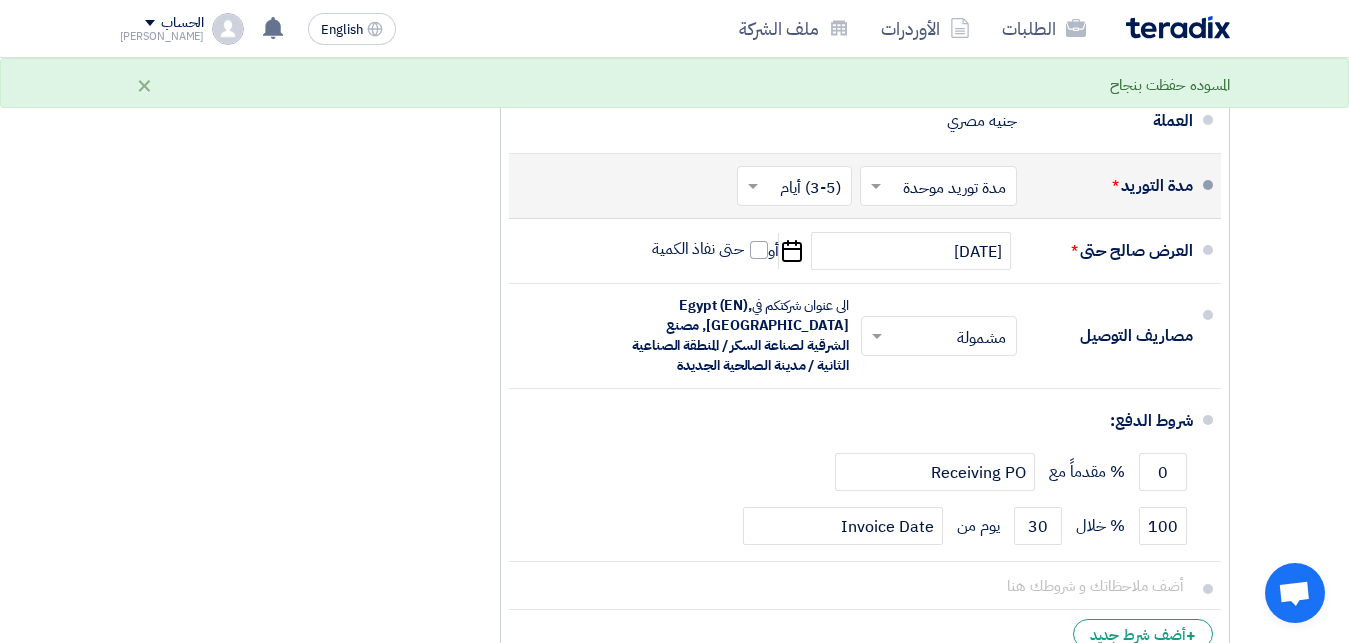click on "تفاصيل الطلب
#
الكود/الموديل
البيان/الوصف
الكمية/العدد
سعر الوحدة (EGP)
الضرائب
+
'Select taxes...
14% -VAT" 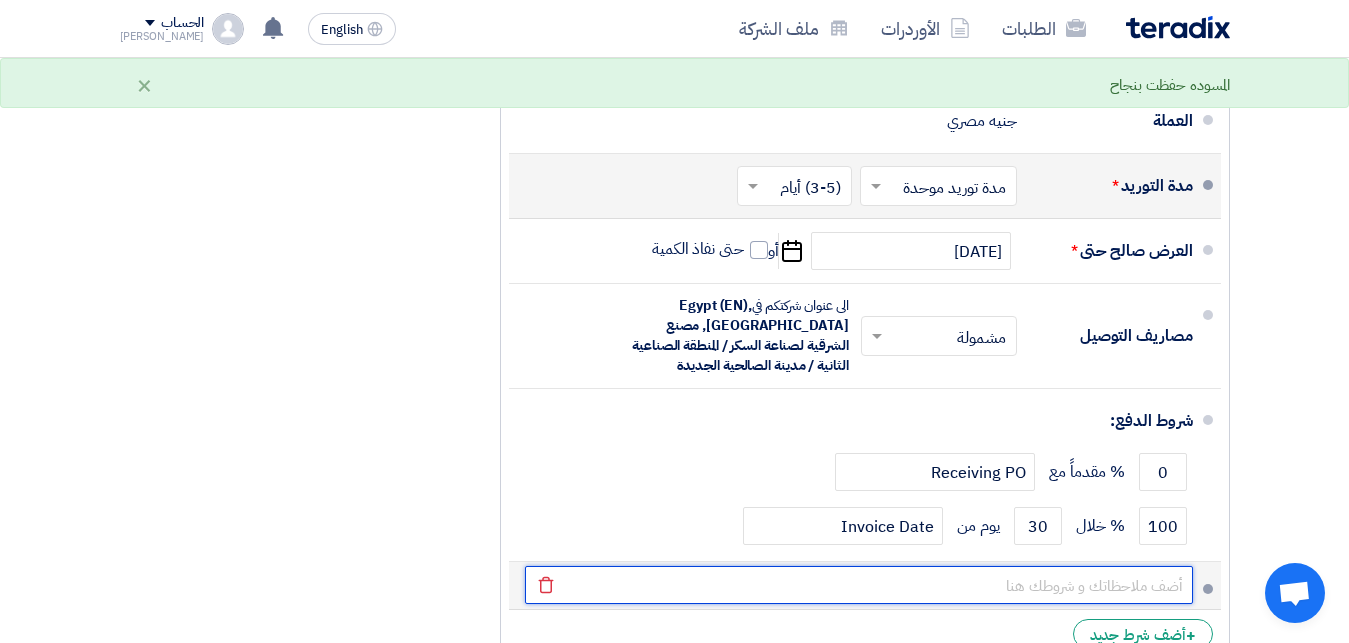 click 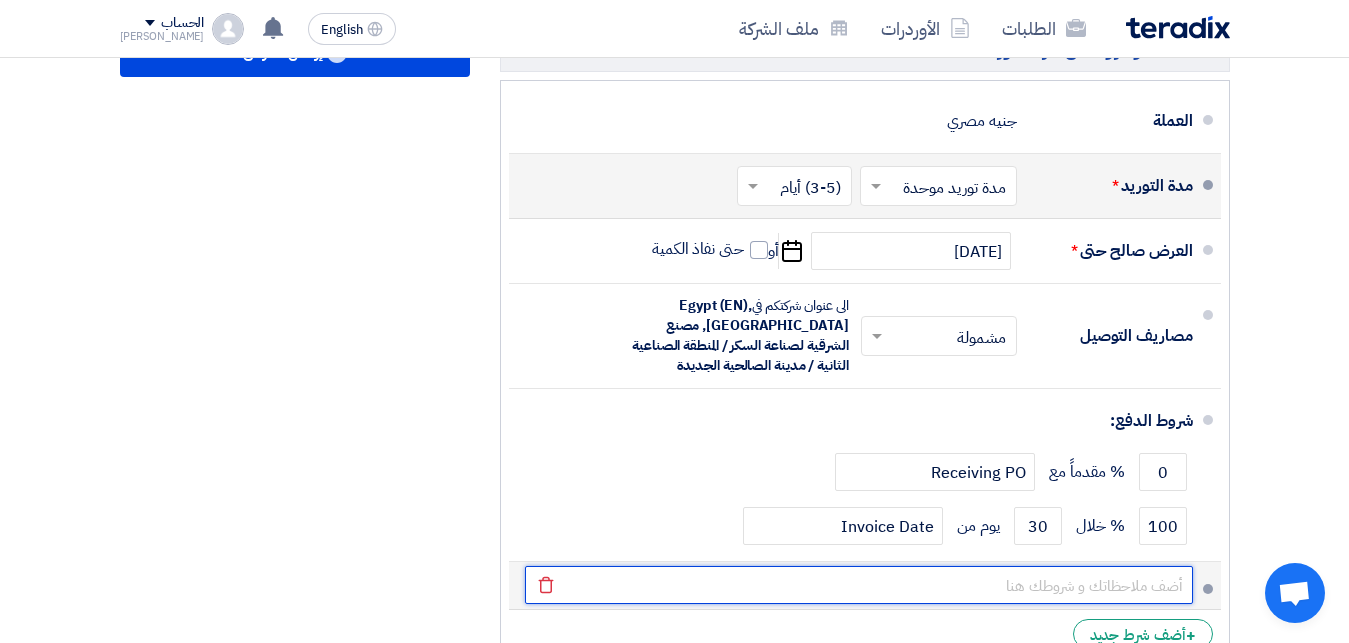 type on "k" 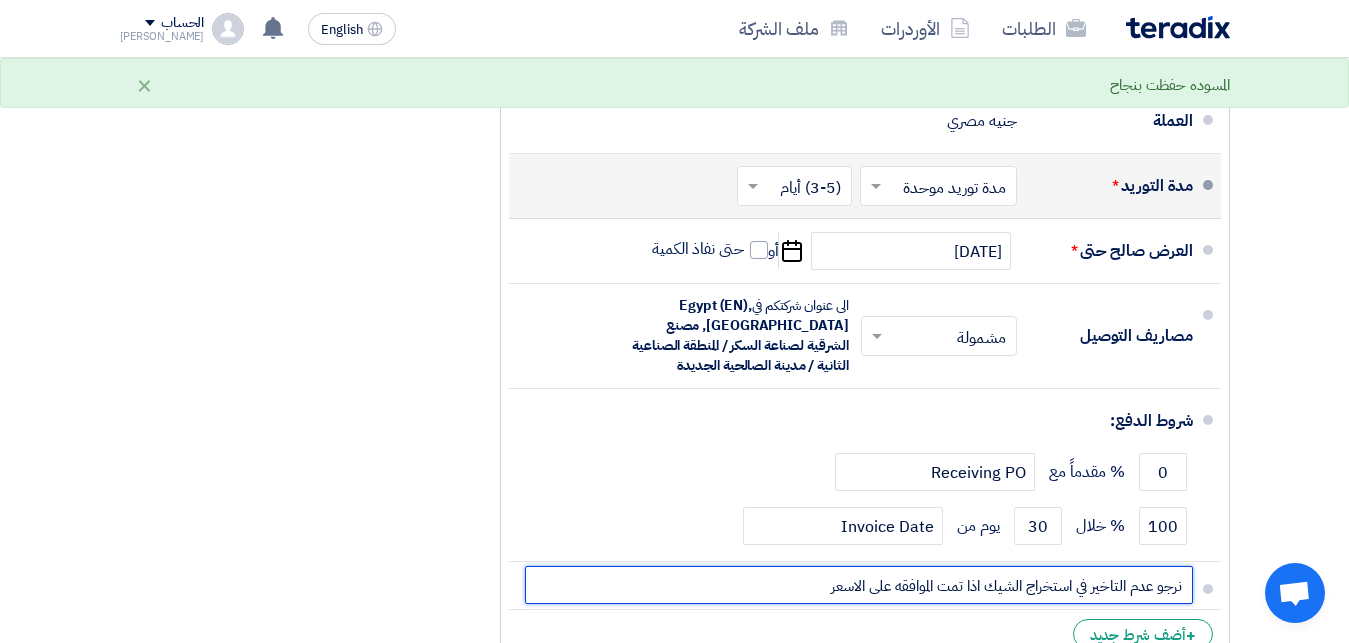 type on "نرجو عدم التاخير في استخراج الشيك اذا تمت الموافقه على الاسعر" 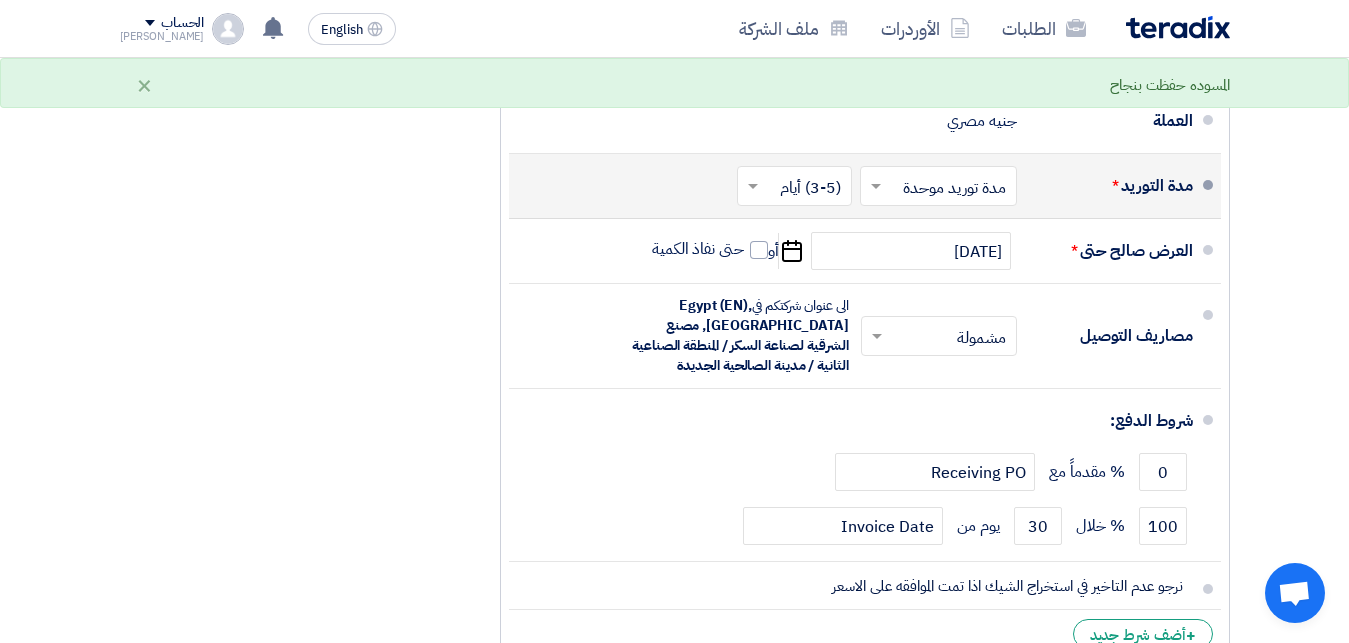 click on "+
أضف شرط جديد" 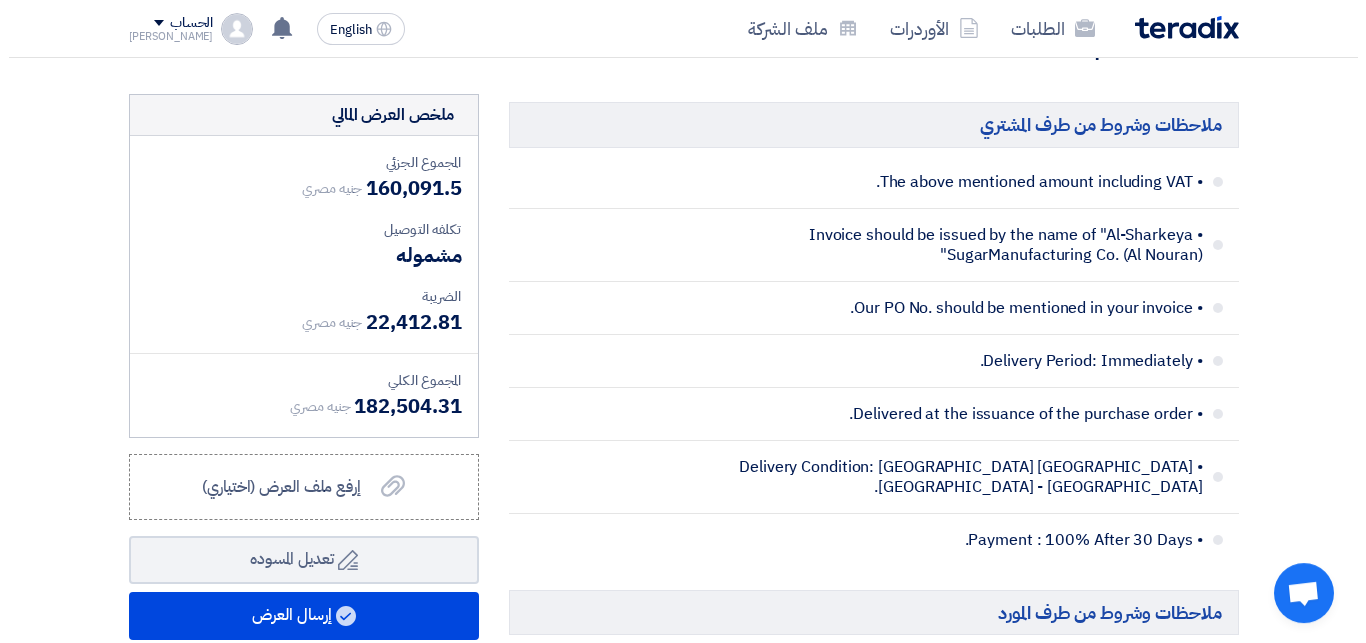 scroll, scrollTop: 4590, scrollLeft: 0, axis: vertical 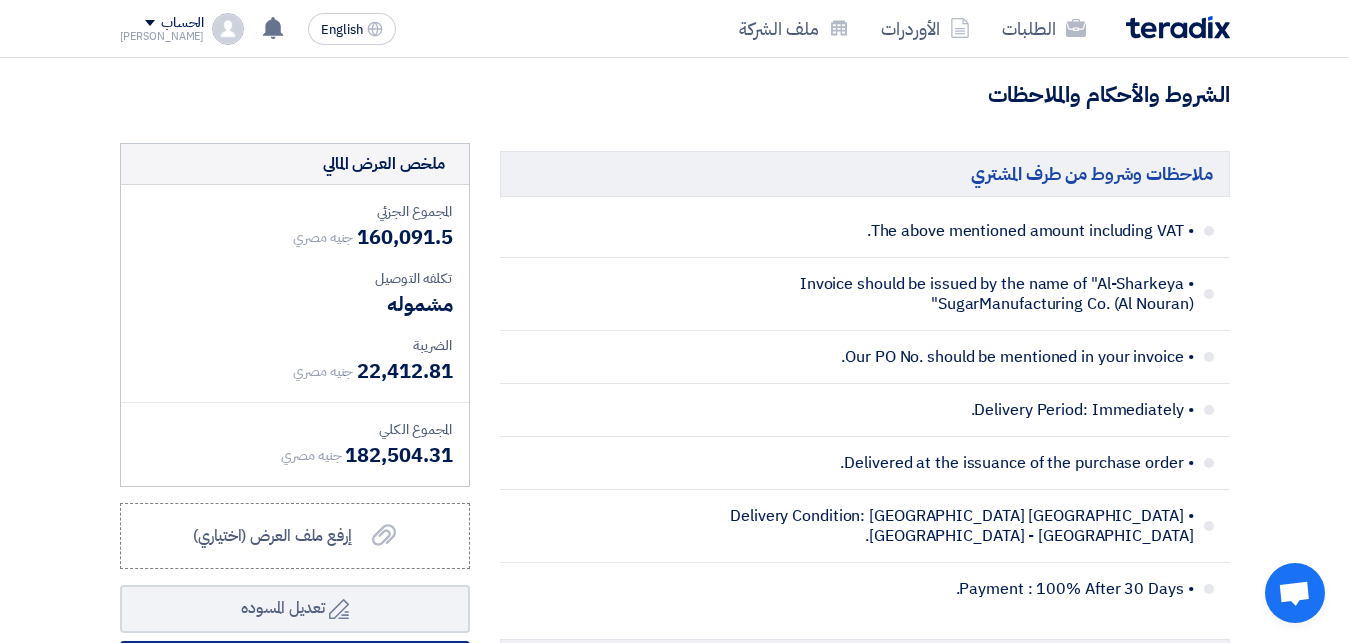 click on "إرسال العرض" 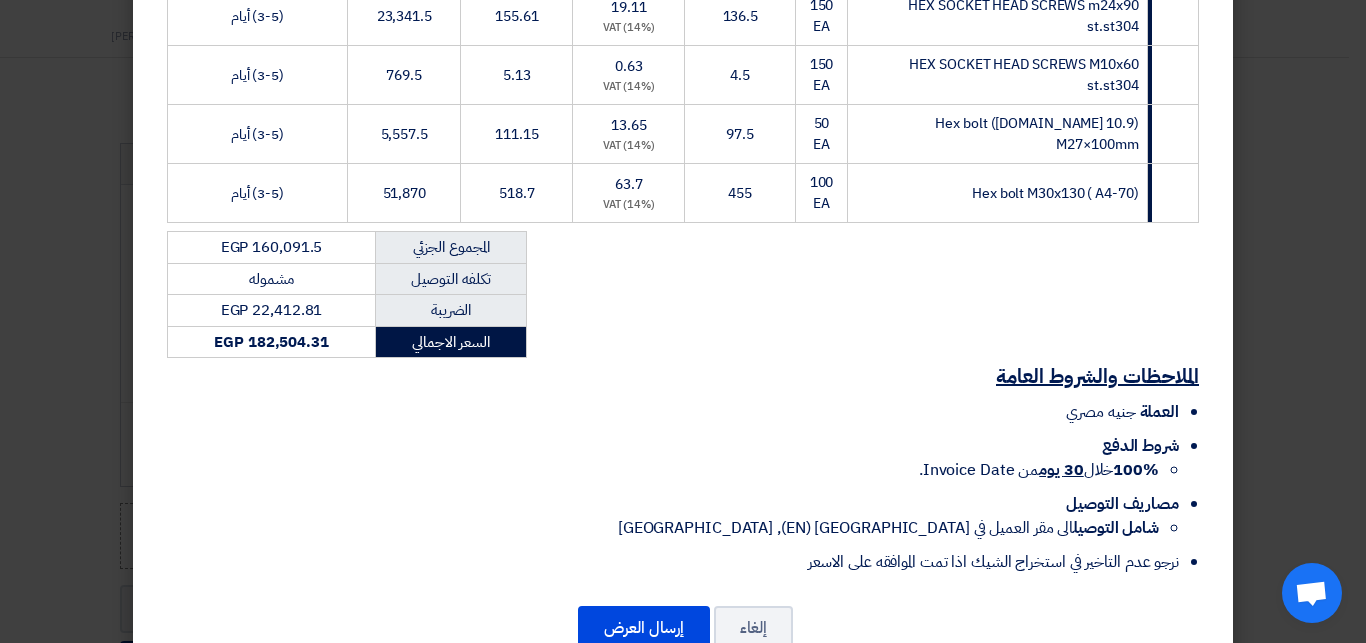 scroll, scrollTop: 2027, scrollLeft: 0, axis: vertical 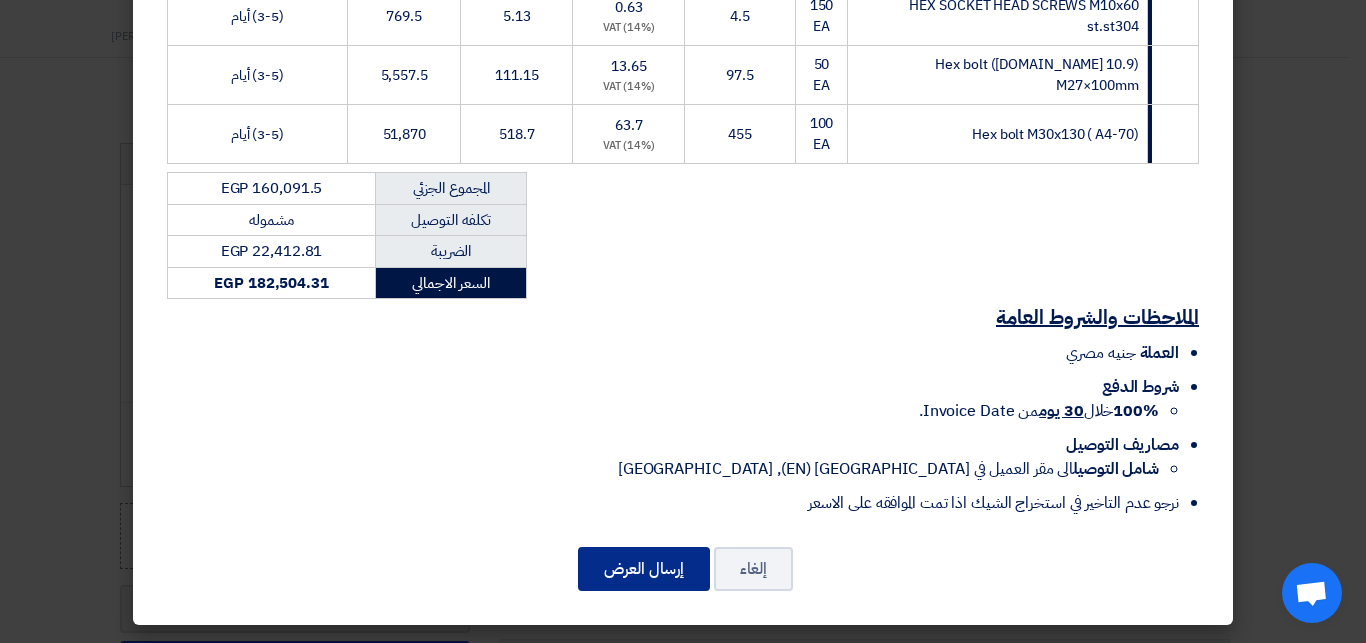 click on "إرسال العرض" 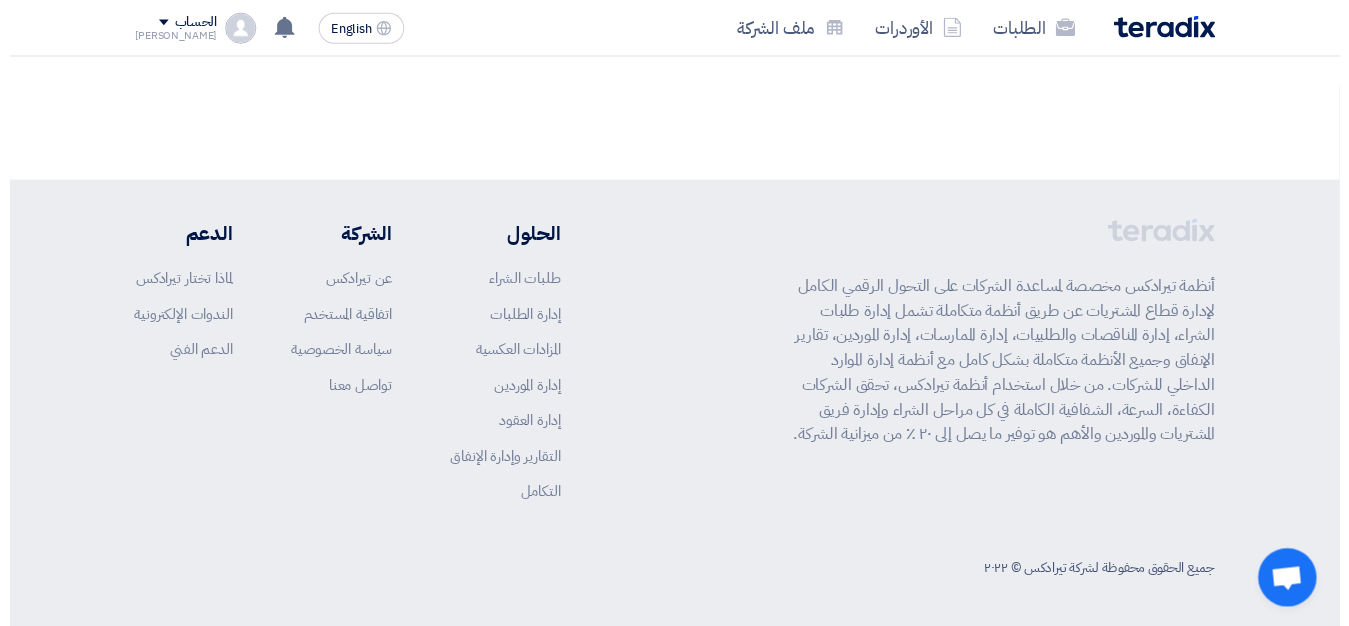 scroll, scrollTop: 174, scrollLeft: 0, axis: vertical 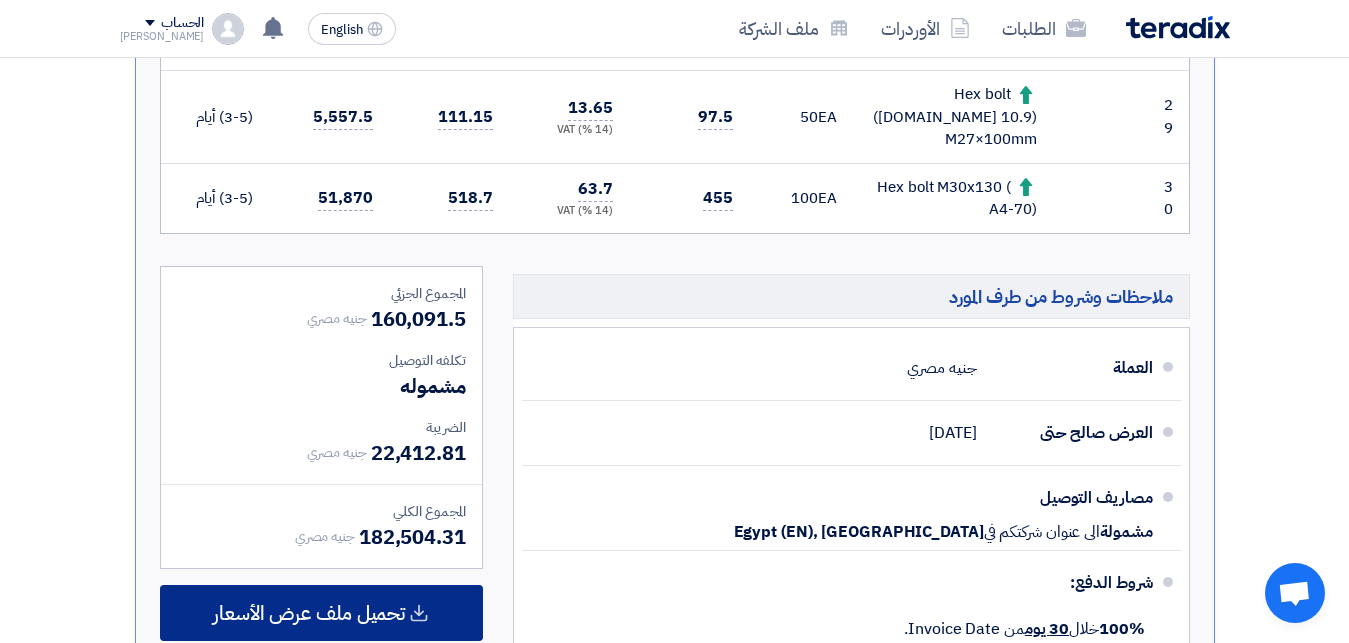 click on "تحميل ملف عرض الأسعار" at bounding box center [309, 613] 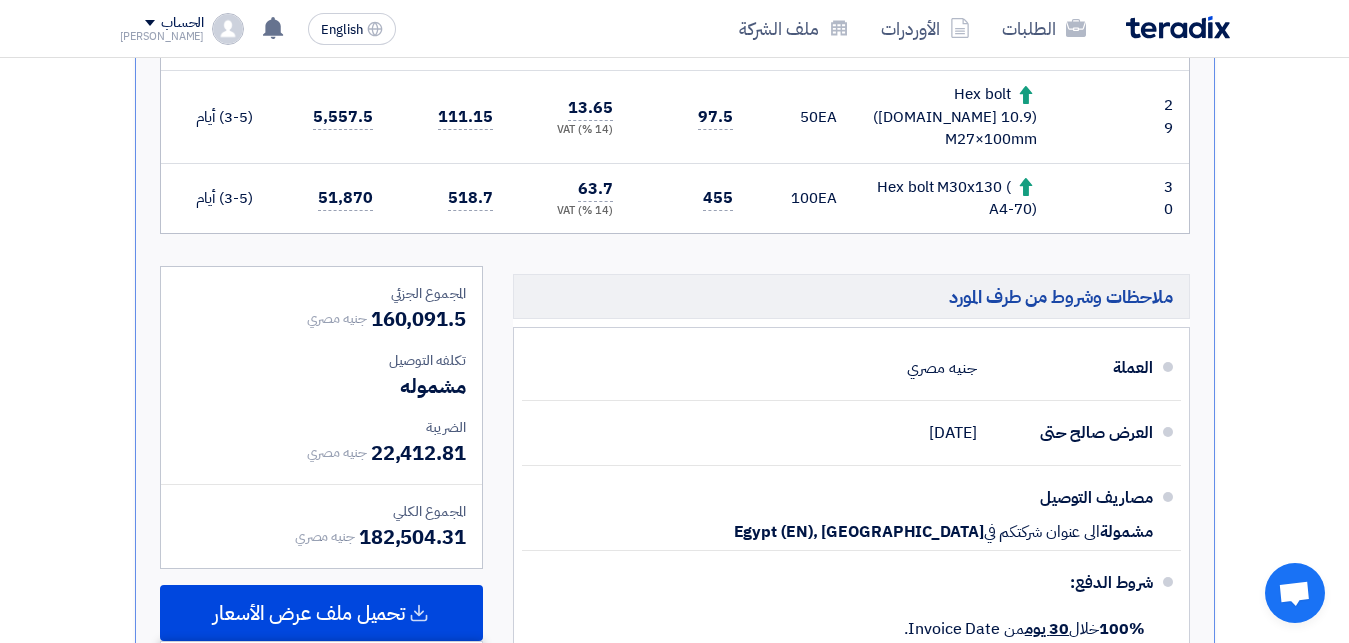 click on "إنجليزي" at bounding box center (321, 727) 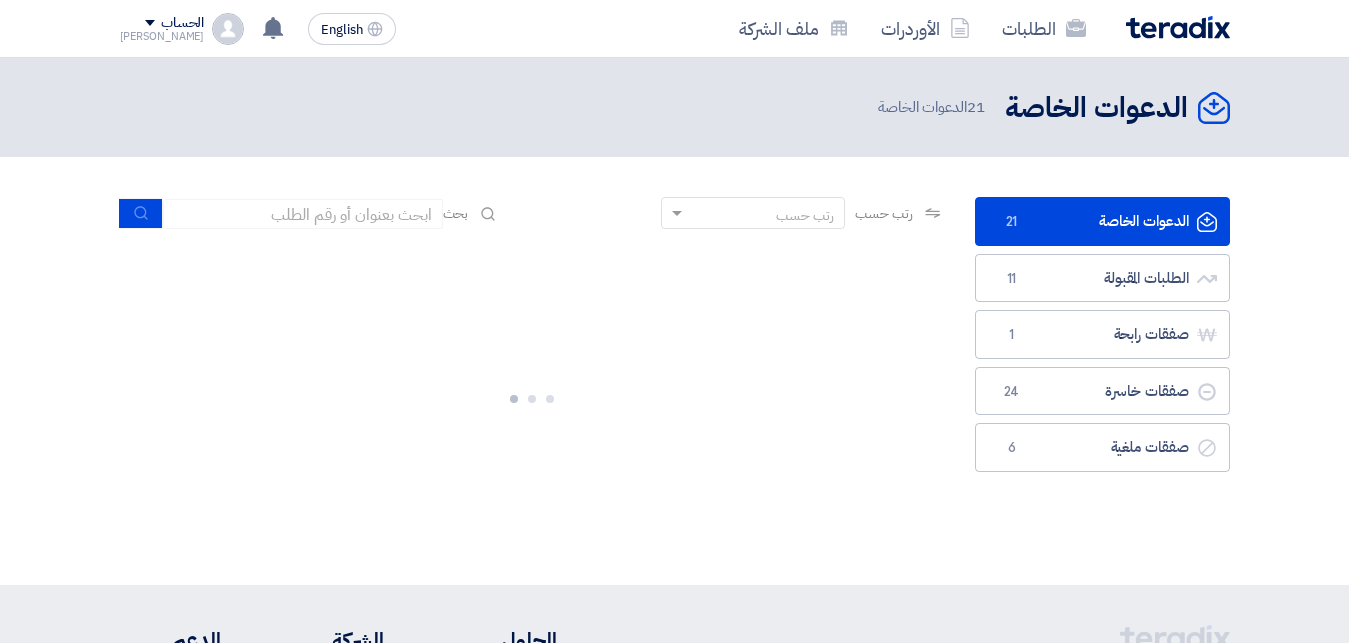 scroll, scrollTop: 0, scrollLeft: 0, axis: both 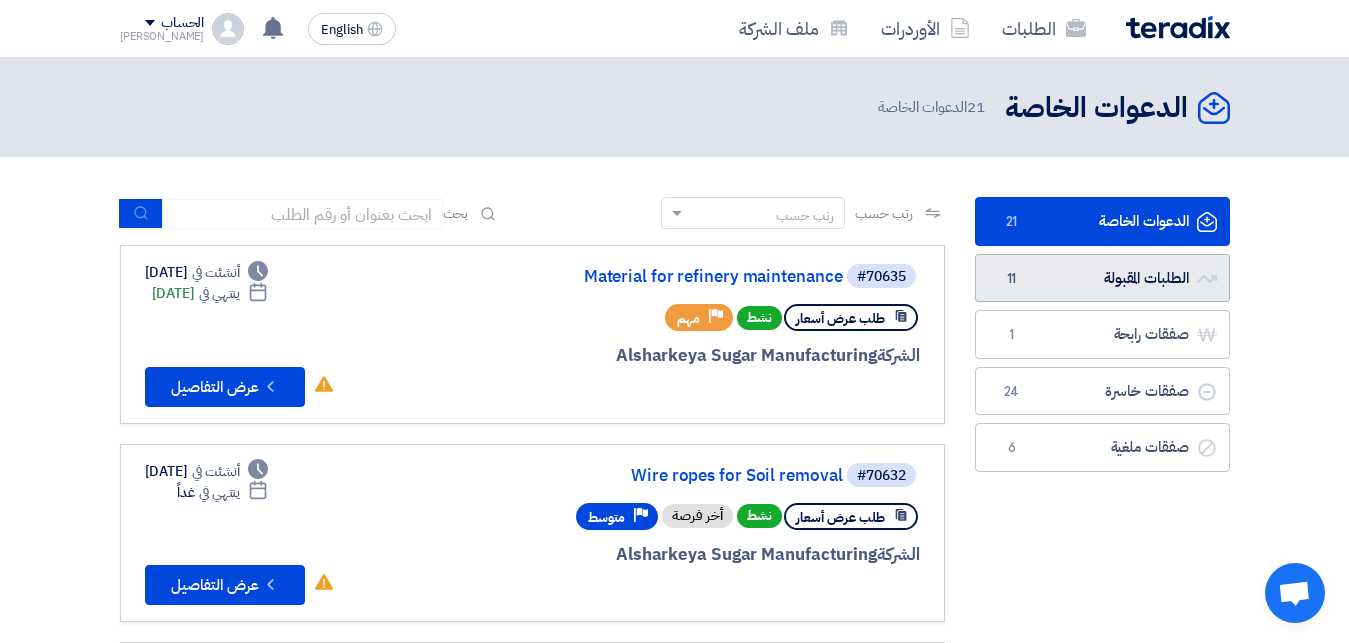 click on "الطلبات المقبولة
الطلبات المقبولة
11" 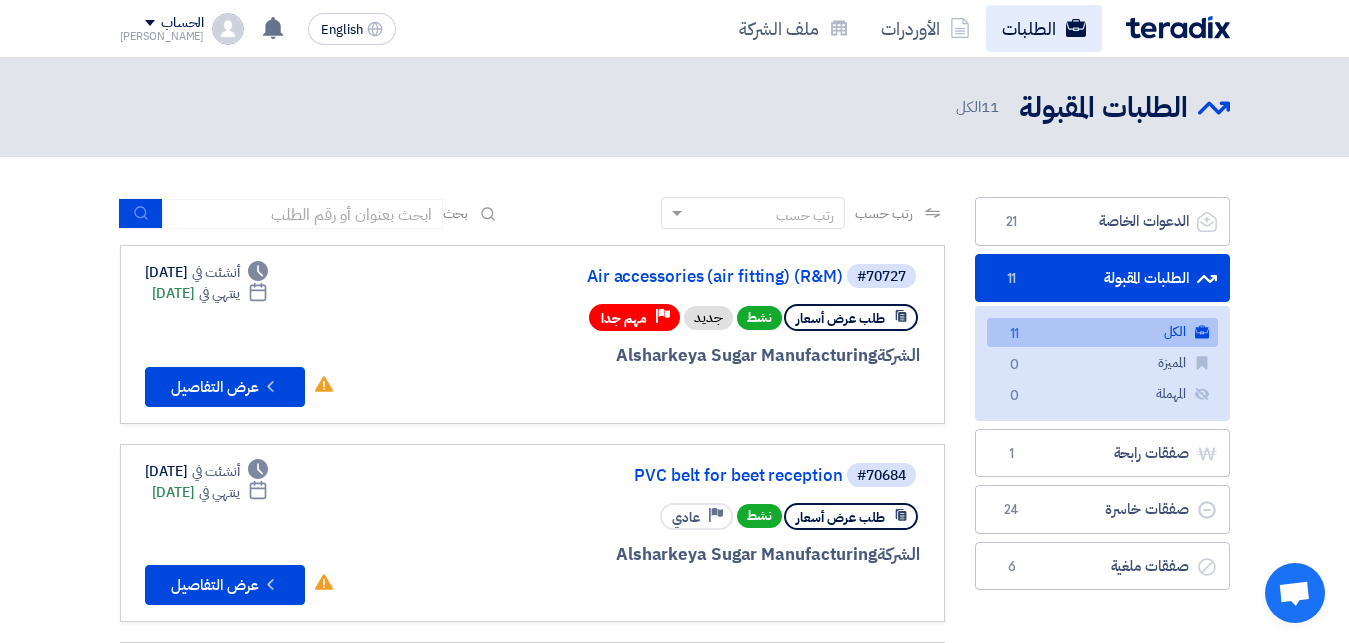 click on "الطلبات" 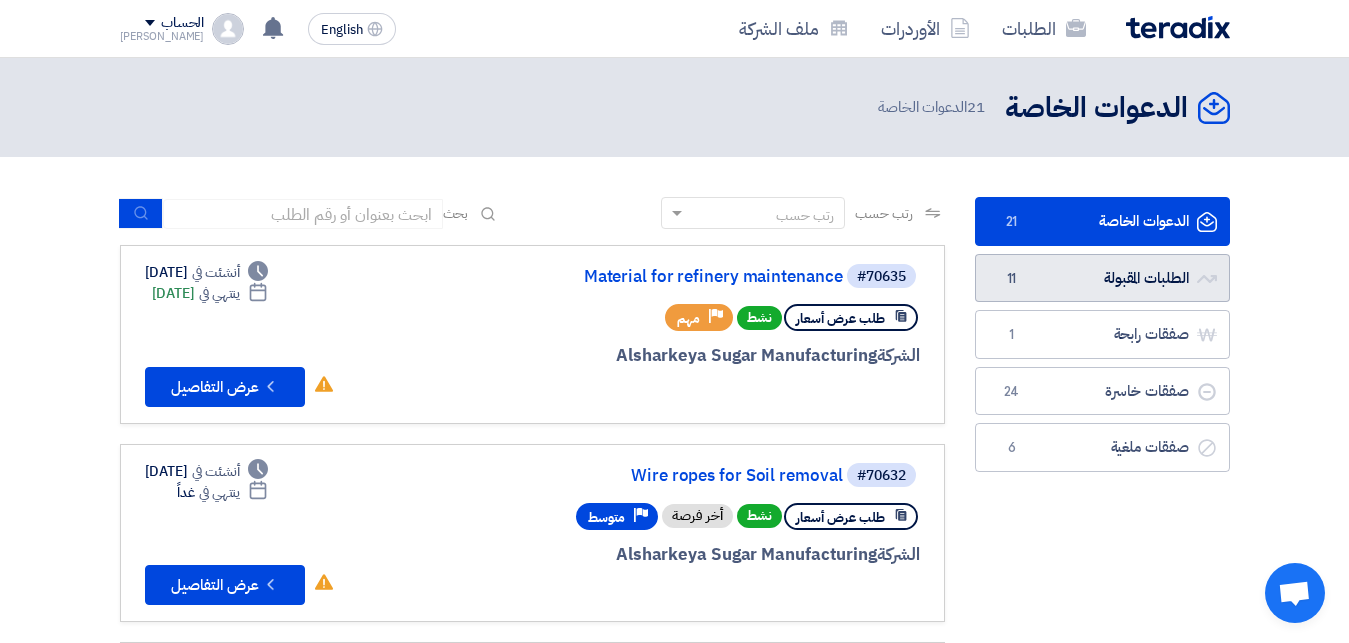click on "الطلبات المقبولة
الطلبات المقبولة
11" 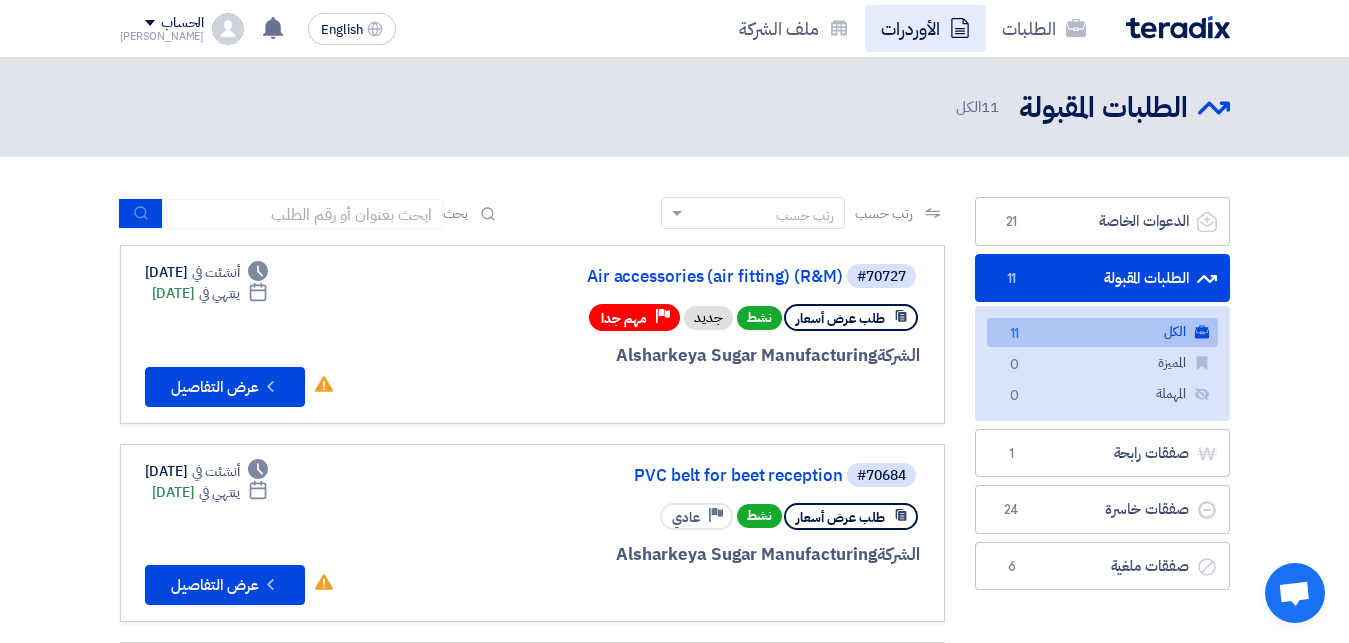 click on "الأوردرات" 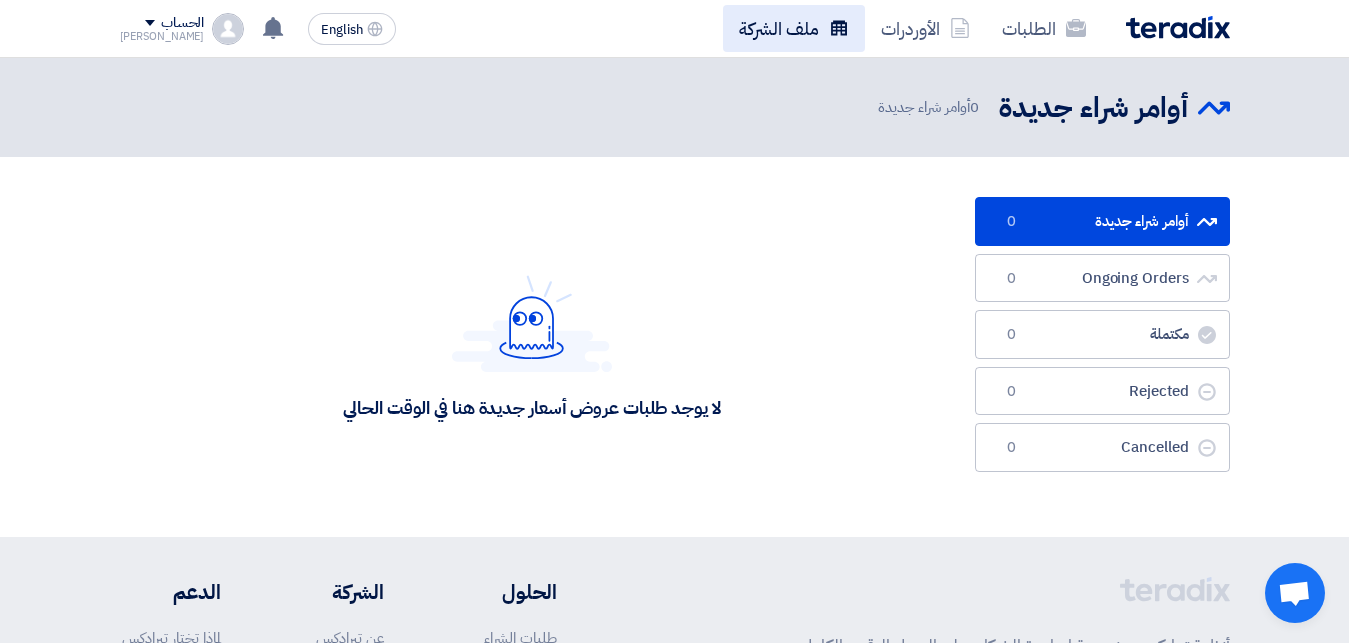 click on "ملف الشركة" 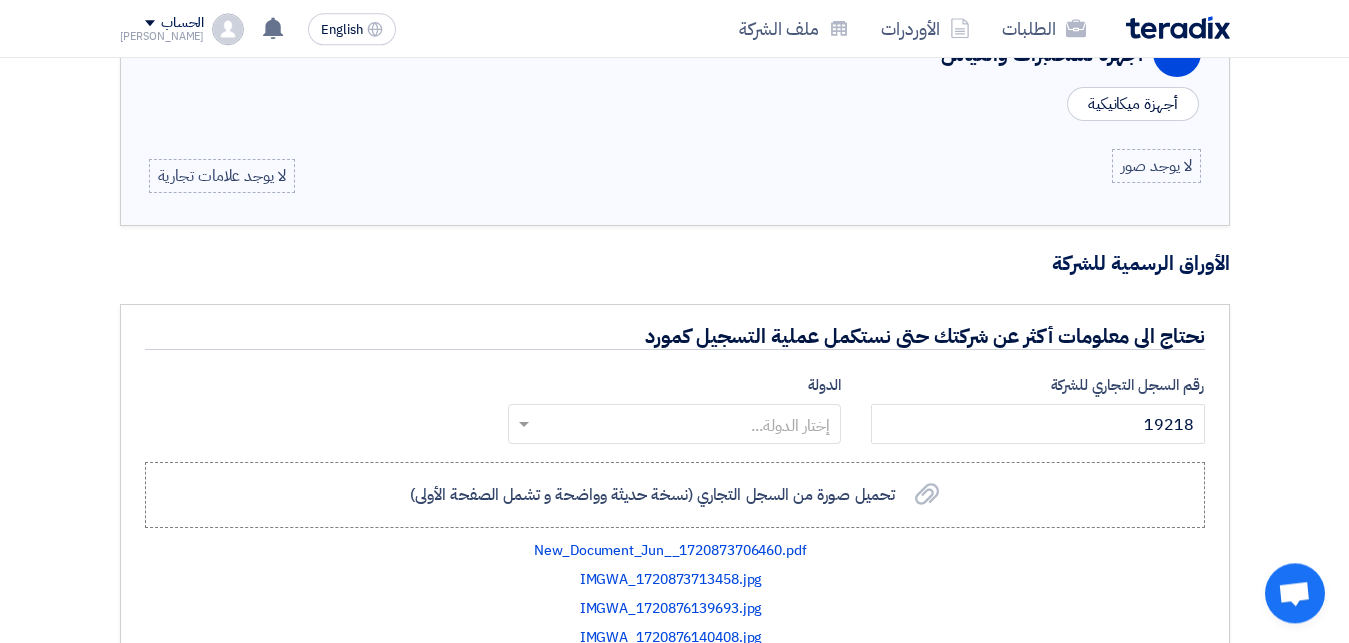 scroll, scrollTop: 1173, scrollLeft: 0, axis: vertical 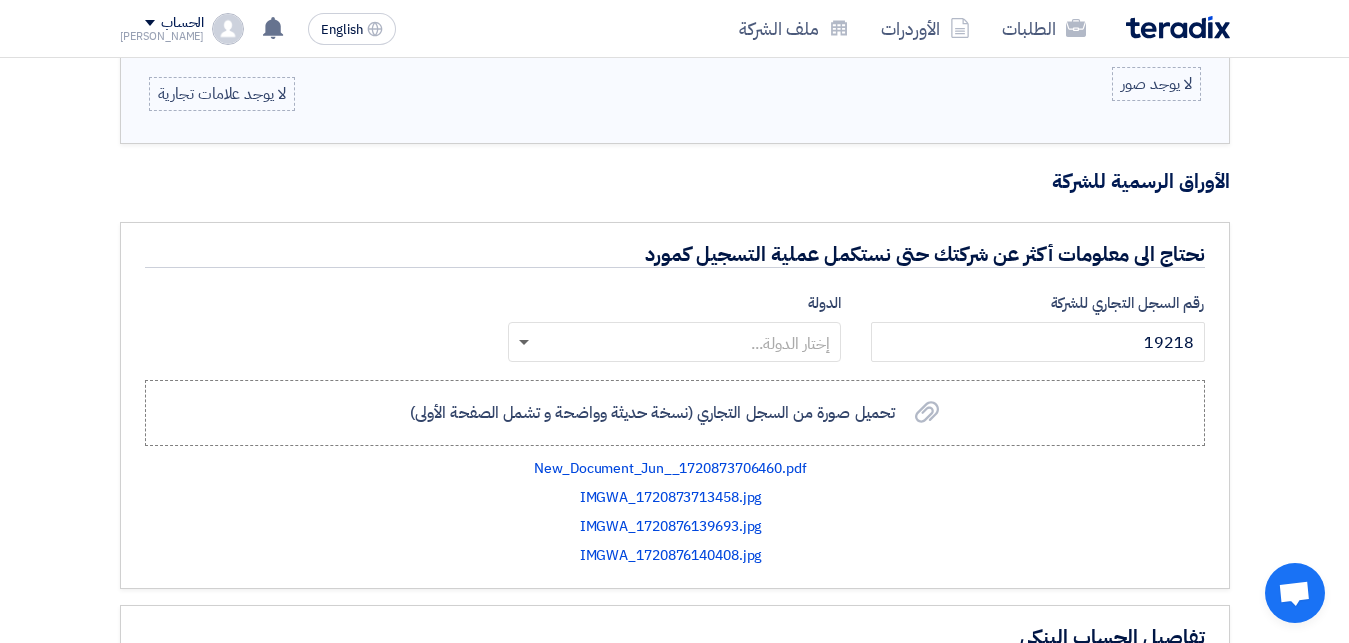 click 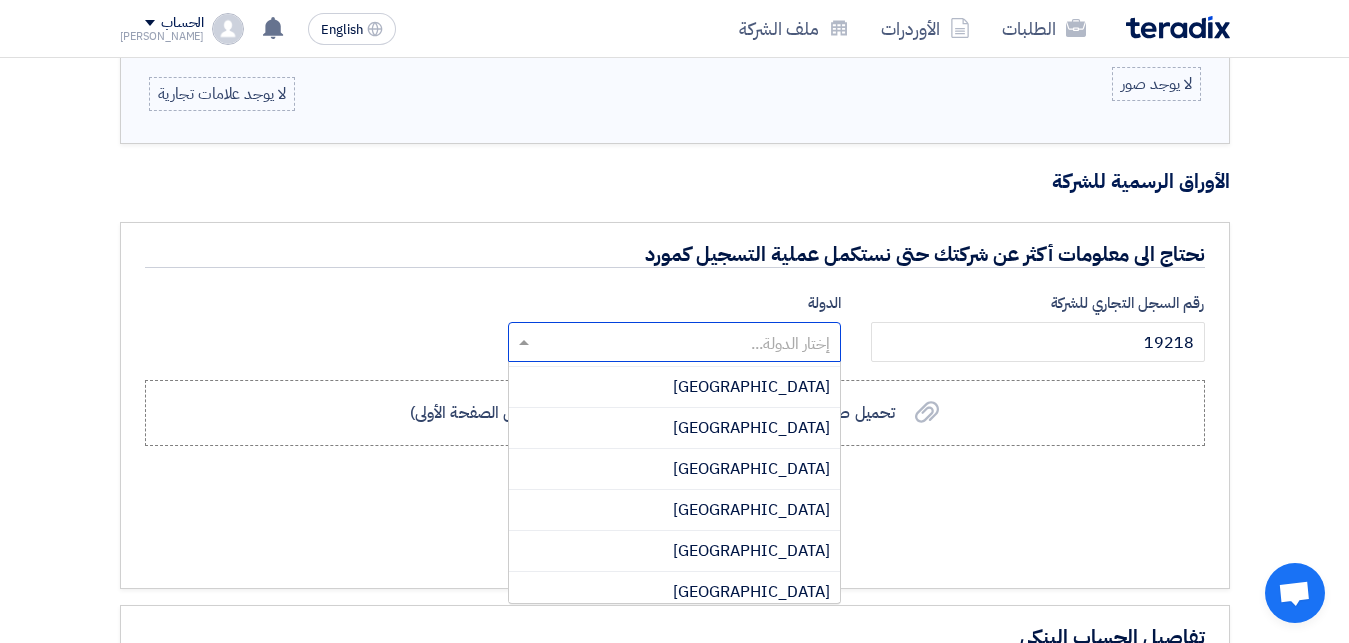 scroll, scrollTop: 1656, scrollLeft: 0, axis: vertical 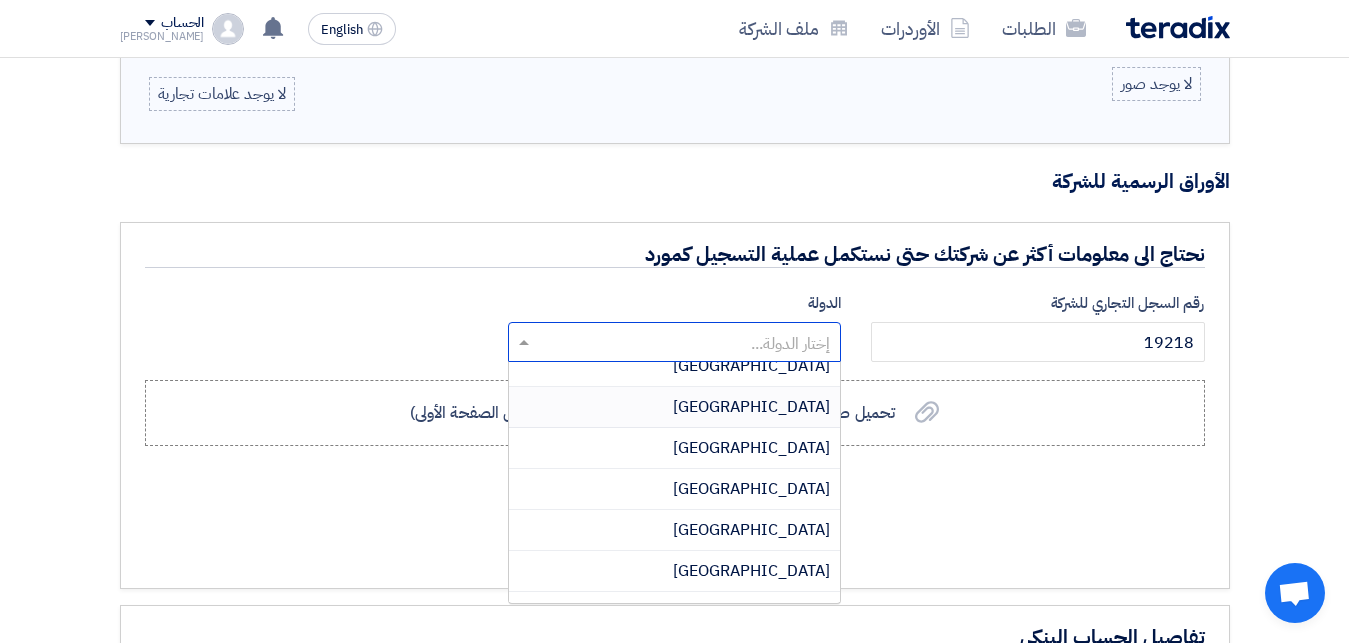click on "Egypt" at bounding box center [751, 407] 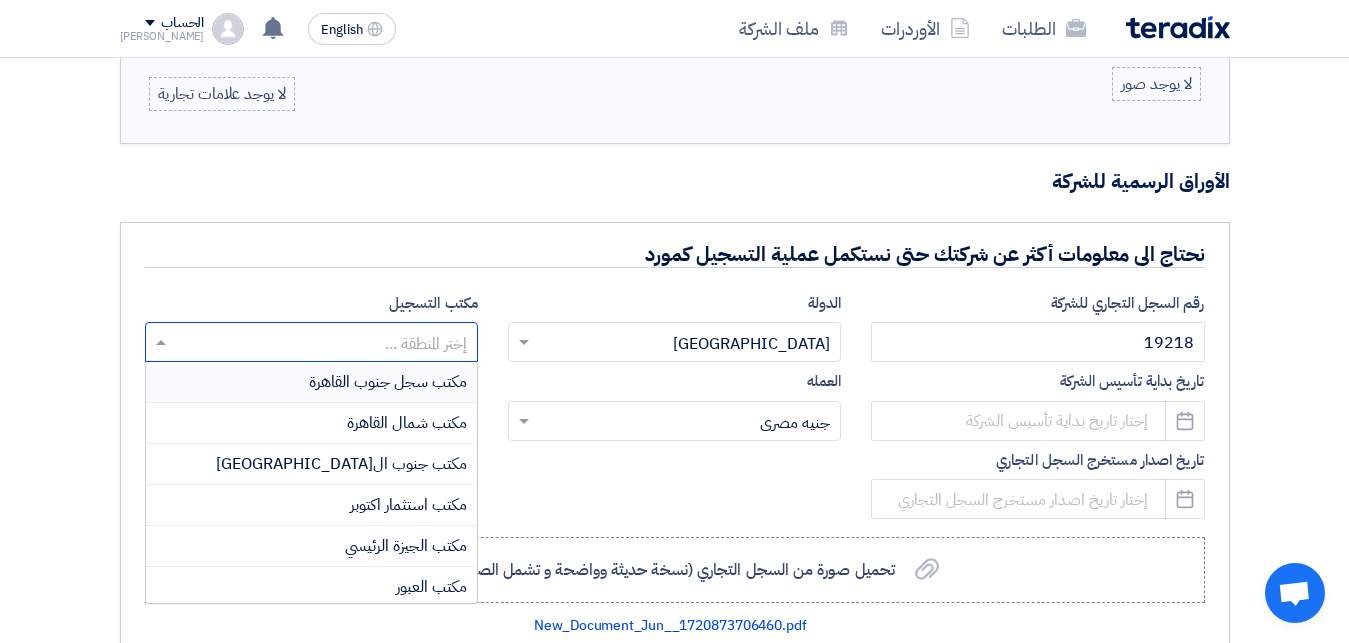 click 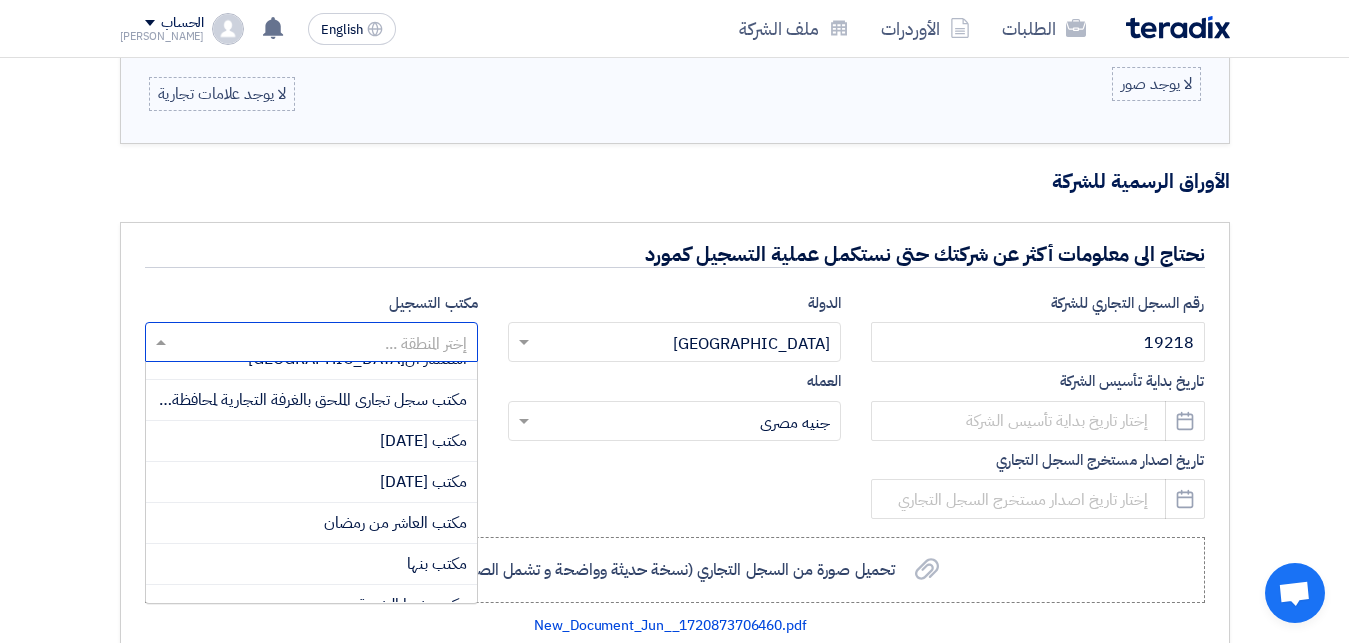 scroll, scrollTop: 360, scrollLeft: 0, axis: vertical 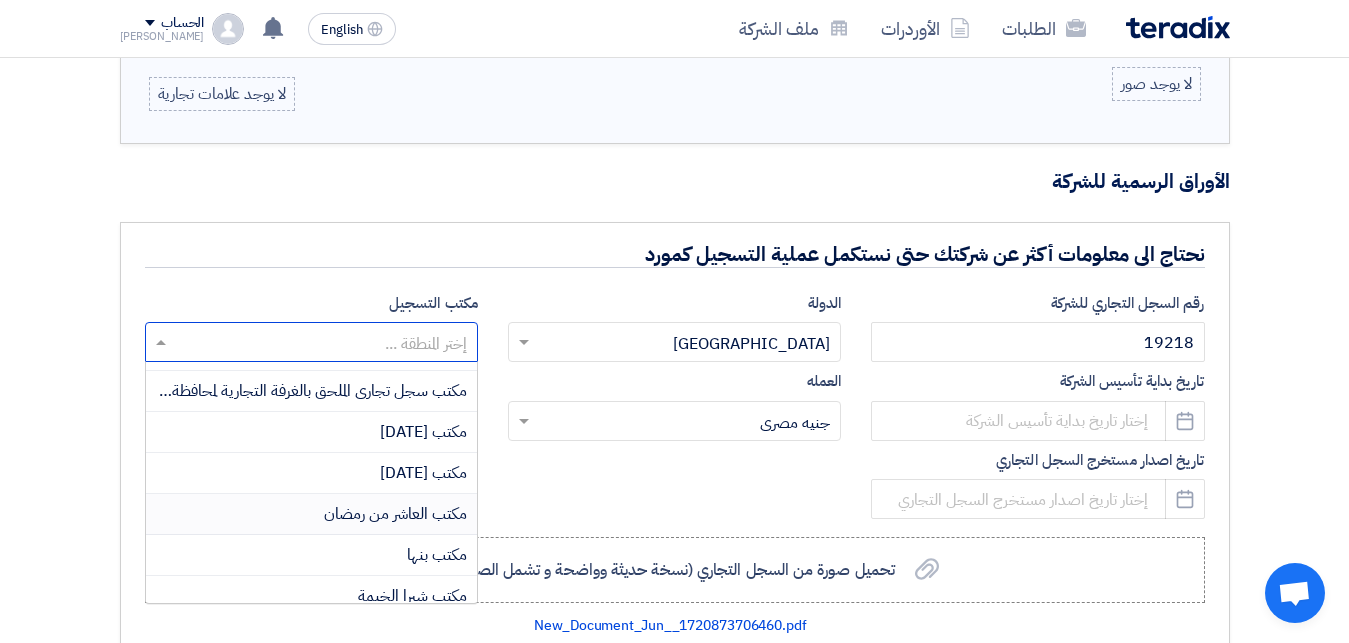 click on "ﻣﻜﺘﺐ اﻟﻌﺎﺷﺮ ﻣﻦ ﺭﻣﻀﺎﻥ" at bounding box center (311, 514) 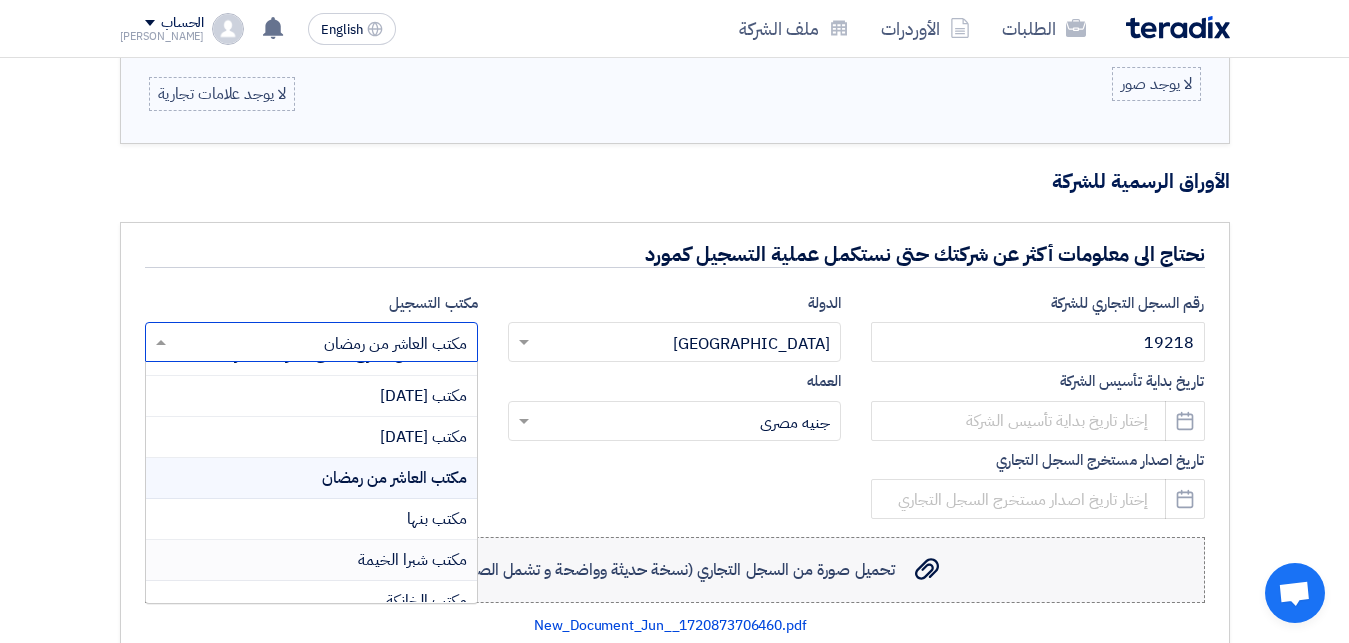 scroll, scrollTop: 436, scrollLeft: 0, axis: vertical 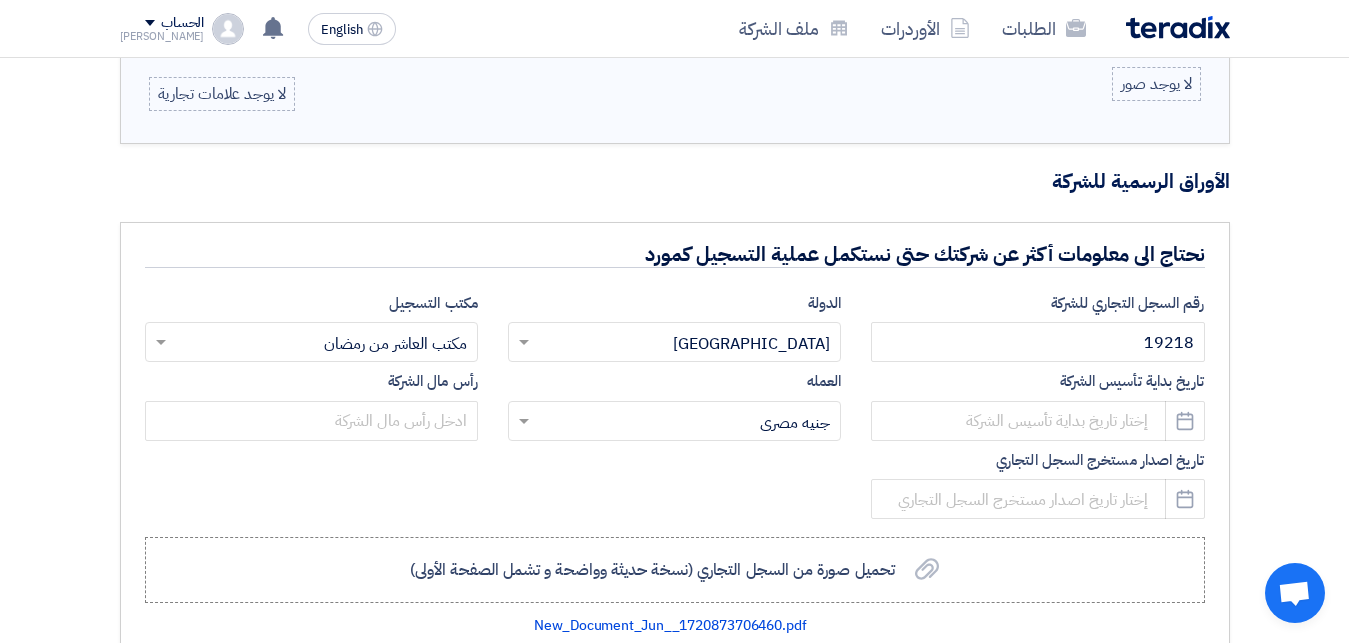 click on "نحتاج الى معلومات أكثر عن شركتك حتى نستكمل عملية التسجيل كمورد
رقم السجل التجاري للشركة
19218
الدولة
إختار الدولة...
×
Egypt
×
مكتب التسجيل
إختر المنطقة ...
×
ﻣﻜﺘﺐ اﻟﻌﺎﺷﺮ ﻣﻦ ﺭﻣﻀﺎﻥ ×" 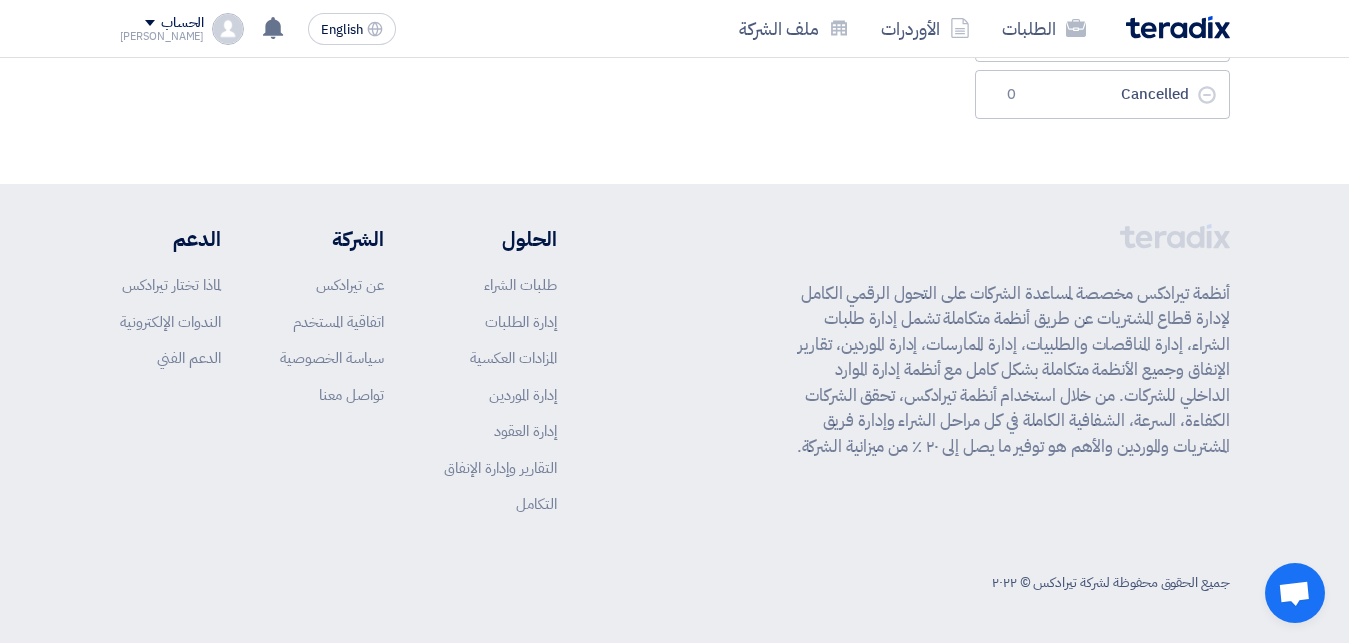 scroll, scrollTop: 0, scrollLeft: 0, axis: both 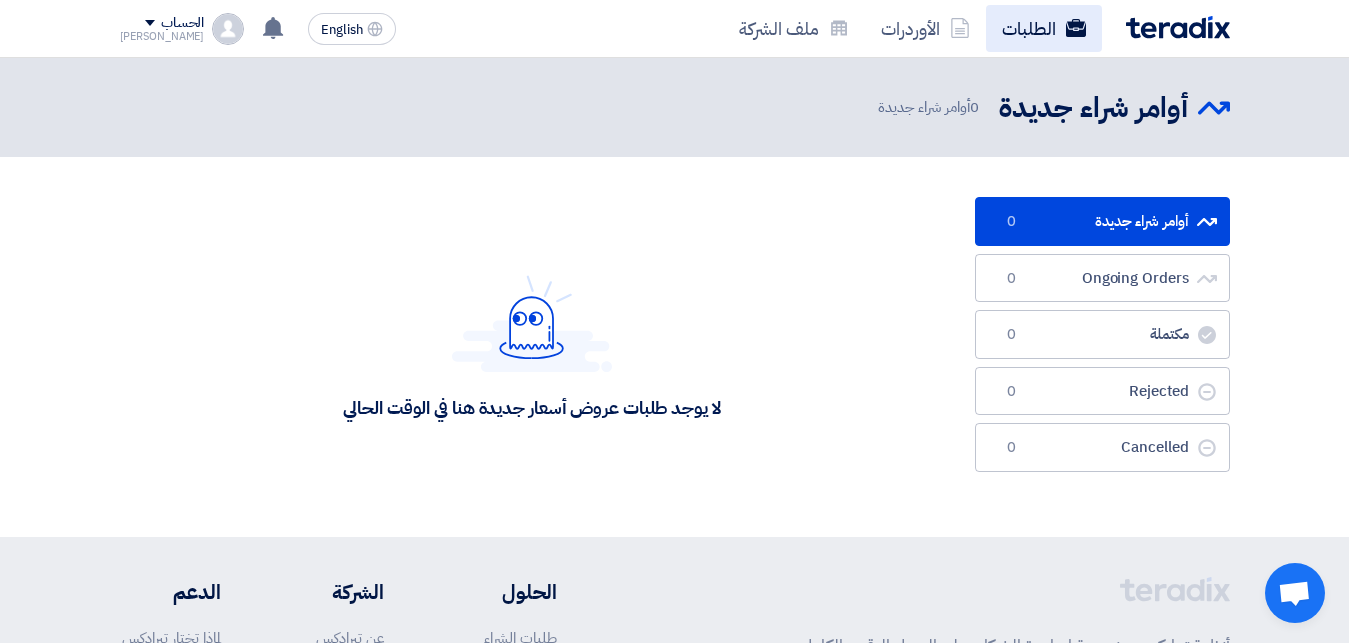 click on "الطلبات" 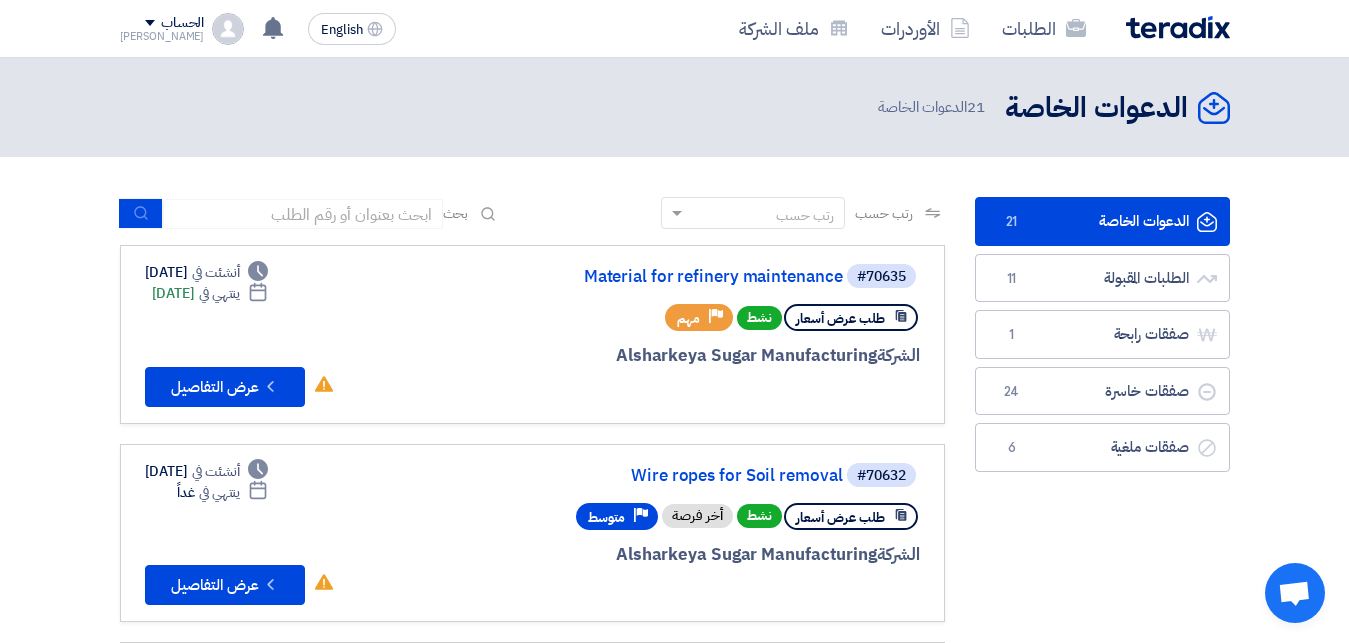 click 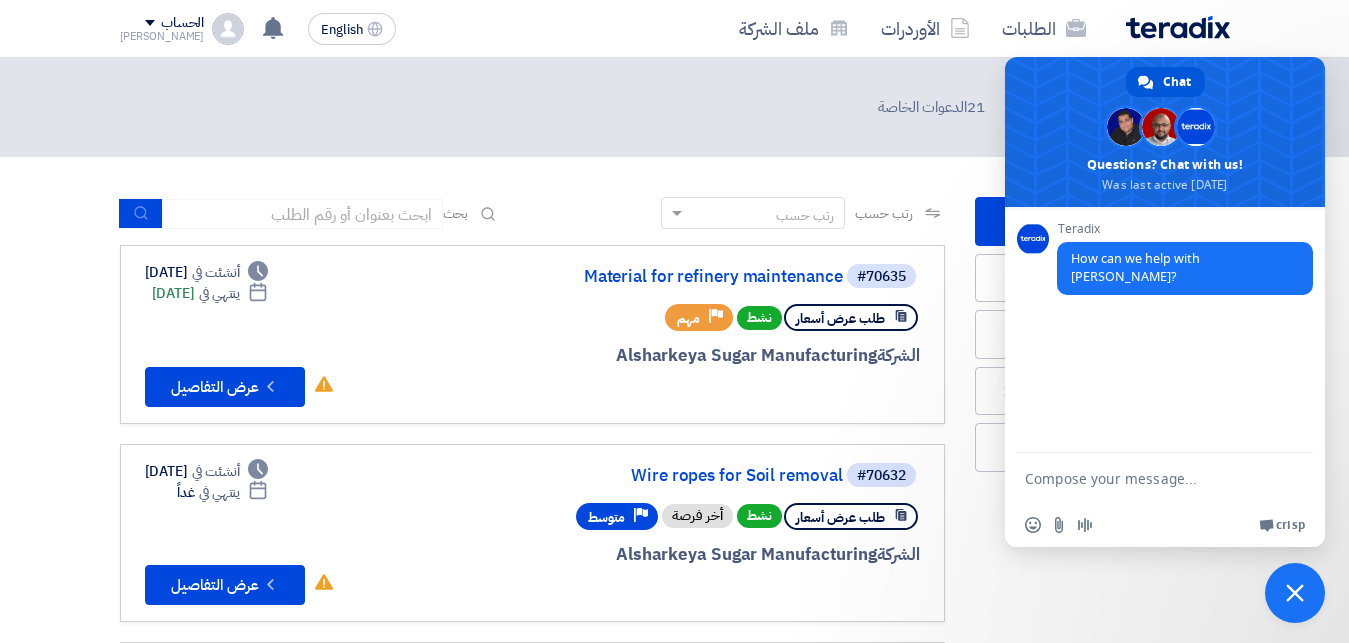click at bounding box center (1295, 593) 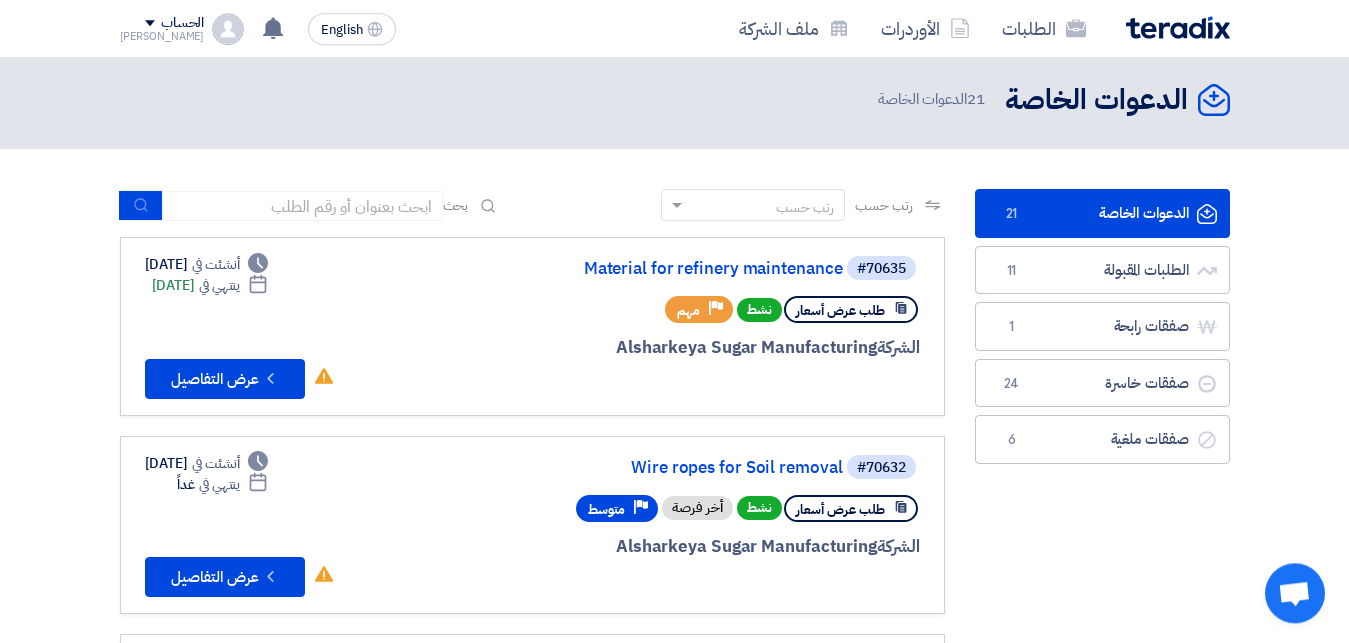 scroll, scrollTop: 0, scrollLeft: 0, axis: both 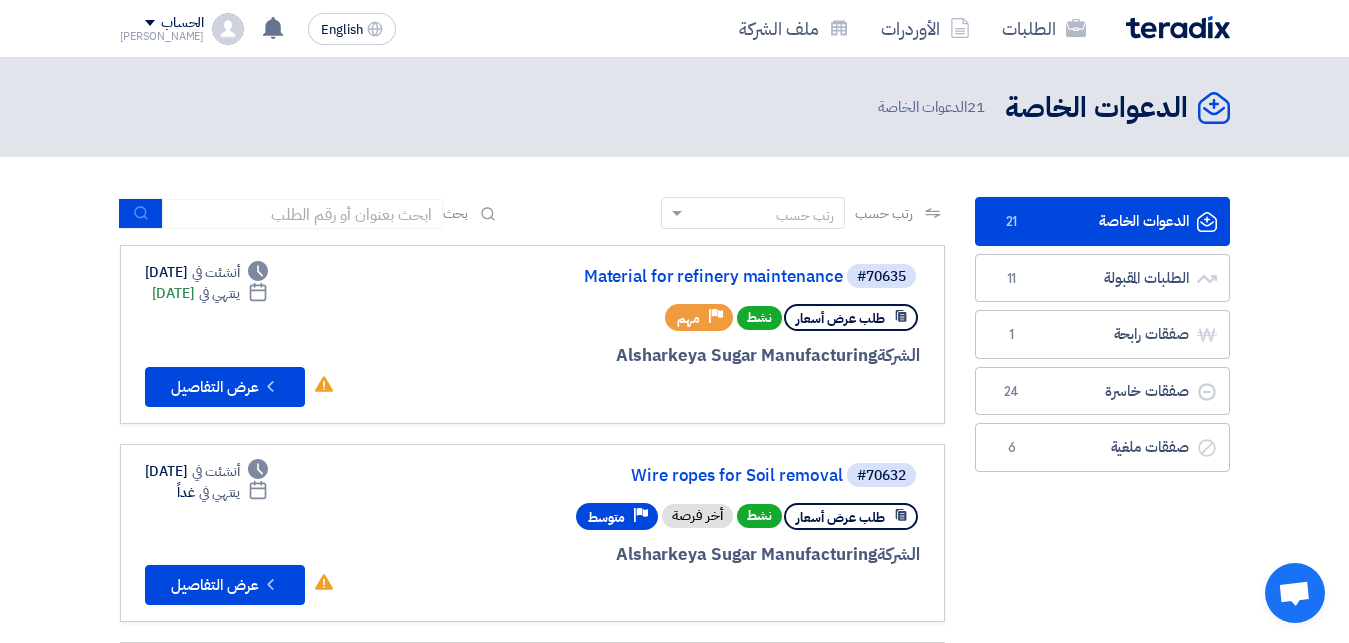 click 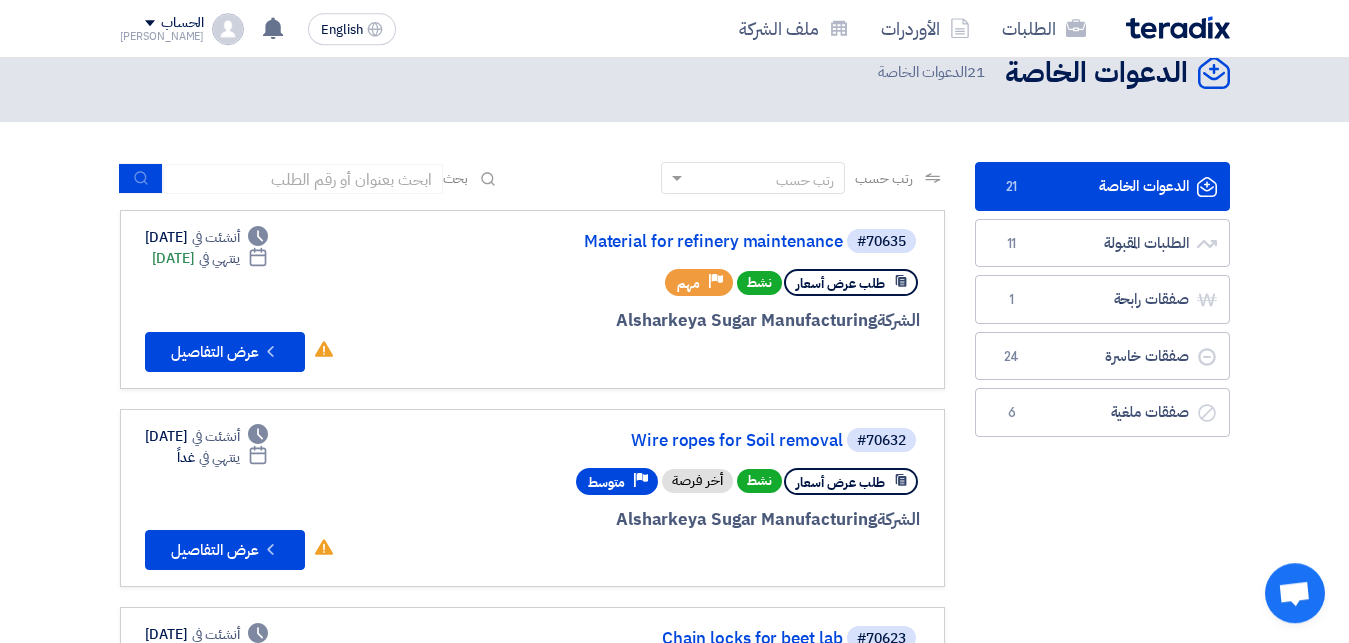 scroll, scrollTop: 0, scrollLeft: 0, axis: both 